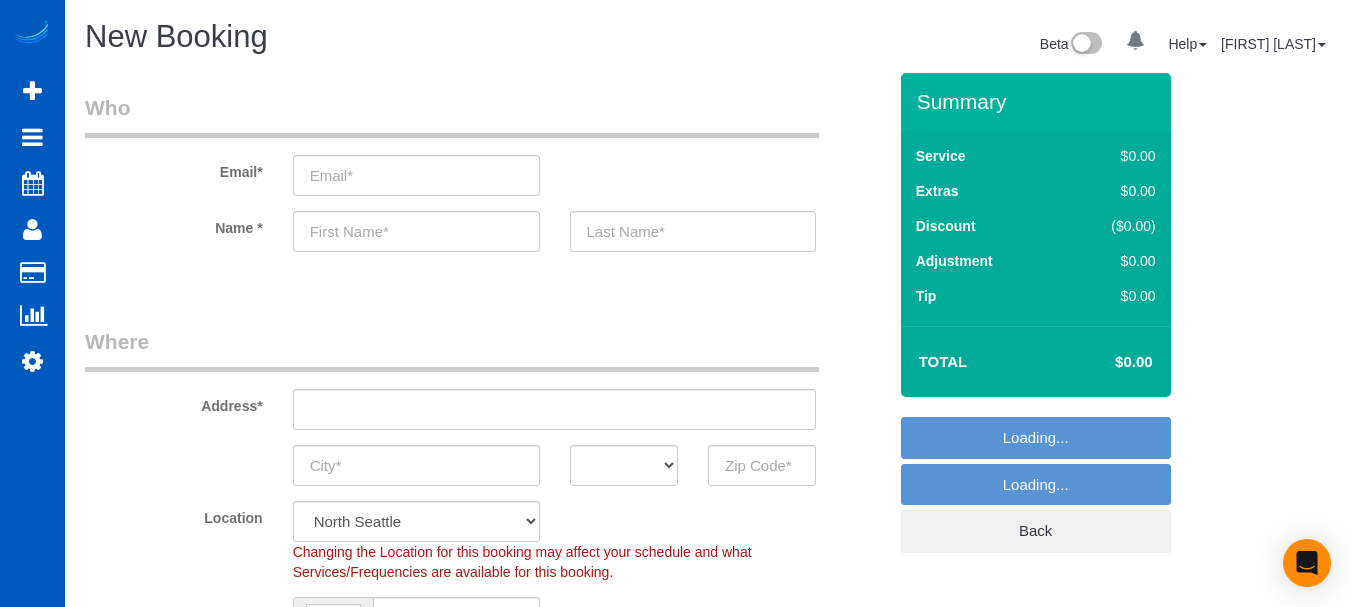 scroll, scrollTop: 0, scrollLeft: 0, axis: both 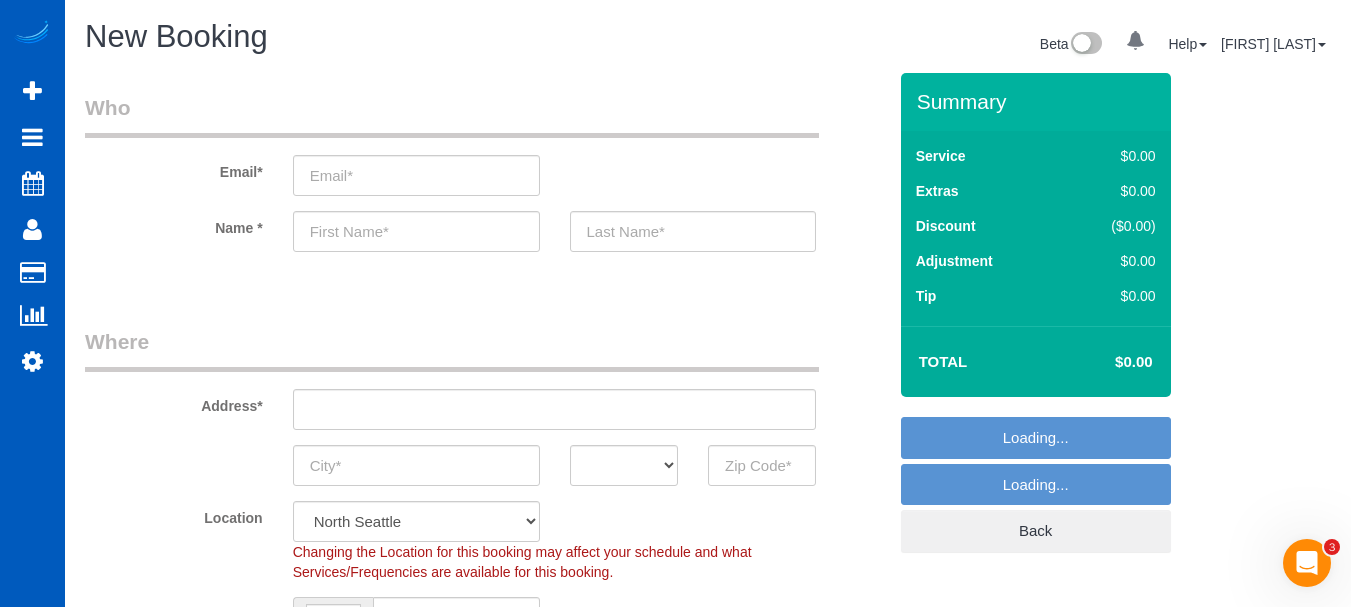 select on "object:933" 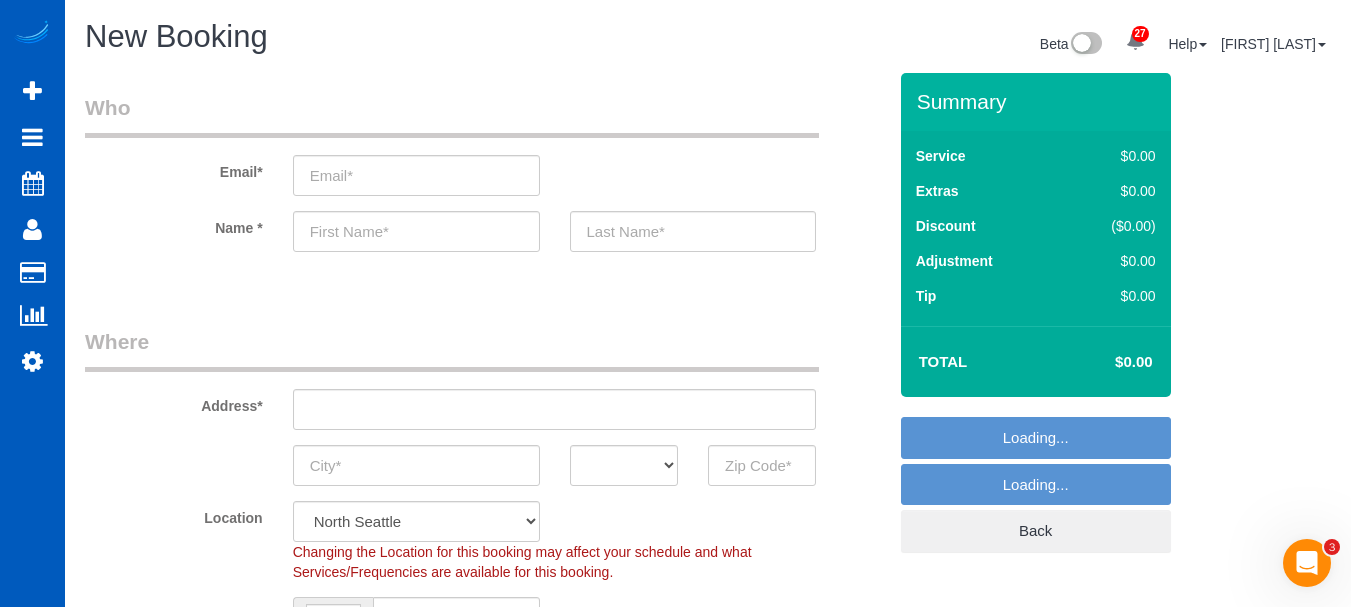 select on "199" 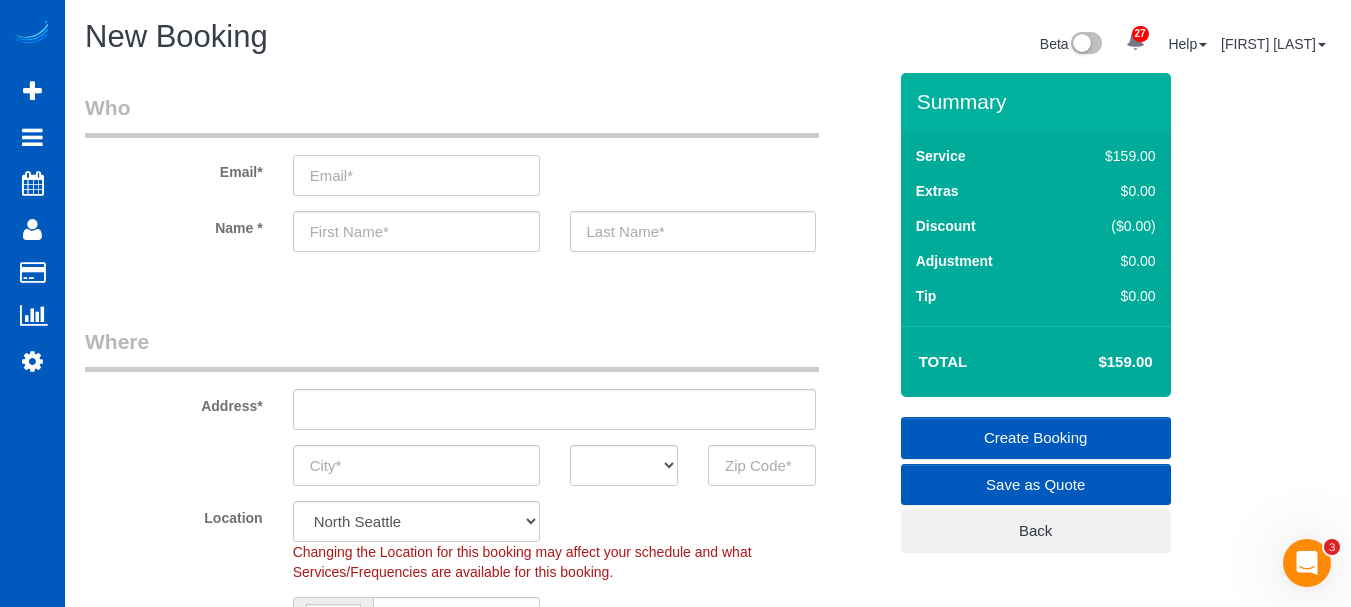 click at bounding box center (416, 175) 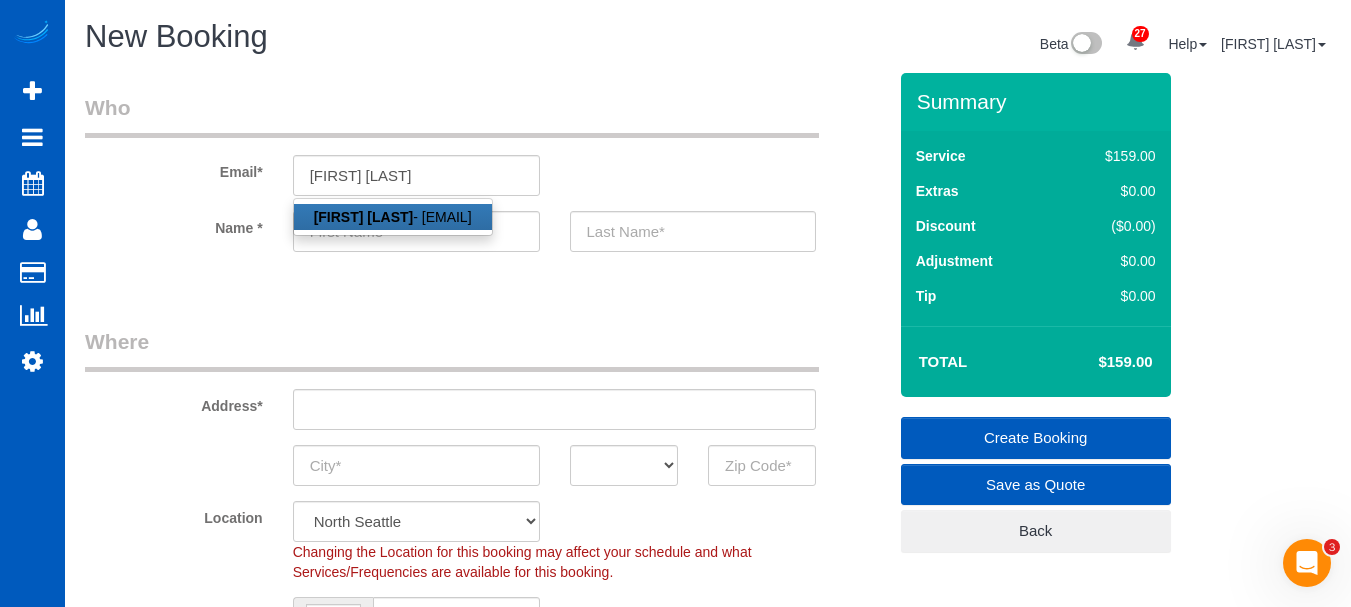 click on "Ashley Bedard  - ashley@regalpropertyshoppe.com" at bounding box center [393, 217] 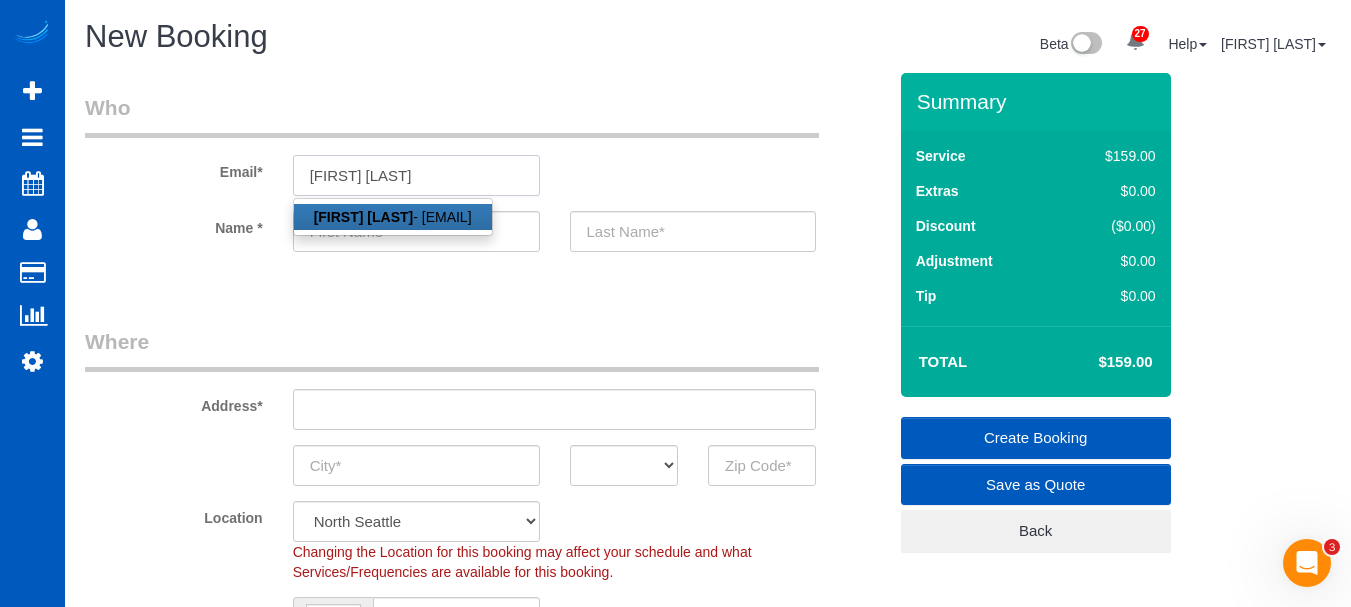 type on "ashley@regalpropertyshoppe.com" 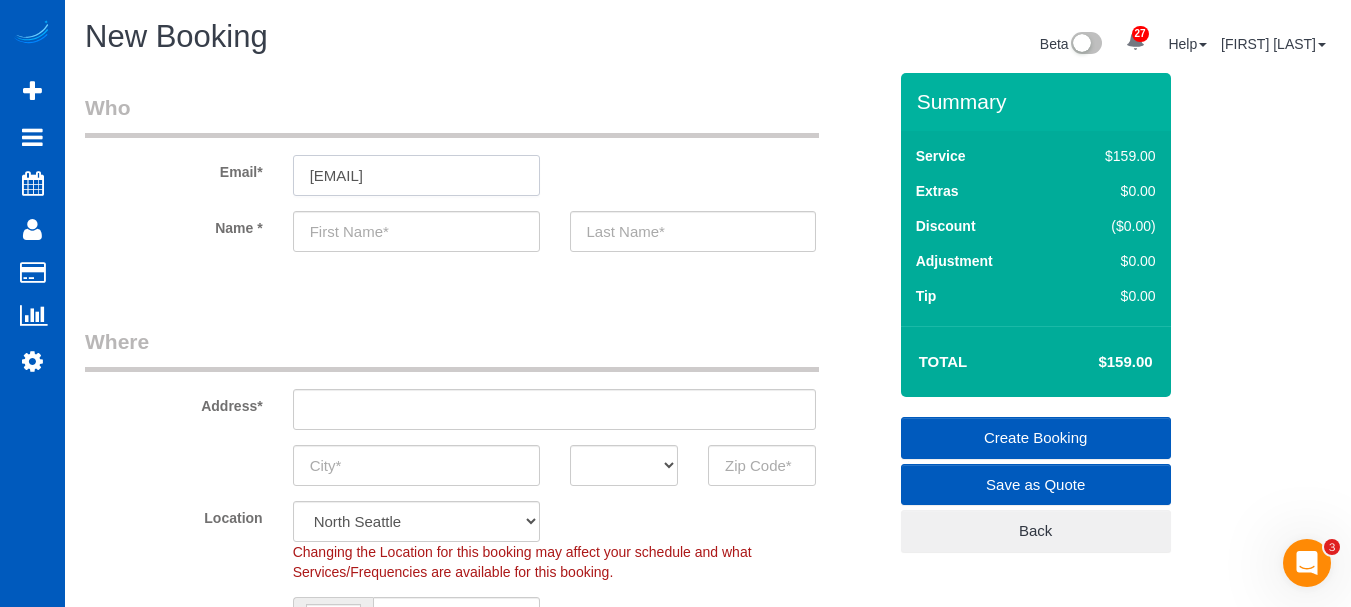 type on "Ashley" 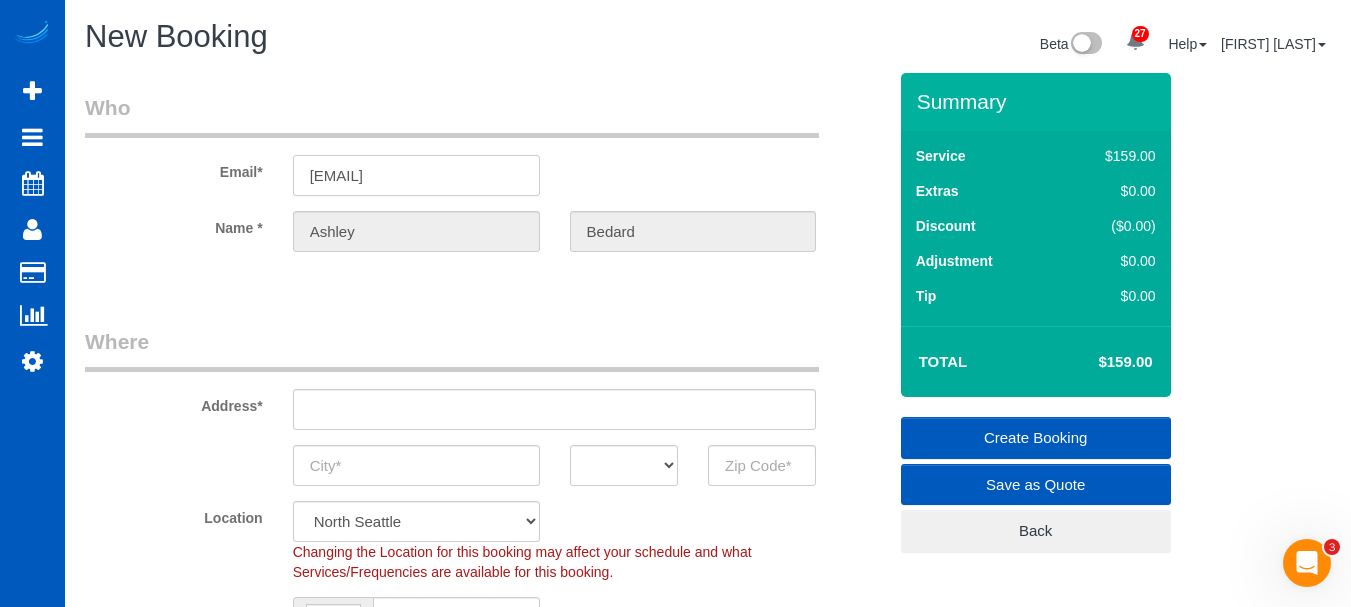 type on "751 W 7th Ave" 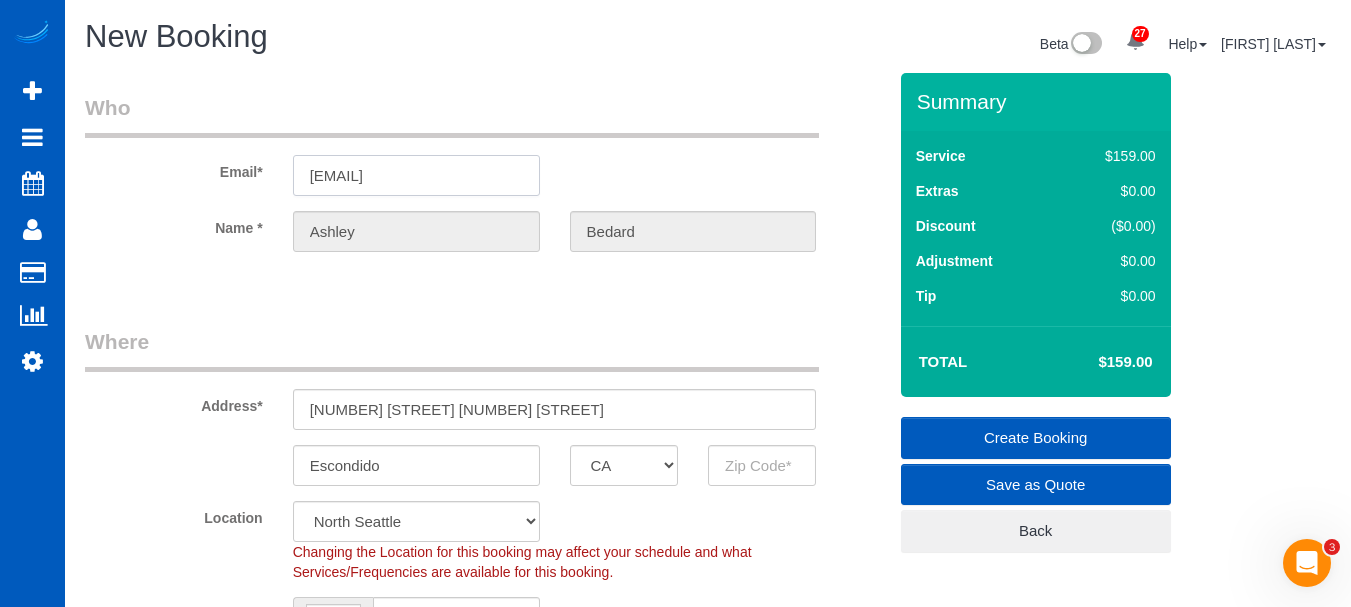 type on "92025" 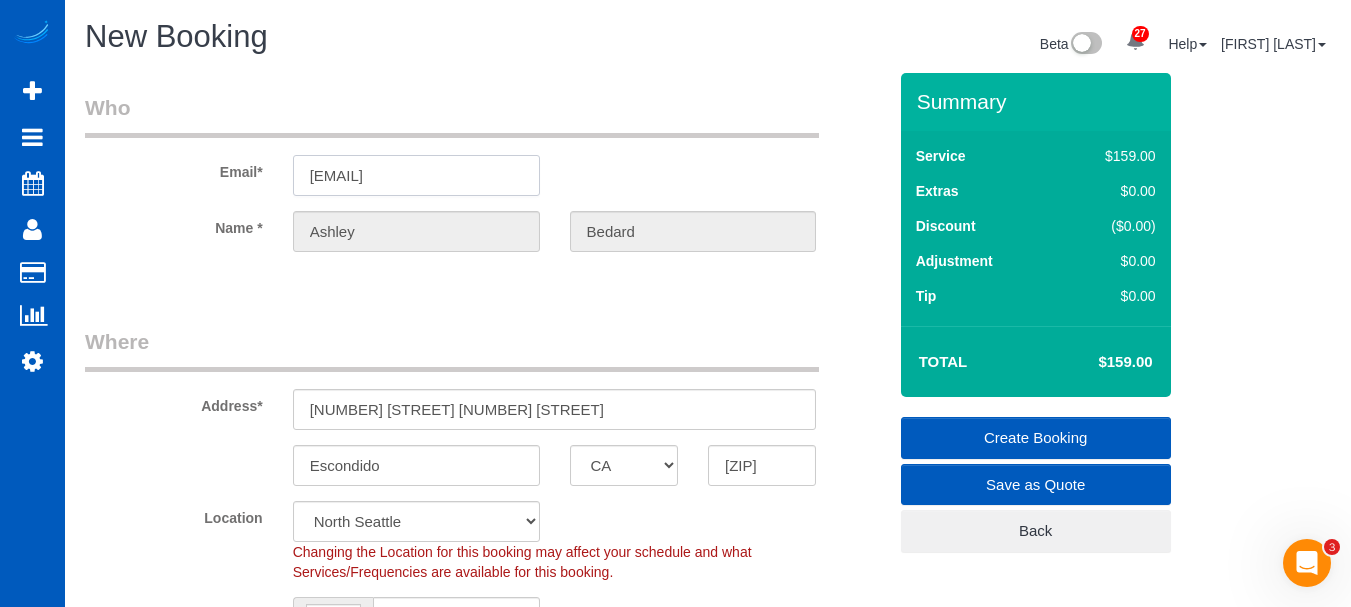 select on "133" 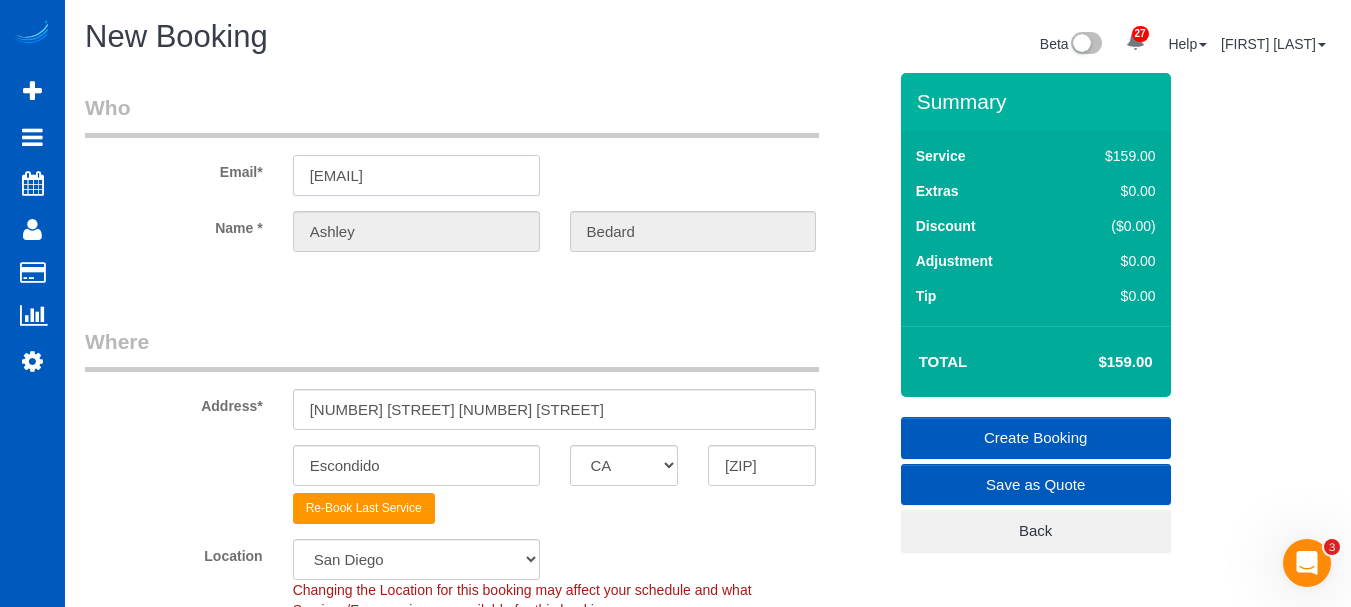 select on "object:1345" 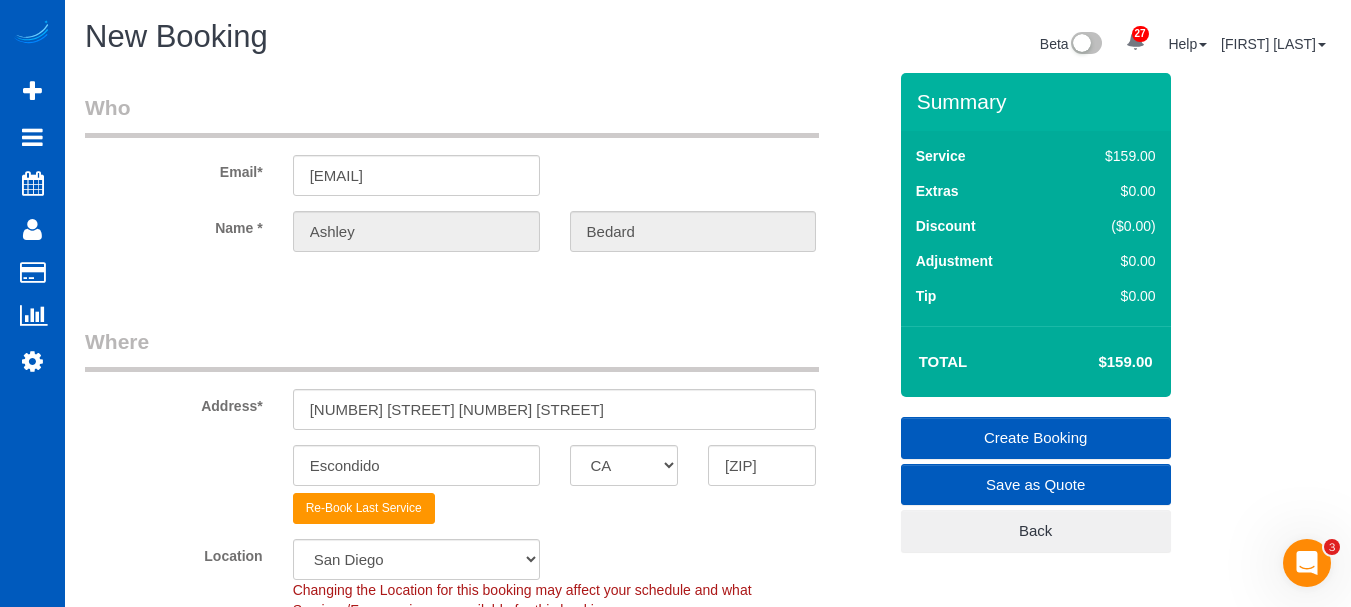 click on "Who" at bounding box center [452, 115] 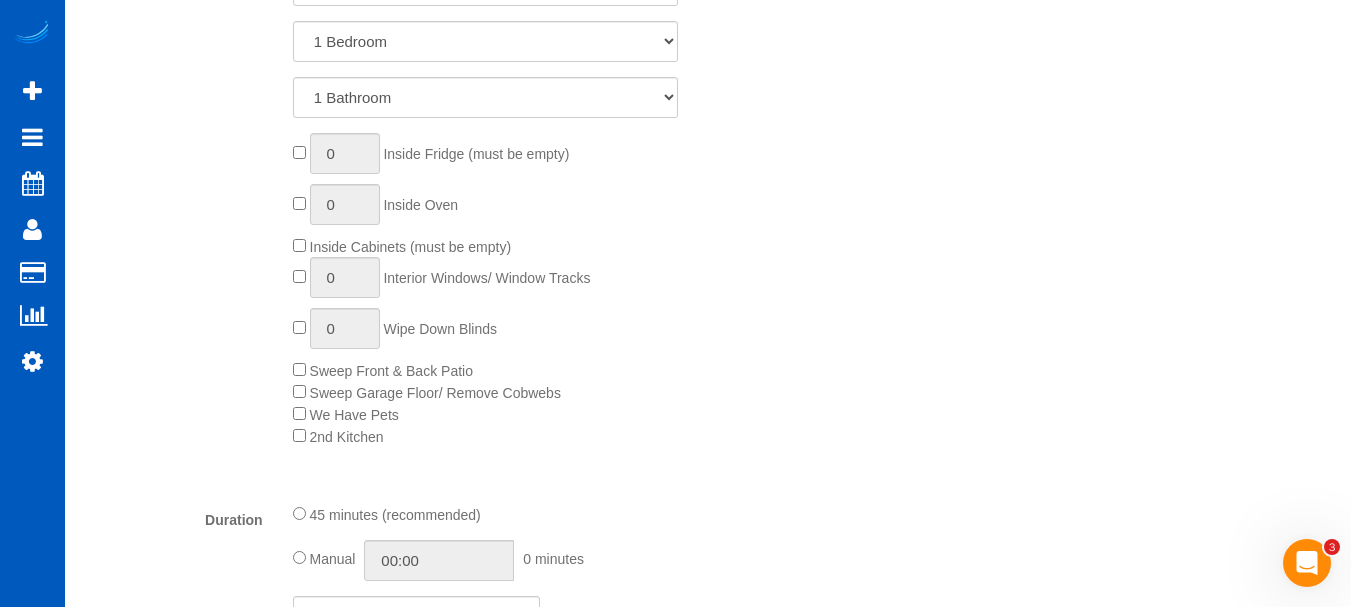 click on "Who
Email*
ashley@regalpropertyshoppe.com
Name *
Ashley
Bedard
Where
Address*
751 W 7th Ave
Escondido
AK
AL
AR
AZ
CA
CO
CT
DC
DE
FL
GA
HI
IA
ID
IL
IN
KS
KY
LA
MA
MD
ME
MI
MN
MO
MS
MT
NC
ND
NE" at bounding box center (708, 822) 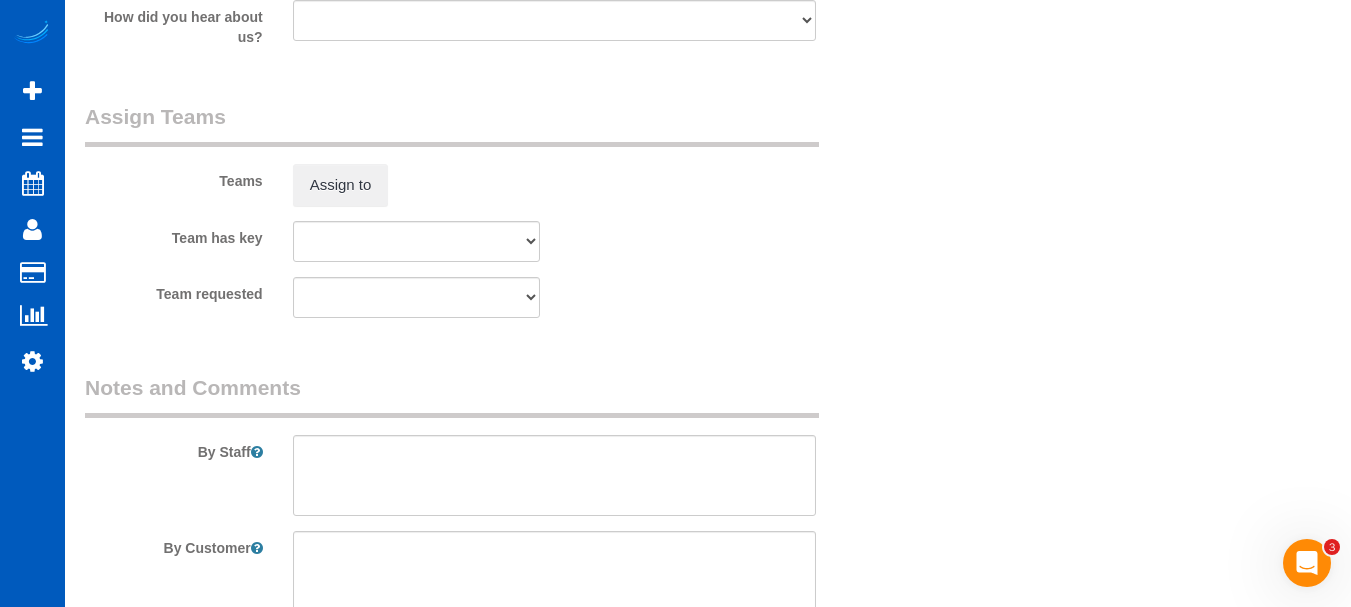 drag, startPoint x: 979, startPoint y: 187, endPoint x: 965, endPoint y: 345, distance: 158.61903 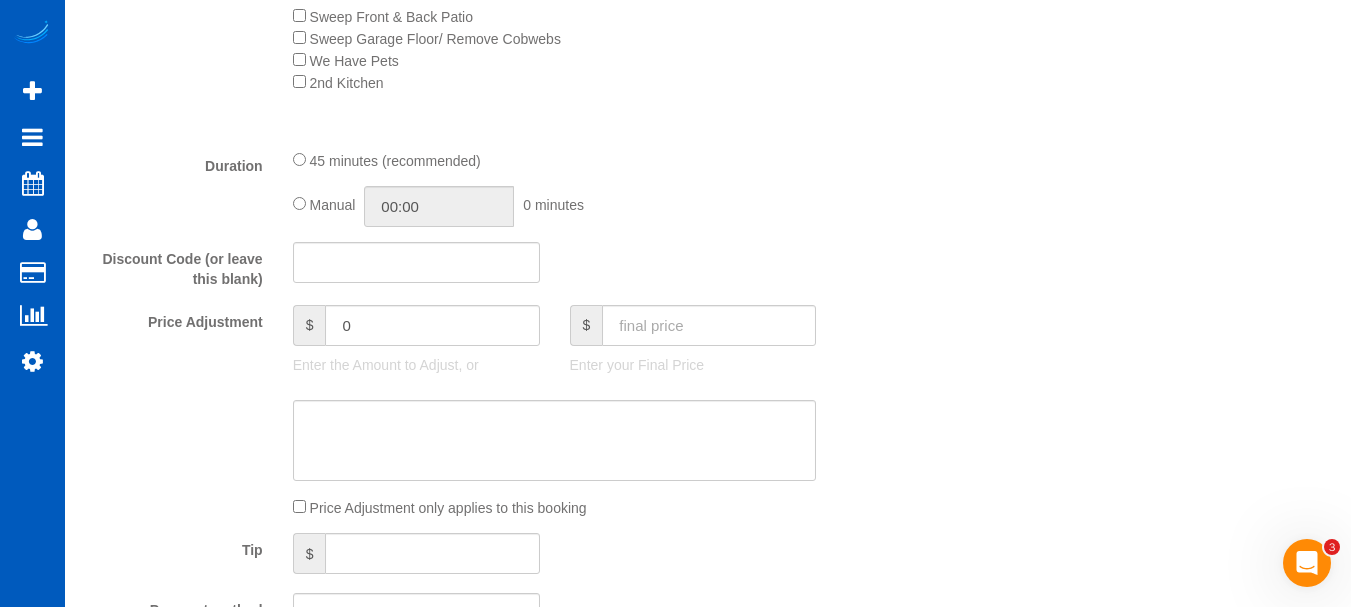 drag, startPoint x: 1054, startPoint y: 219, endPoint x: 1054, endPoint y: 78, distance: 141 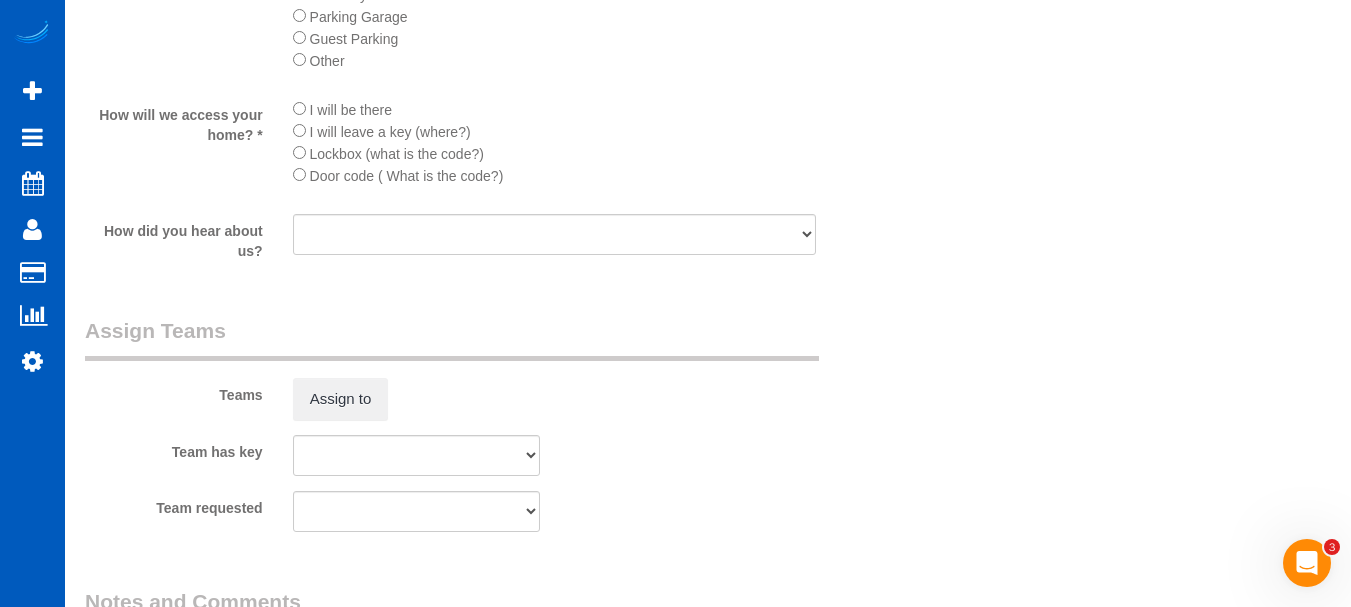 drag, startPoint x: 1023, startPoint y: 268, endPoint x: 998, endPoint y: 606, distance: 338.9233 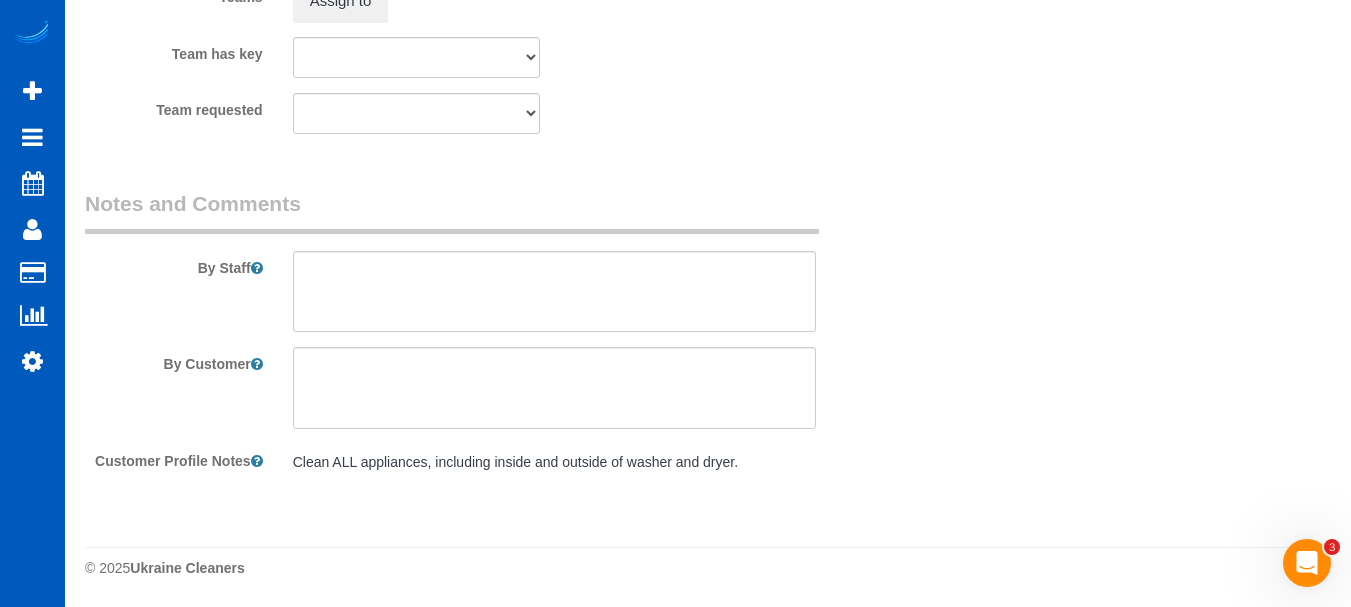 scroll, scrollTop: 2833, scrollLeft: 0, axis: vertical 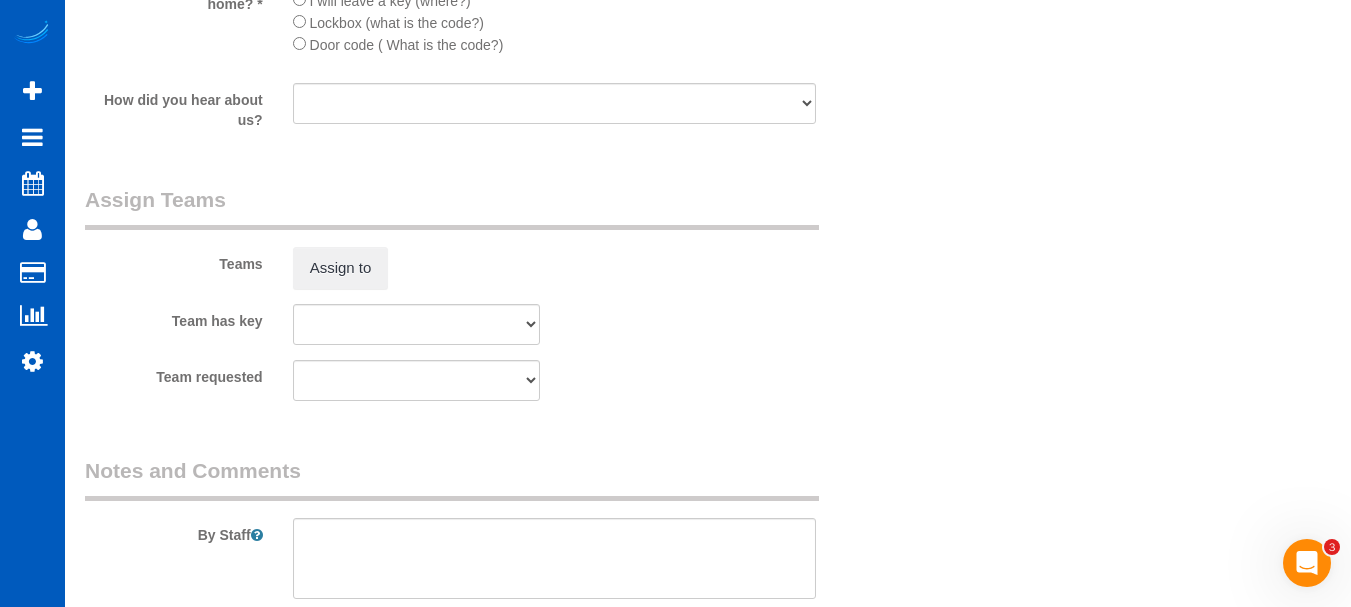 click on "Teams
Assign to
Team has key
Inna Novytska
Inna Novytska Mom
Team requested
Inna Novytska
Inna Novytska Mom" at bounding box center [485, 293] 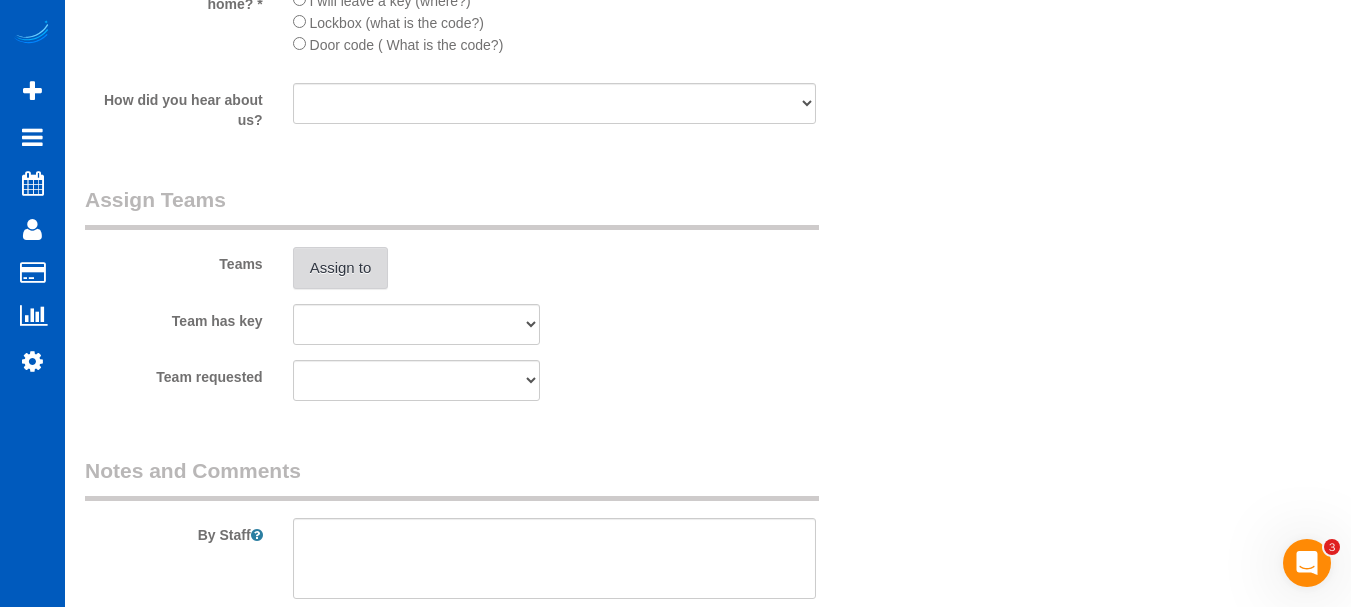 click on "Assign to" at bounding box center (341, 268) 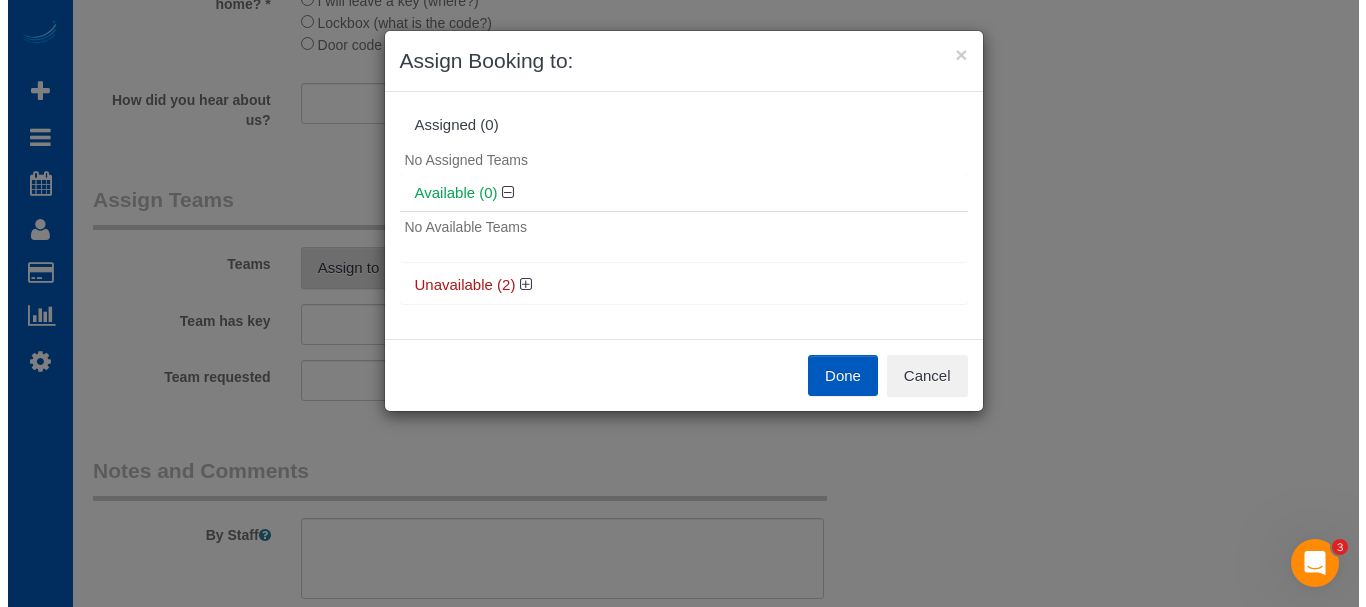 scroll, scrollTop: 2812, scrollLeft: 0, axis: vertical 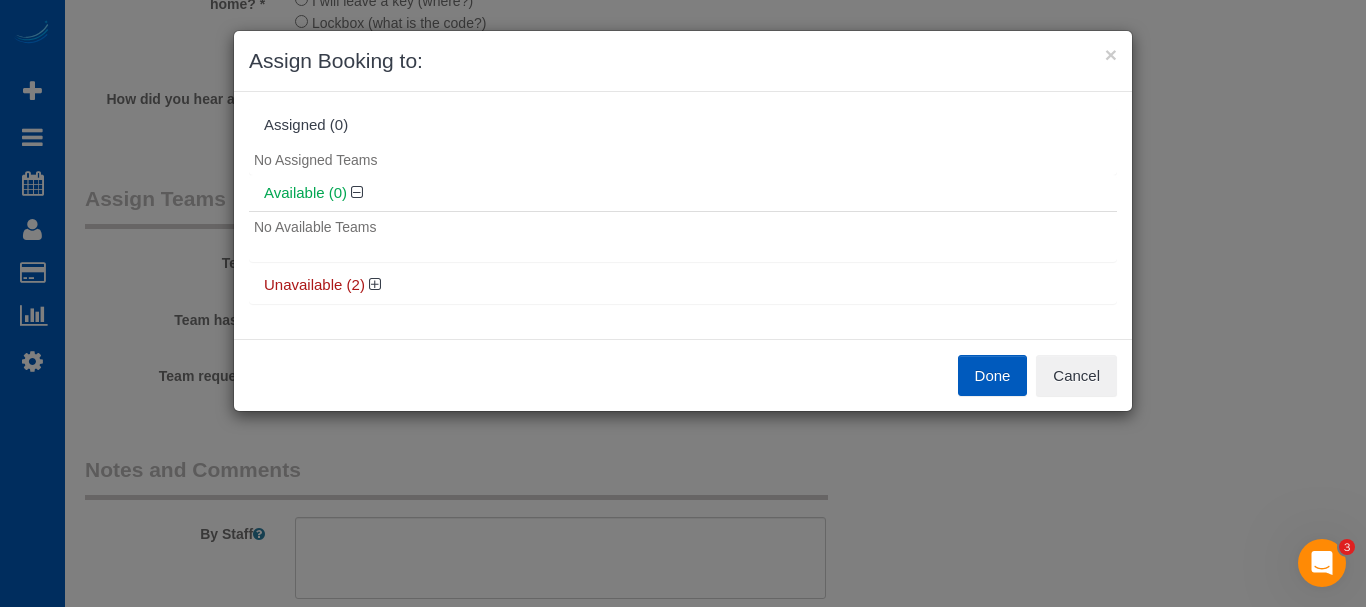 click on "Done
Cancel" at bounding box center [683, 376] 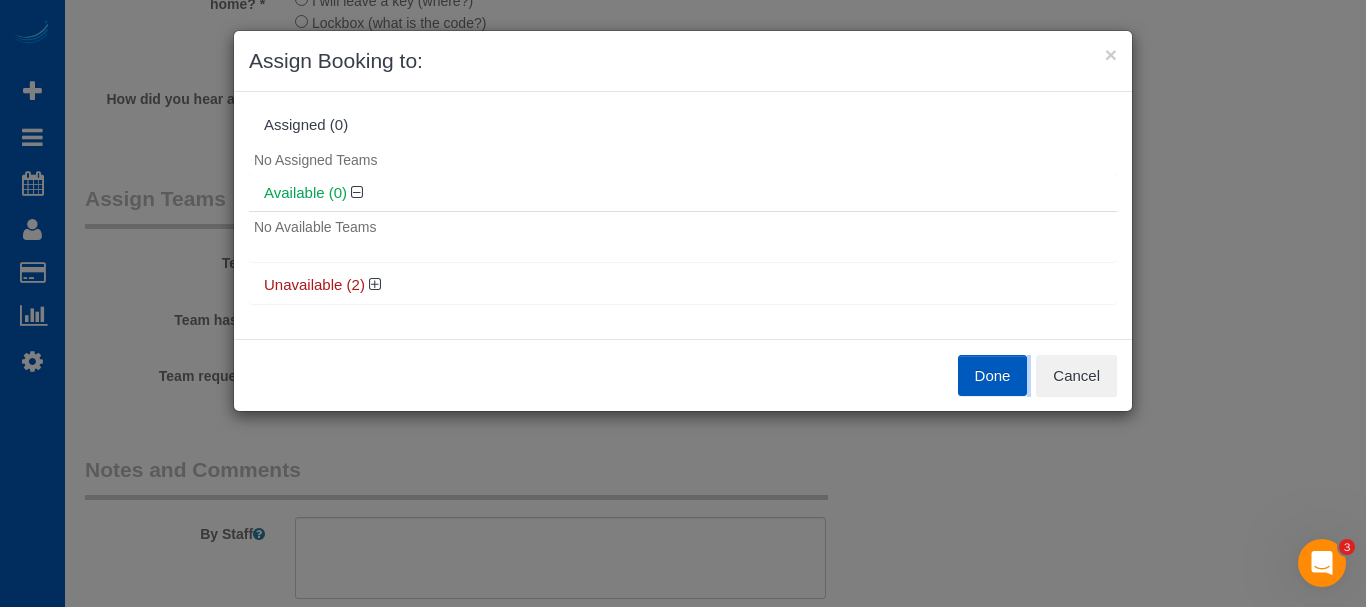 drag, startPoint x: 443, startPoint y: 368, endPoint x: 432, endPoint y: 354, distance: 17.804493 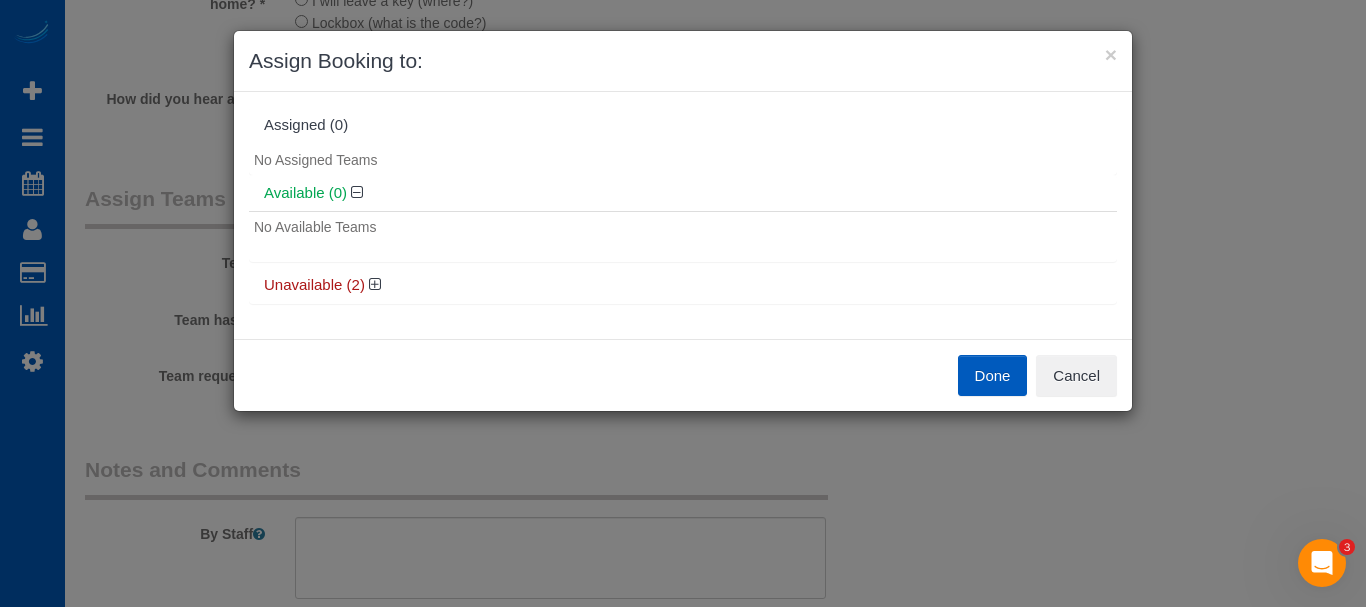 click on "Unavailable (2)" at bounding box center (683, 285) 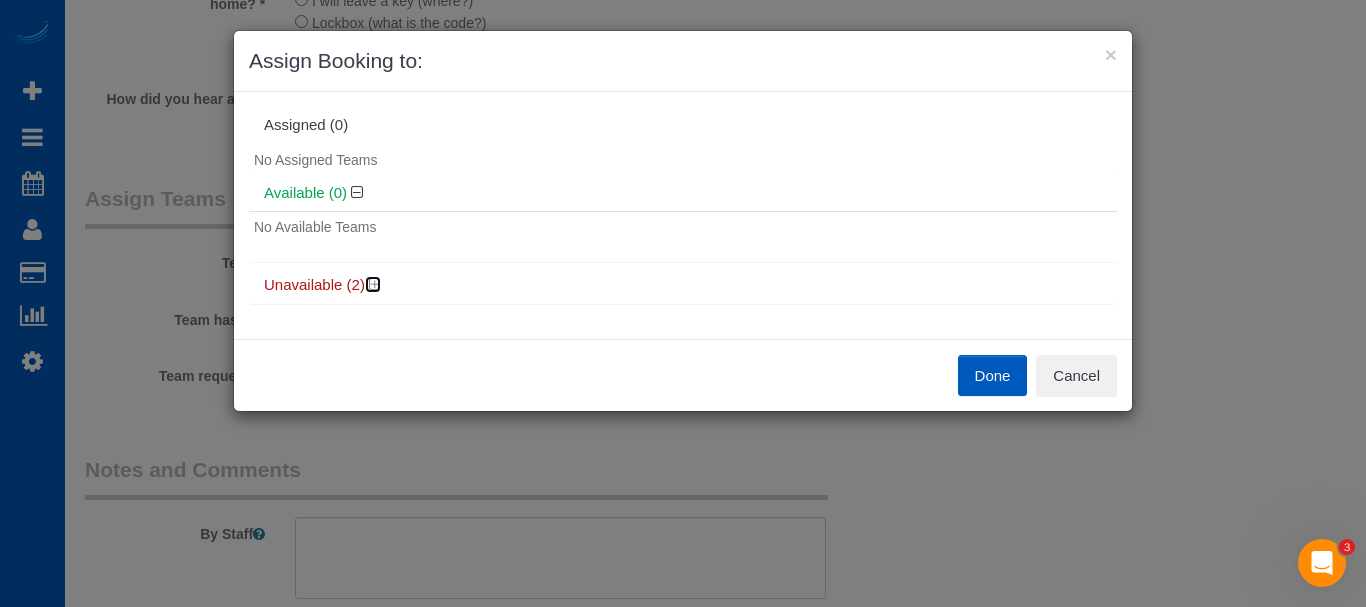 click at bounding box center (375, 284) 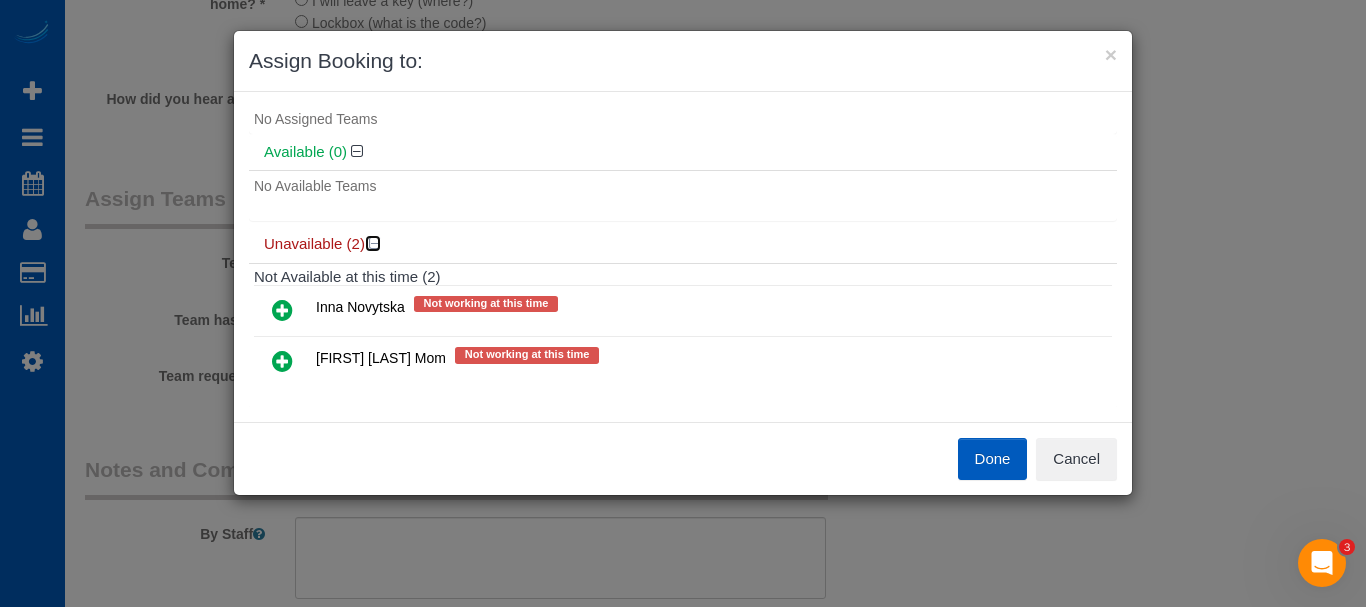 scroll, scrollTop: 63, scrollLeft: 0, axis: vertical 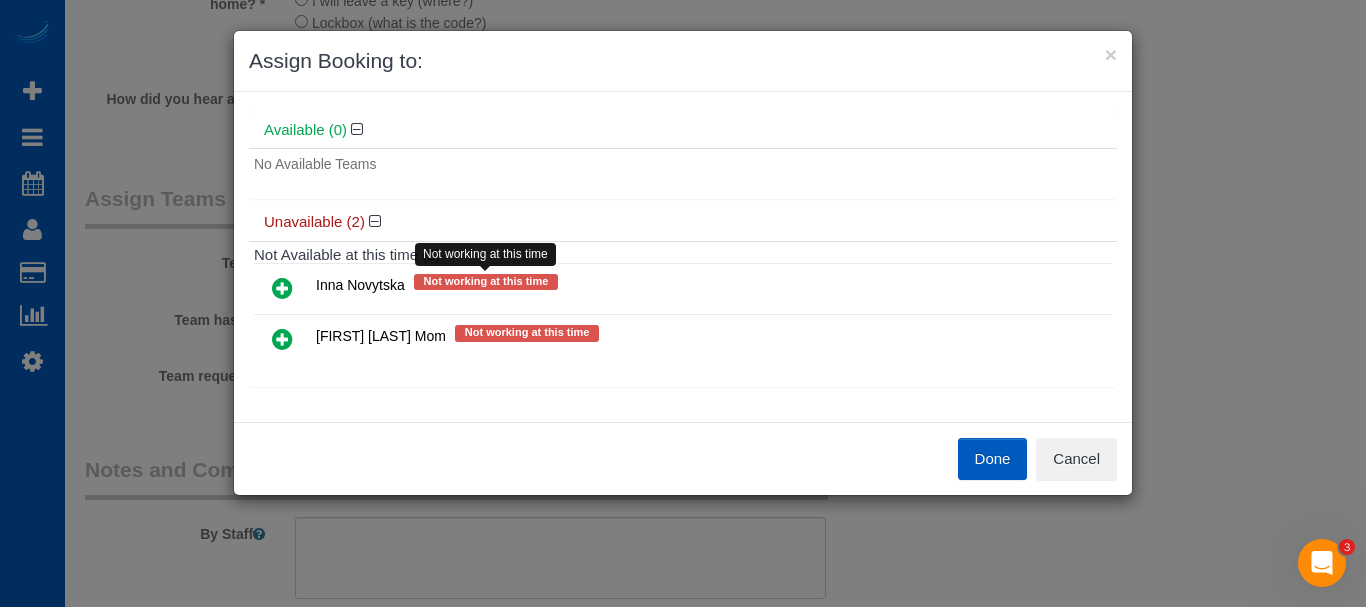 copy on "Not working at this time" 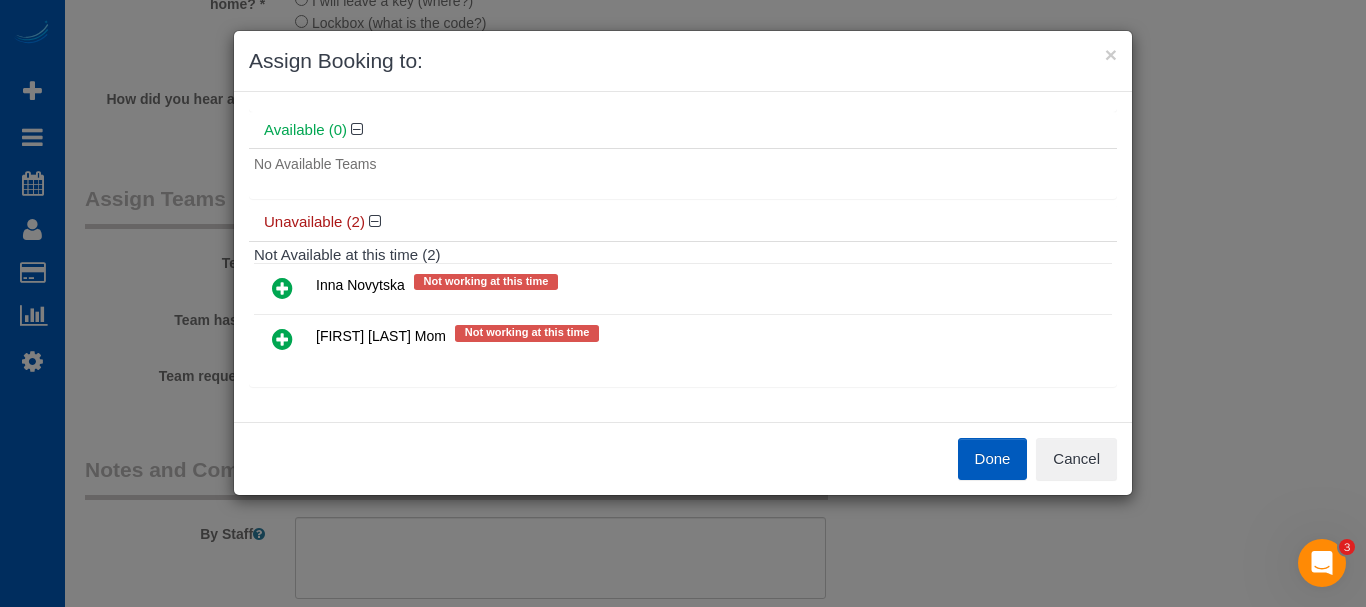 type 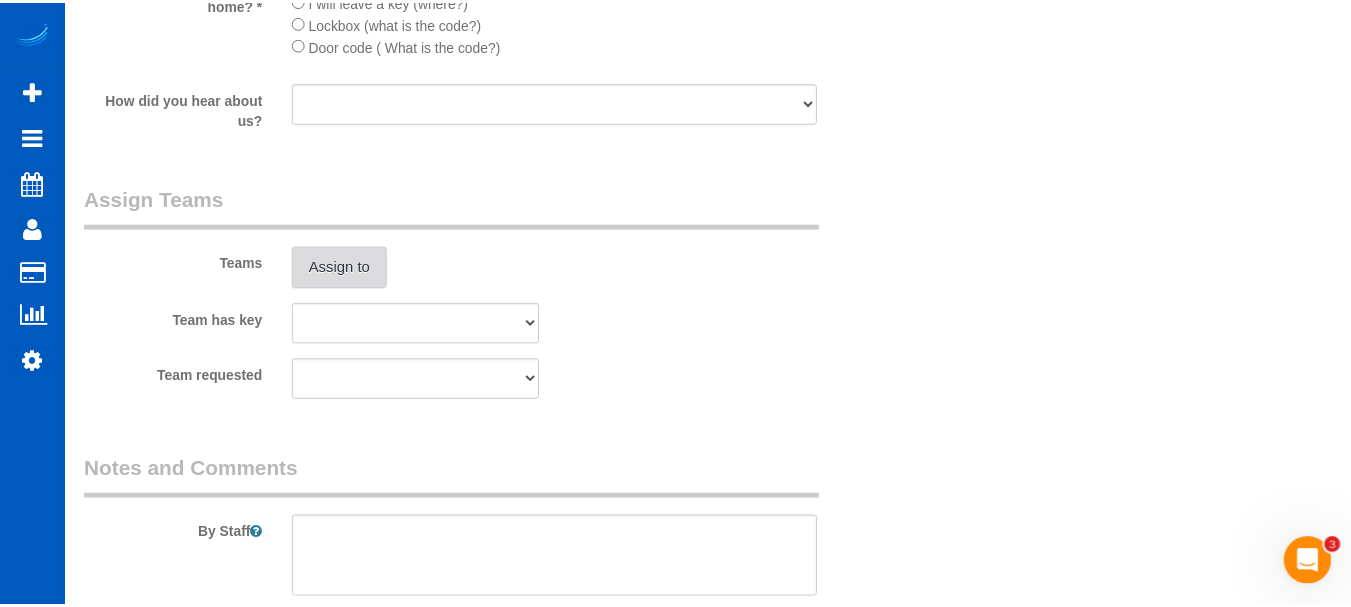 scroll, scrollTop: 2833, scrollLeft: 0, axis: vertical 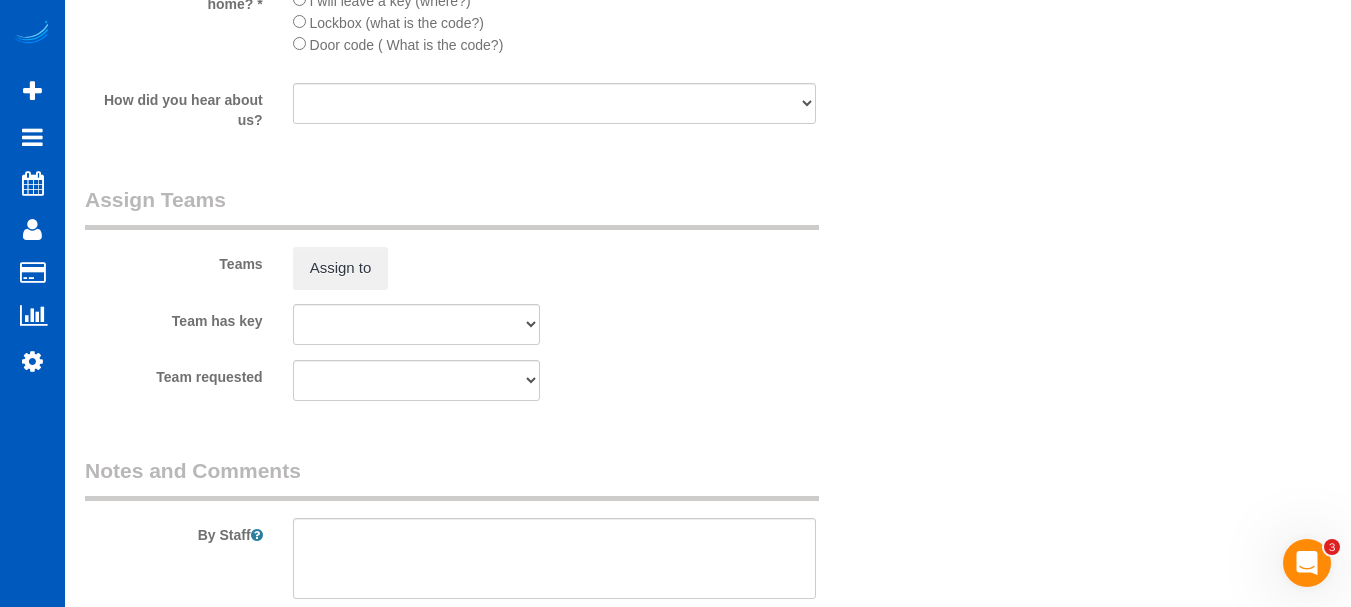 click on "Who
Email*
ashley@regalpropertyshoppe.com
Name *
Ashley
Bedard
Where
Address*
751 W 7th Ave
Escondido
AK
AL
AR
AZ
CA
CO
CT
DC
DE
FL
GA
HI
IA
ID
IL
IN
KS
KY
LA
MA
MD
ME
MI
MN
MO
MS
MT
NC
ND
NE" at bounding box center (708, -978) 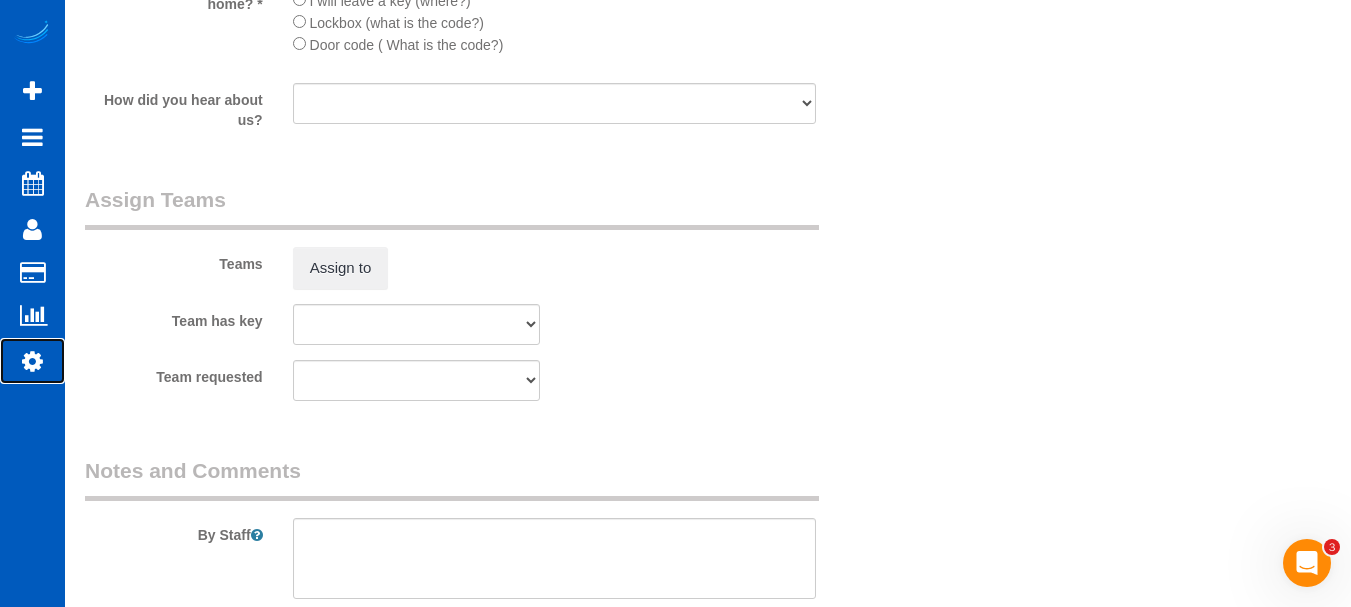 click at bounding box center [32, 361] 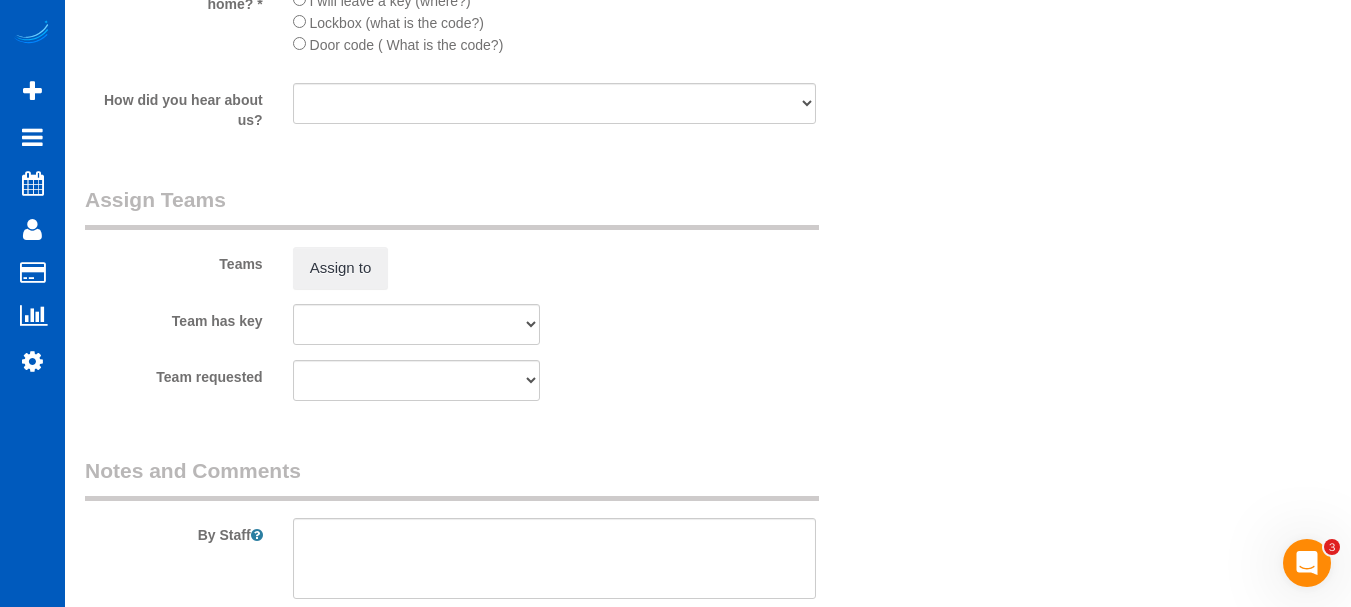 drag, startPoint x: 1100, startPoint y: 249, endPoint x: 1082, endPoint y: 201, distance: 51.264023 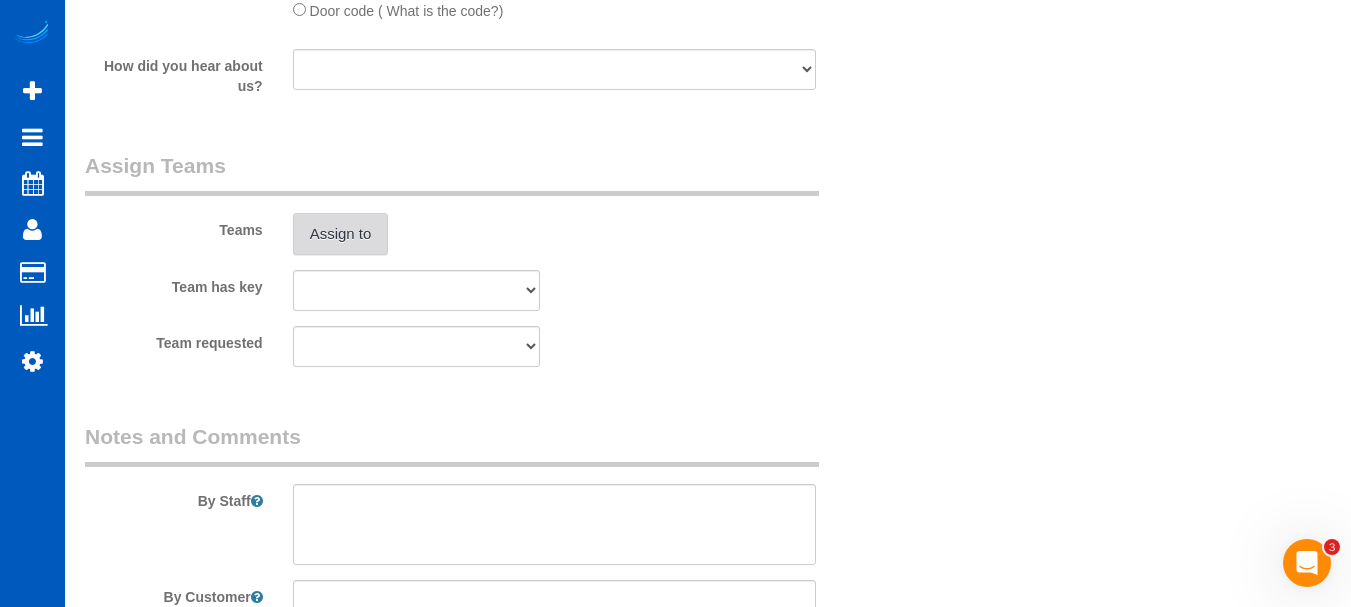 click on "Assign to" at bounding box center [341, 234] 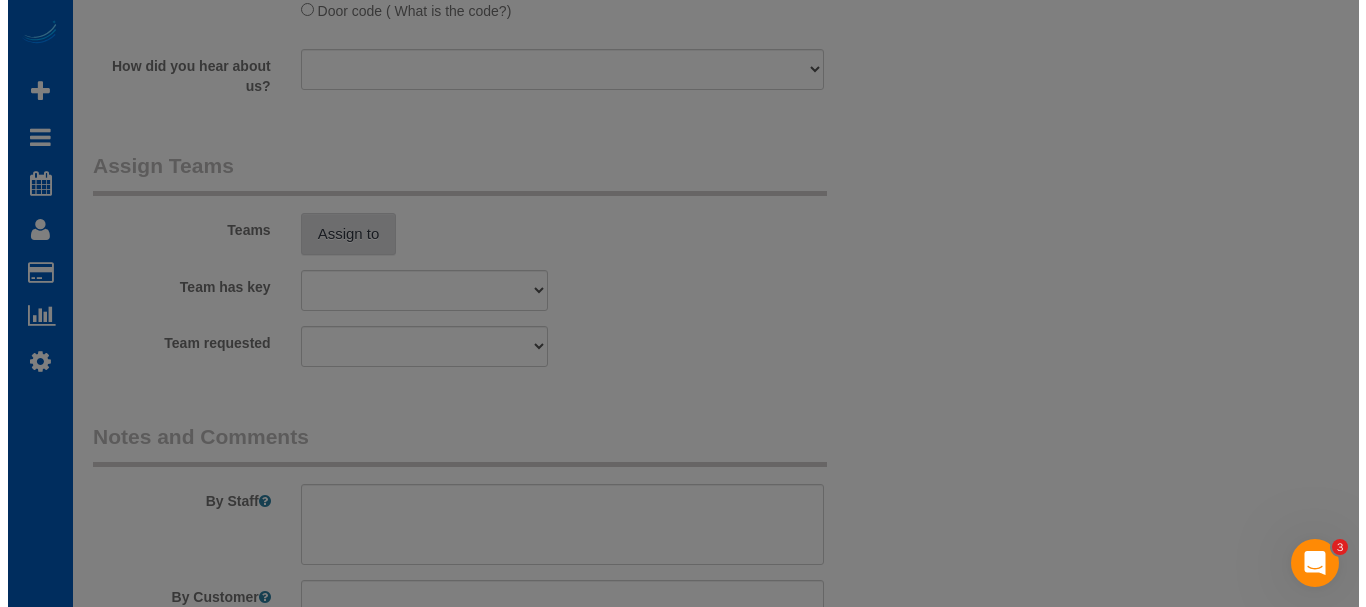 scroll, scrollTop: 2846, scrollLeft: 0, axis: vertical 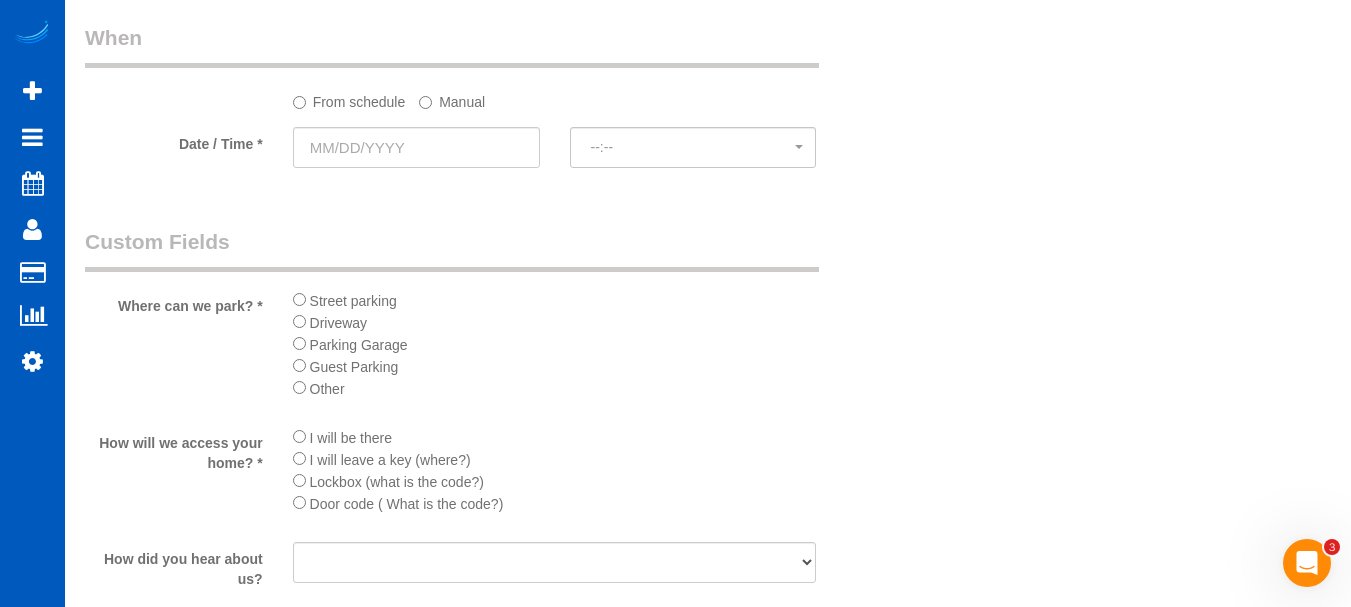 drag, startPoint x: 1060, startPoint y: 301, endPoint x: 1057, endPoint y: 440, distance: 139.03236 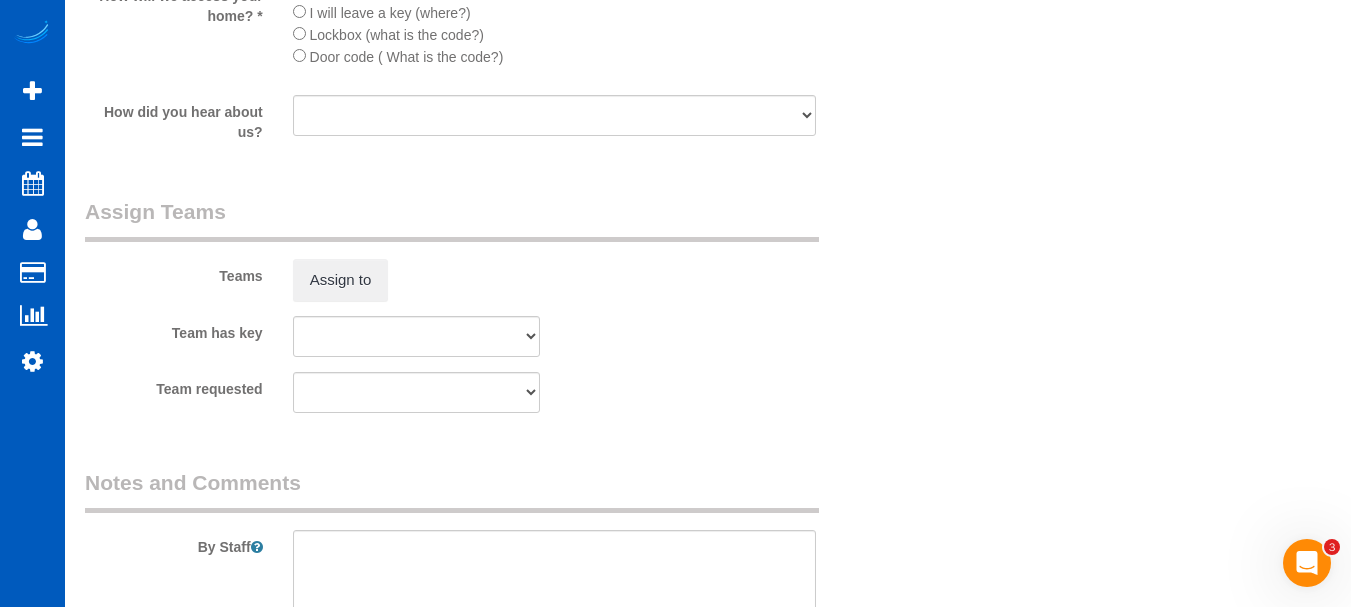 scroll, scrollTop: 2600, scrollLeft: 0, axis: vertical 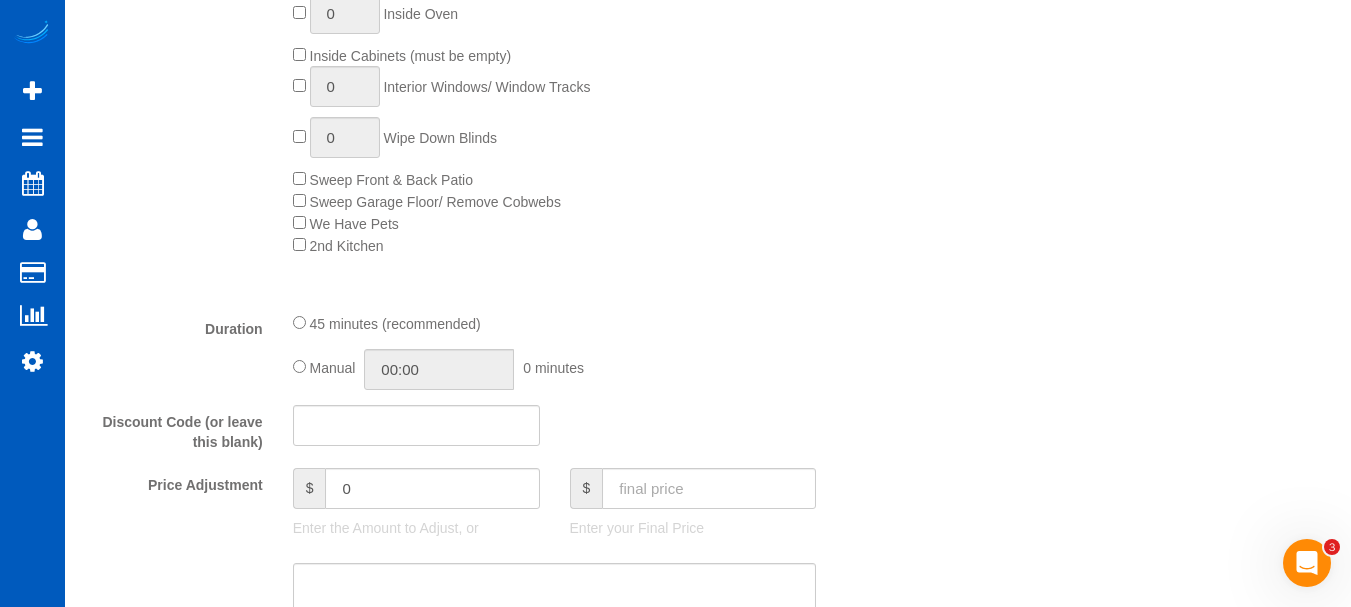 drag, startPoint x: 888, startPoint y: 276, endPoint x: 922, endPoint y: -79, distance: 356.62445 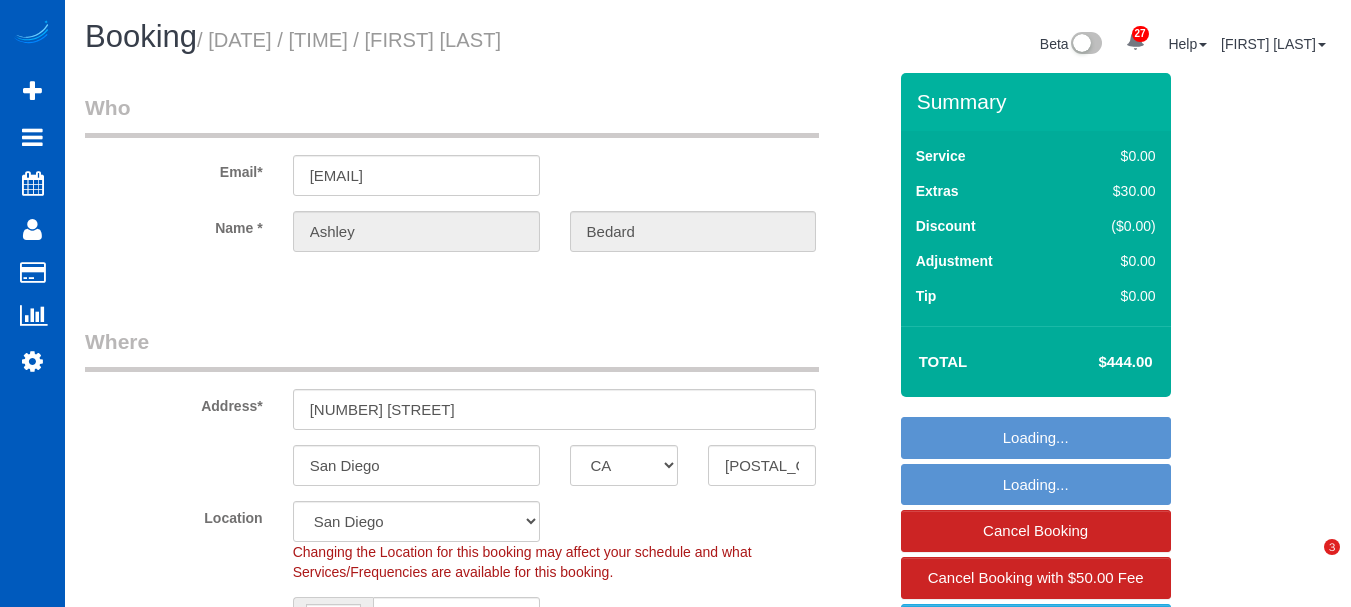 select on "CA" 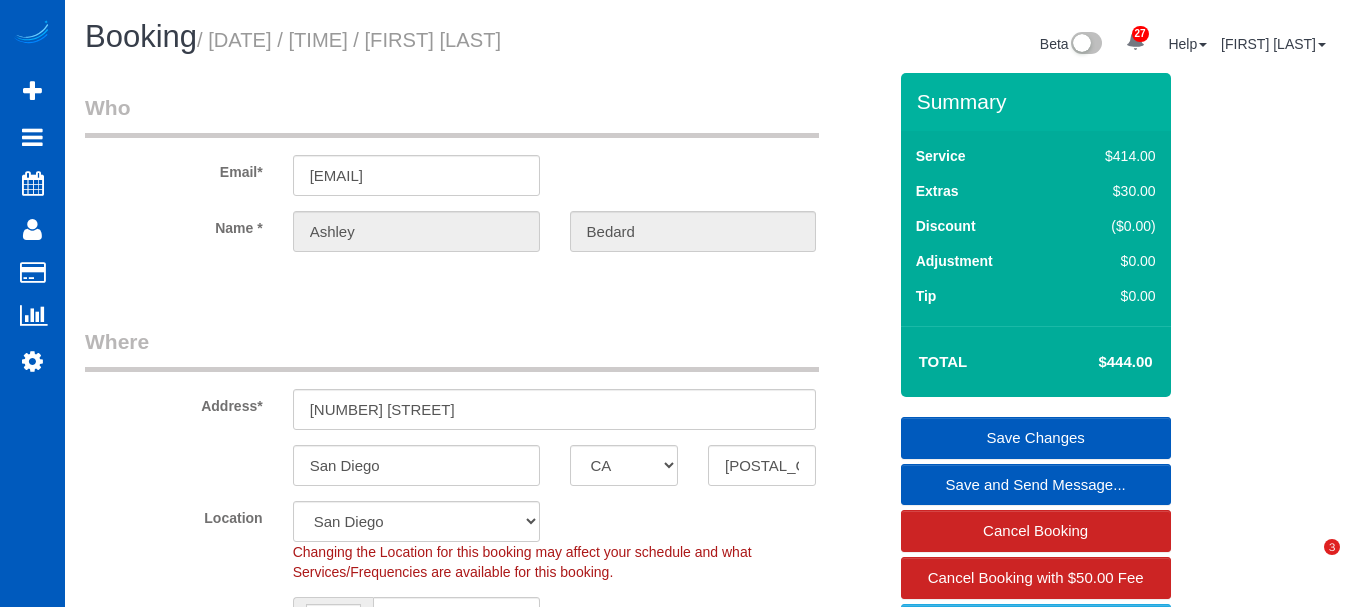 scroll, scrollTop: 0, scrollLeft: 0, axis: both 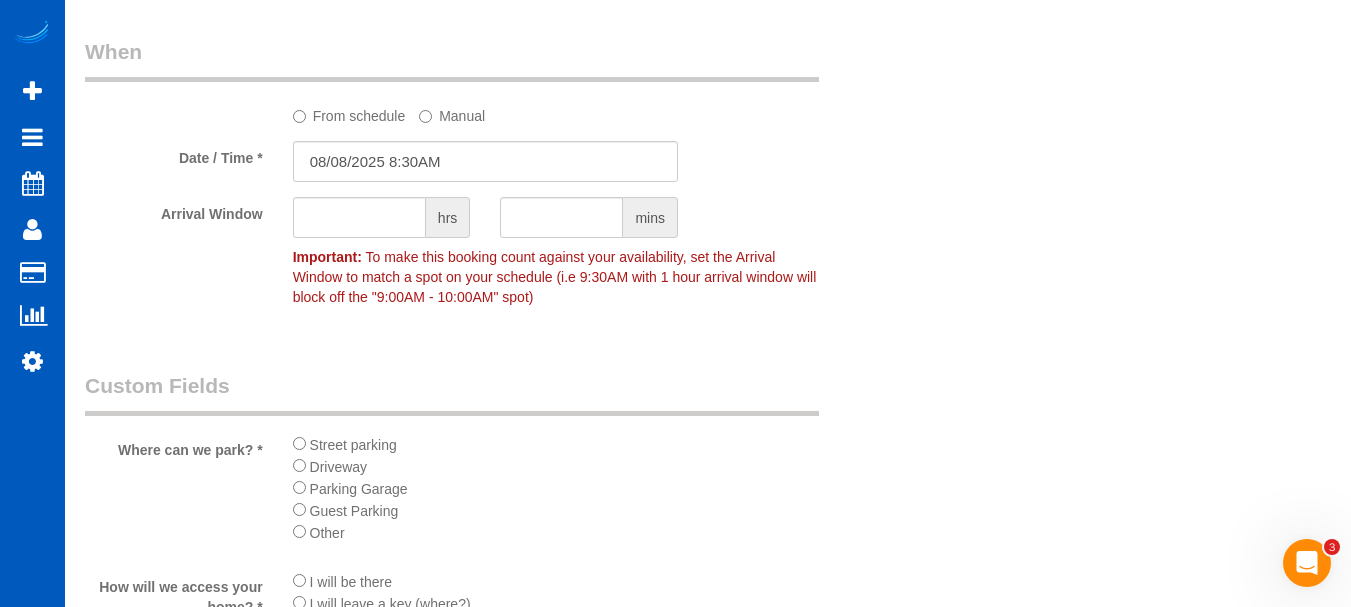 drag, startPoint x: 603, startPoint y: 52, endPoint x: 596, endPoint y: 364, distance: 312.07852 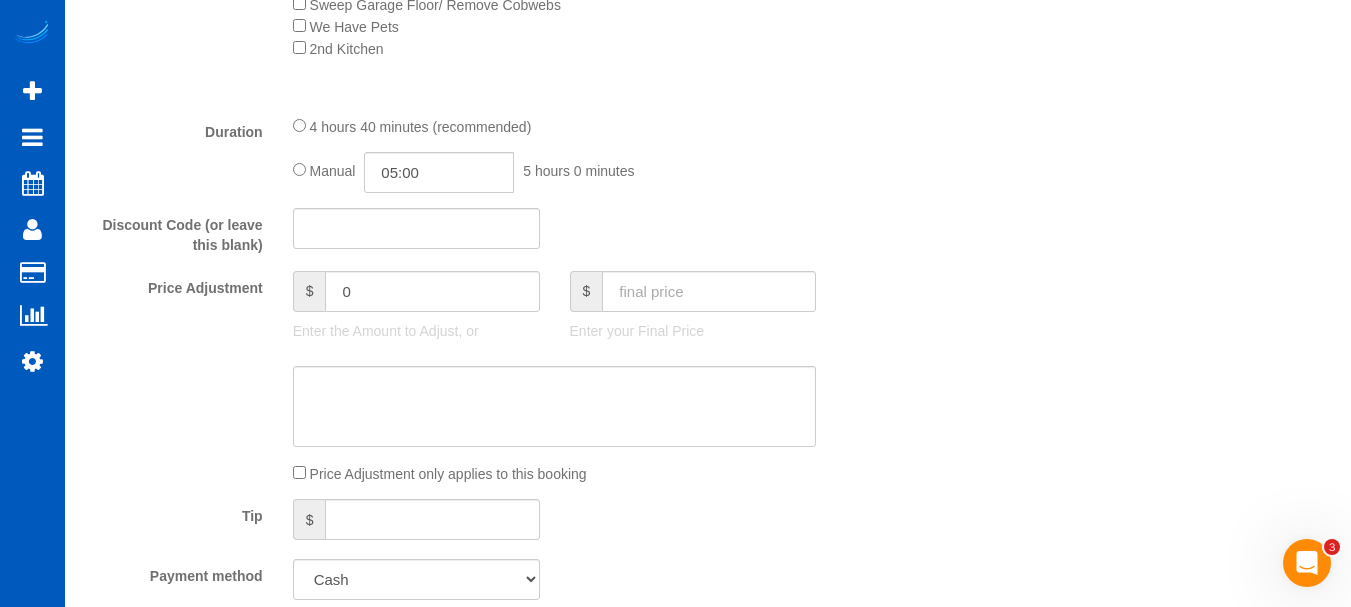 scroll, scrollTop: 1286, scrollLeft: 0, axis: vertical 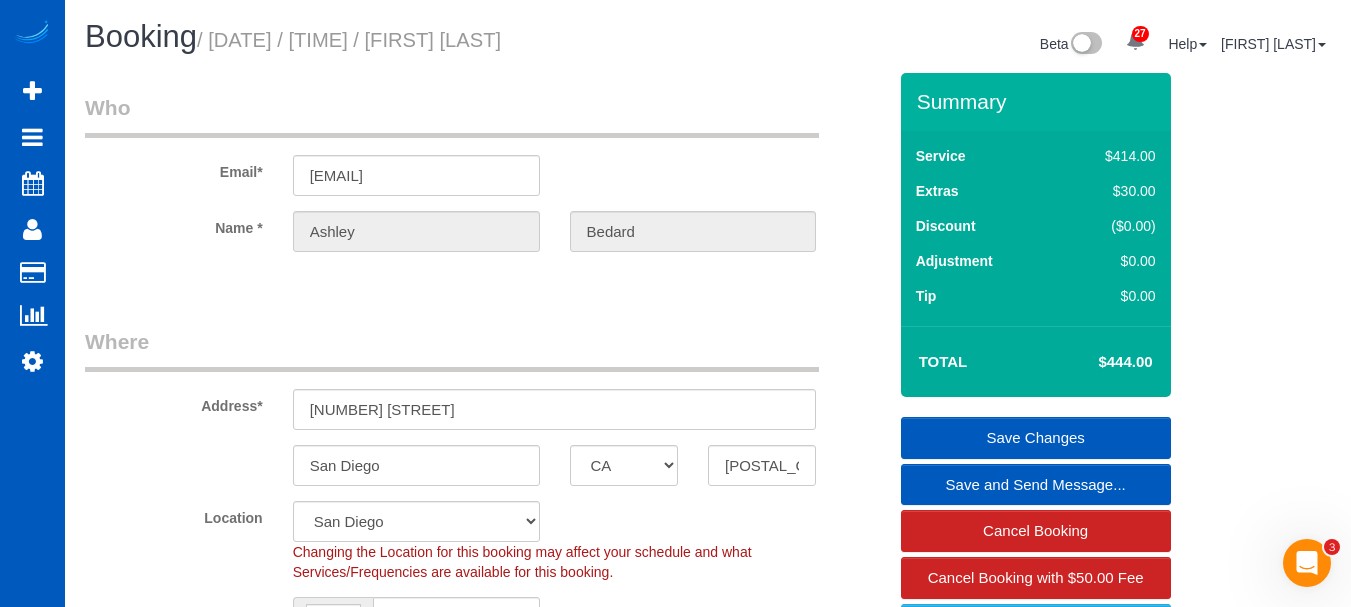 drag, startPoint x: 797, startPoint y: -83, endPoint x: 778, endPoint y: -135, distance: 55.362442 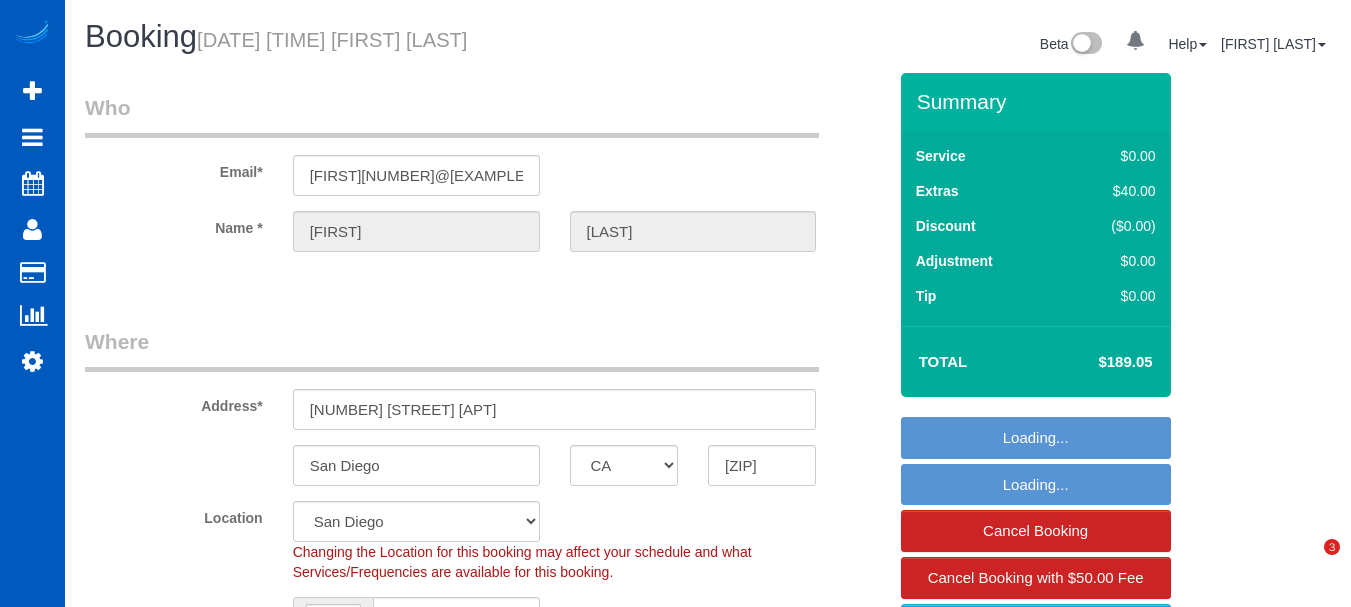 select on "CA" 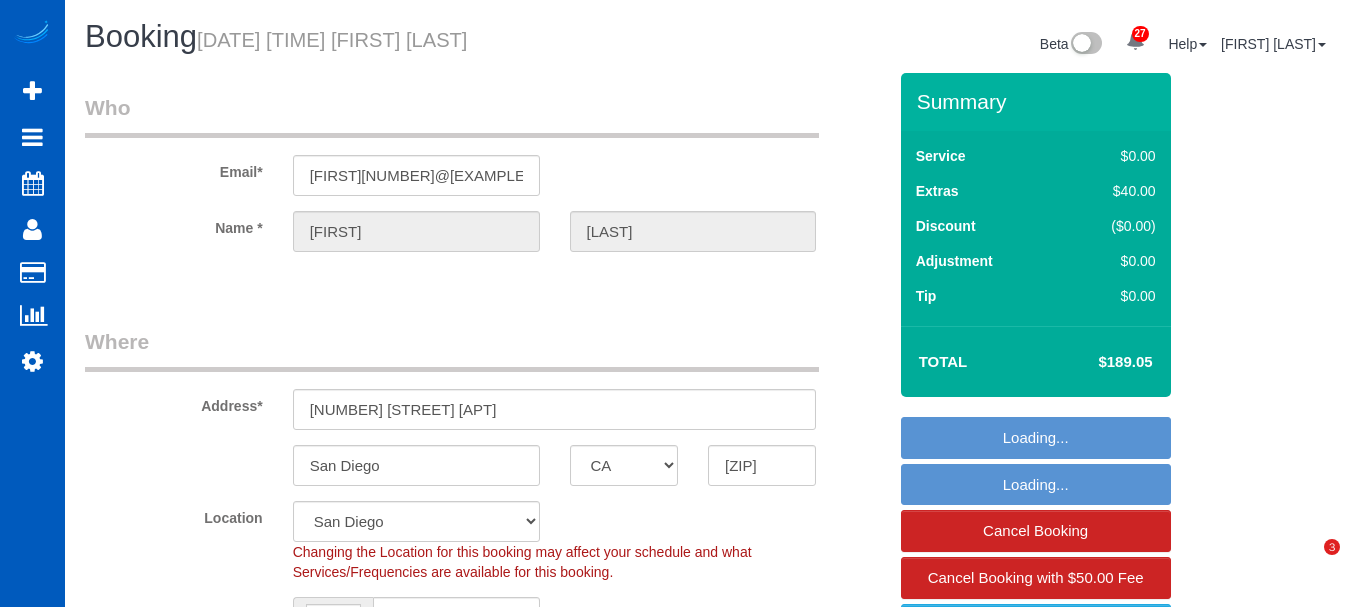select on "object:1018" 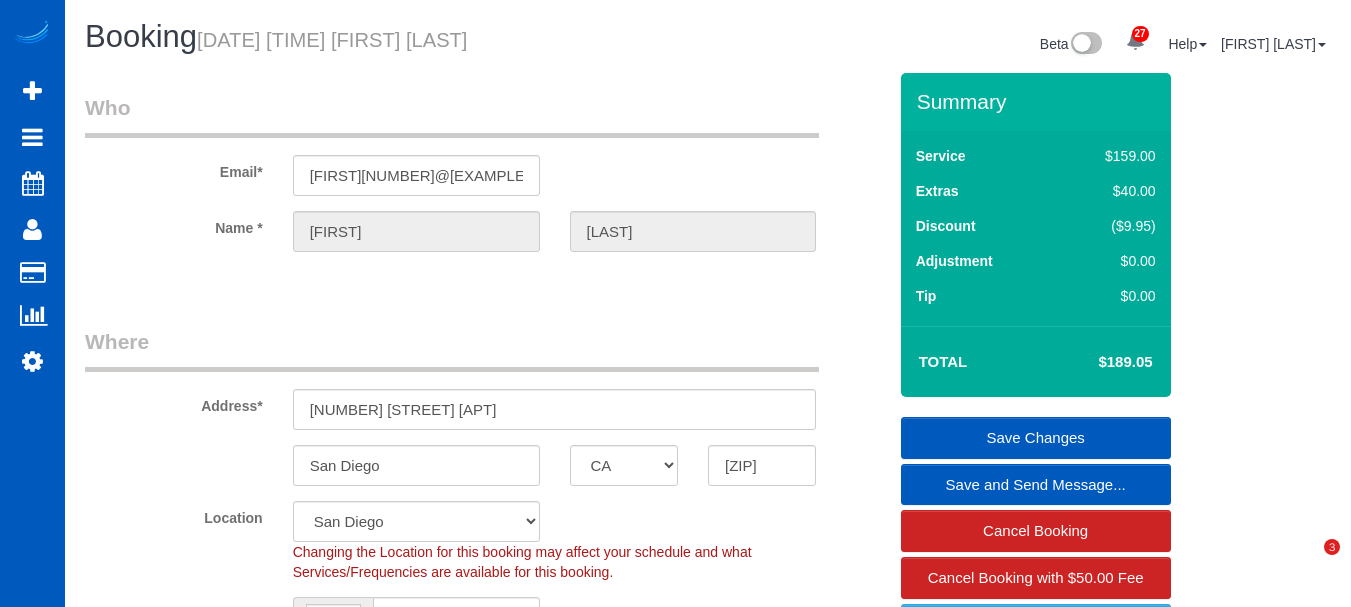 scroll, scrollTop: 0, scrollLeft: 0, axis: both 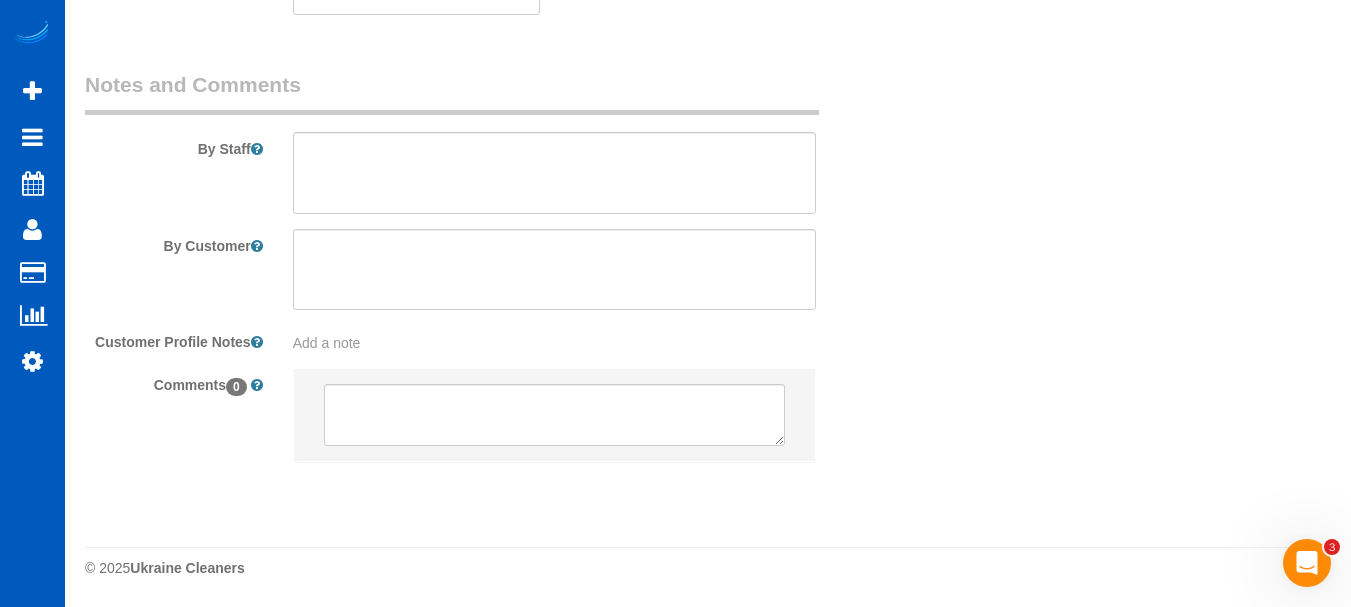 drag, startPoint x: 581, startPoint y: 207, endPoint x: 593, endPoint y: 450, distance: 243.29611 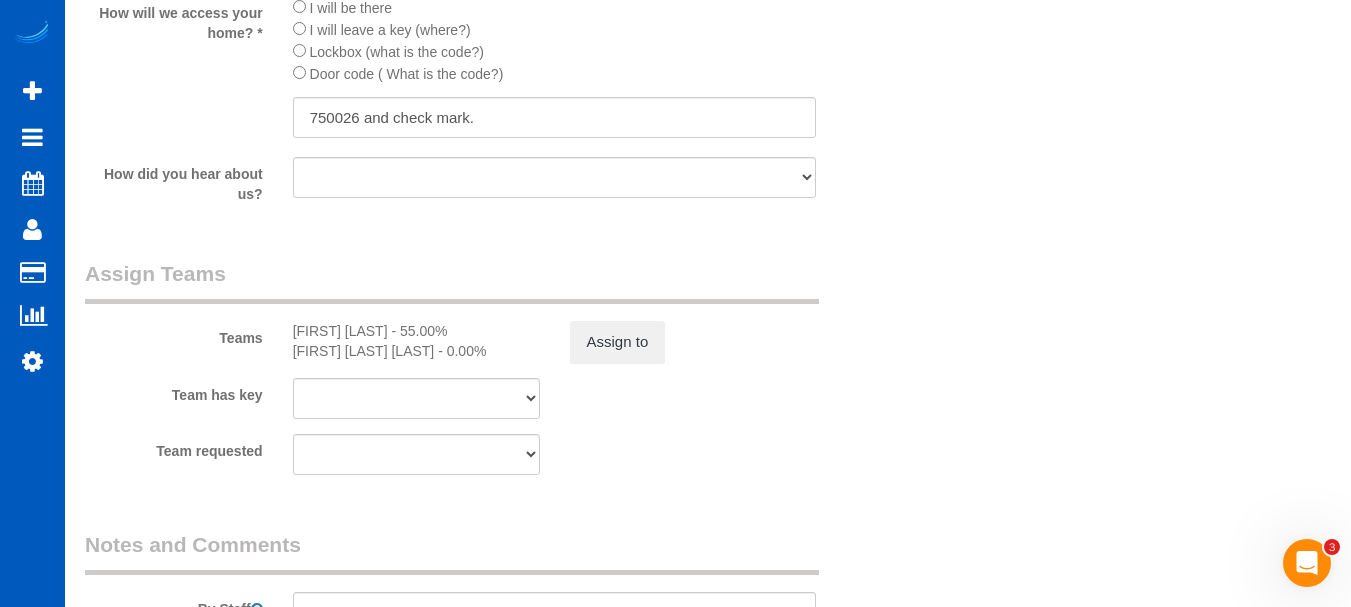 drag, startPoint x: 1195, startPoint y: 195, endPoint x: 1180, endPoint y: 88, distance: 108.04629 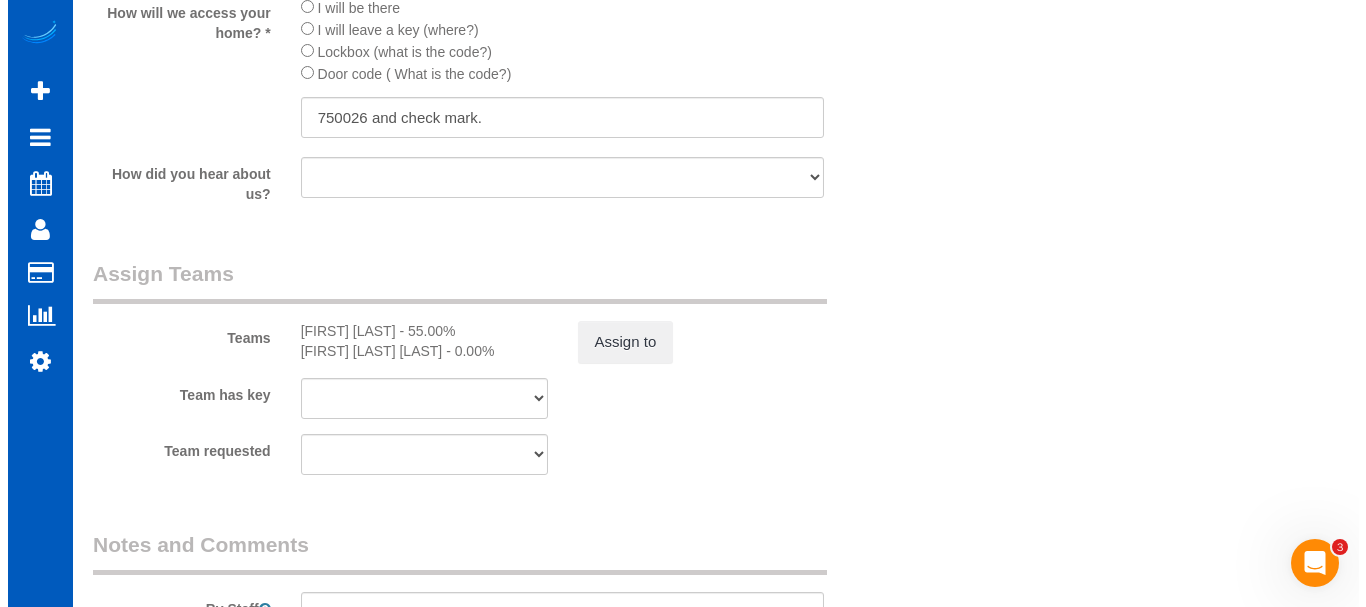 scroll, scrollTop: 2551, scrollLeft: 0, axis: vertical 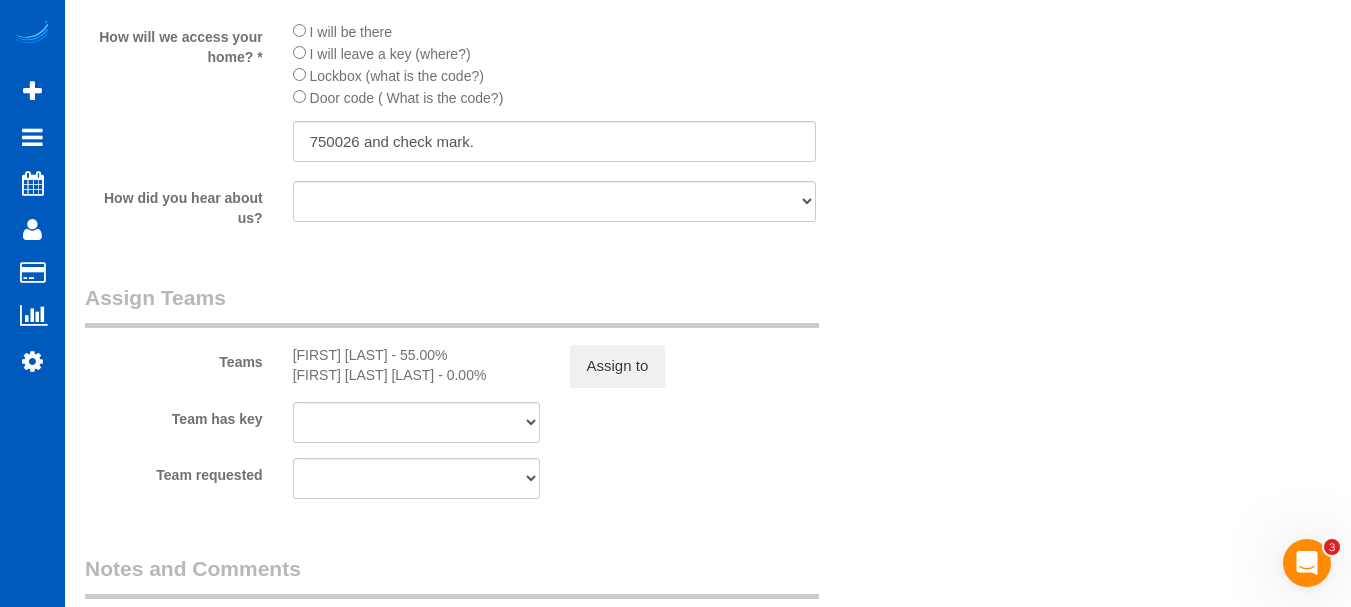 click on "Assign to" at bounding box center [693, 366] 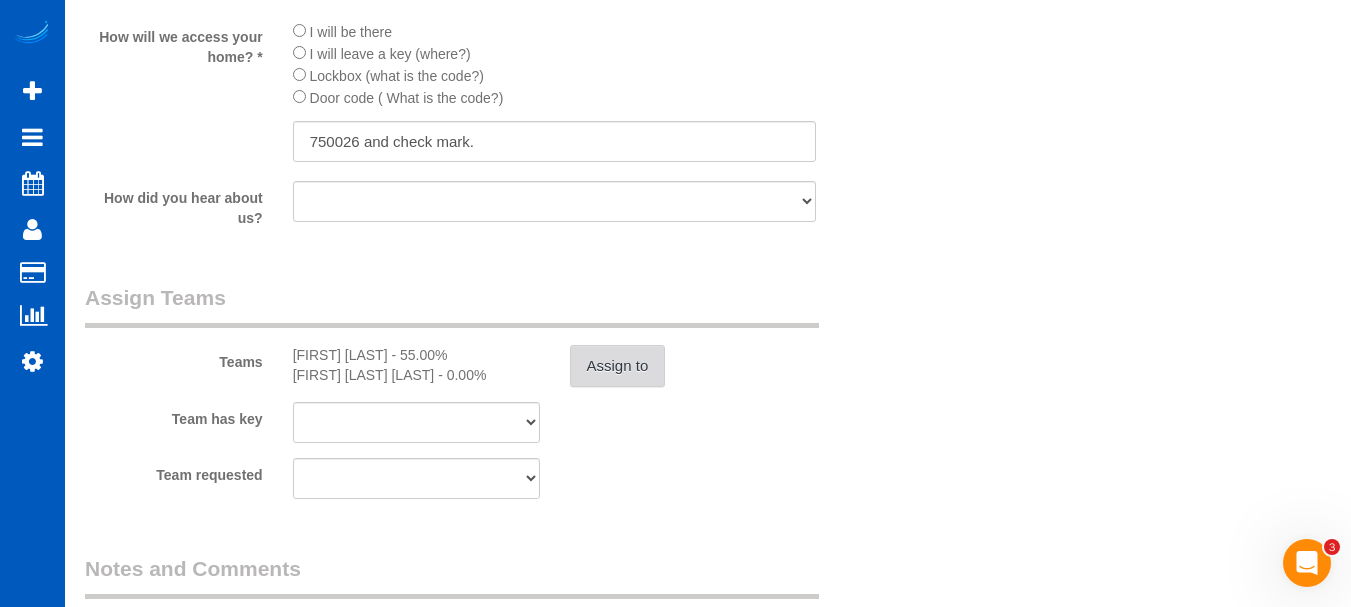 click on "Assign to" at bounding box center (618, 366) 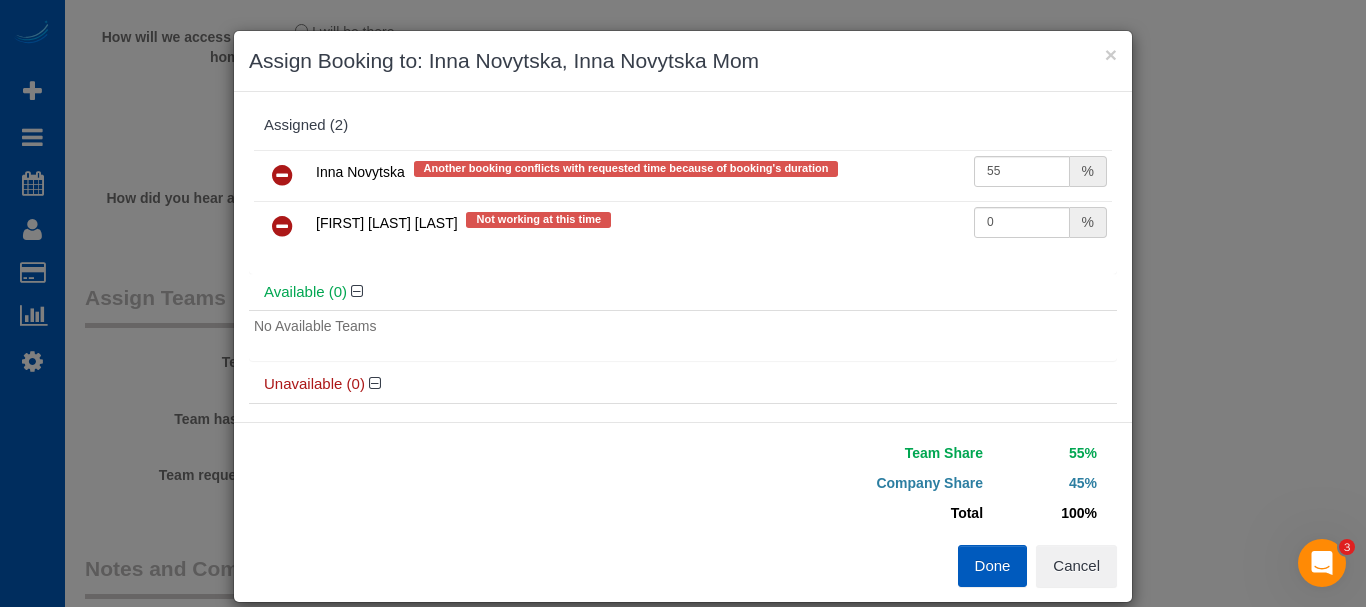 click at bounding box center [282, 175] 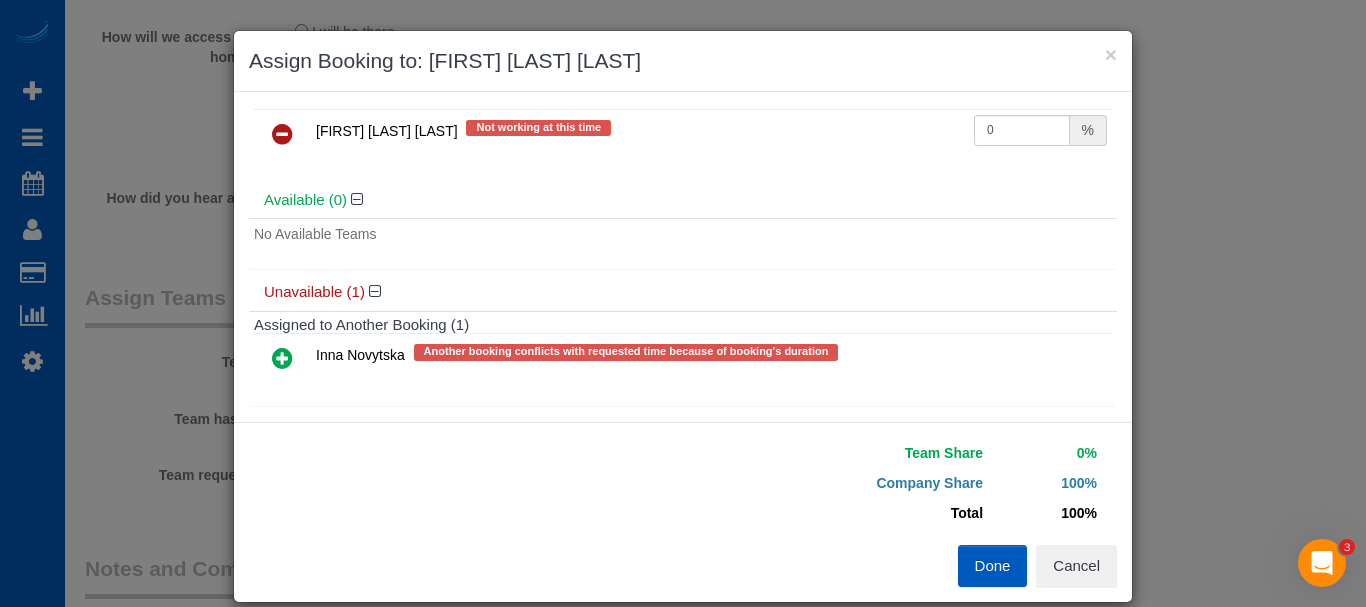 scroll, scrollTop: 60, scrollLeft: 0, axis: vertical 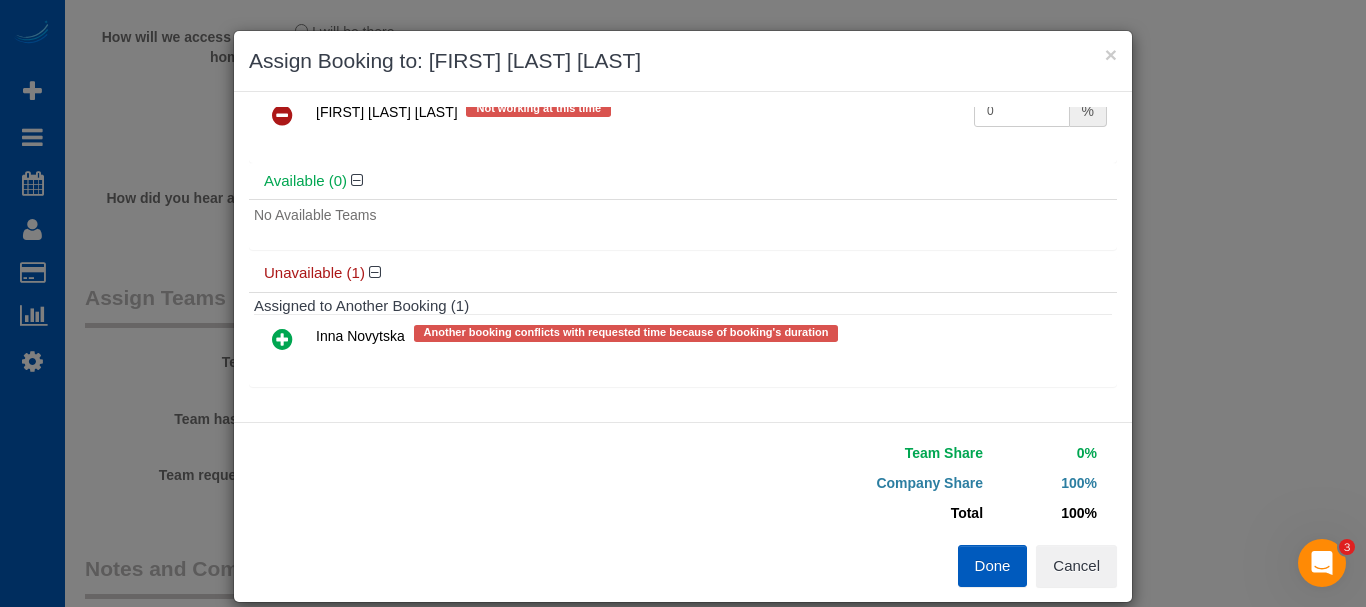 click at bounding box center [282, 115] 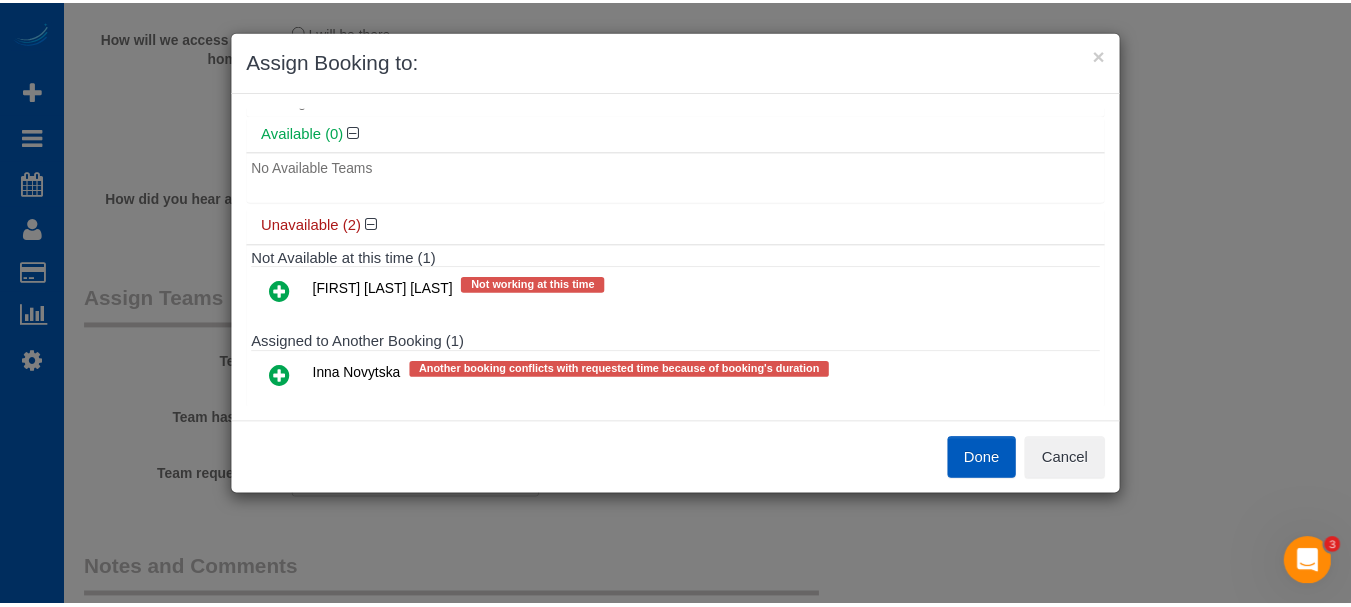 scroll, scrollTop: 80, scrollLeft: 0, axis: vertical 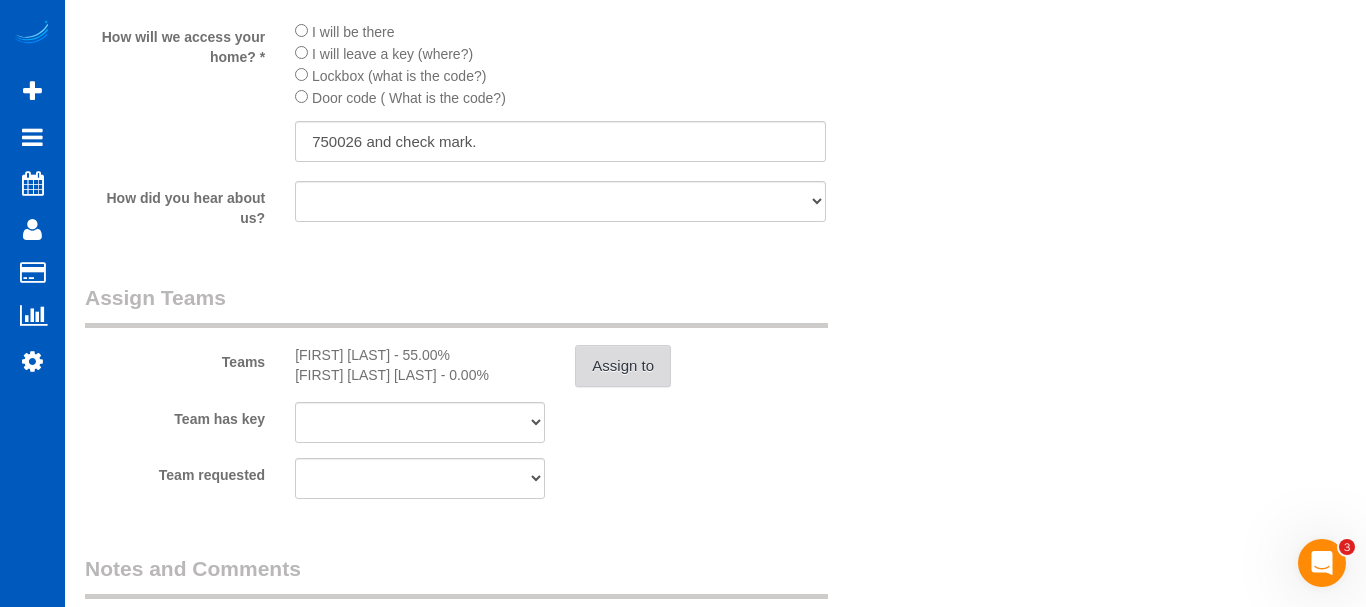 type 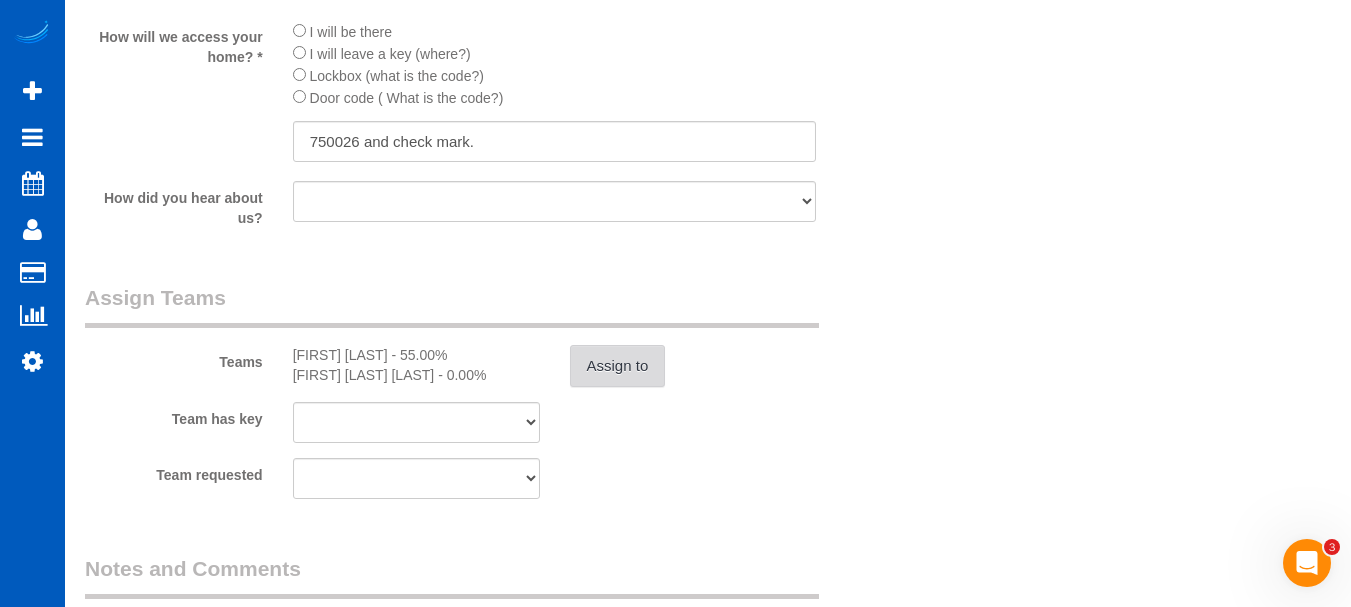click on "Assign to" at bounding box center (618, 366) 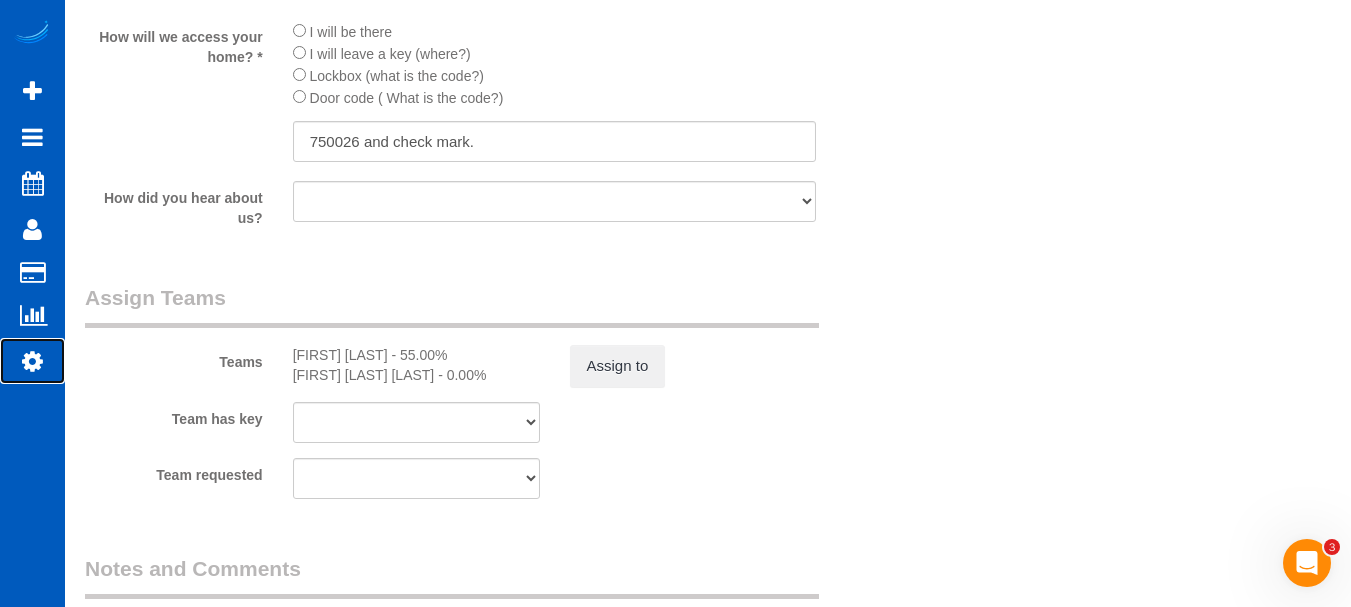 click on "Settings" at bounding box center [32, 361] 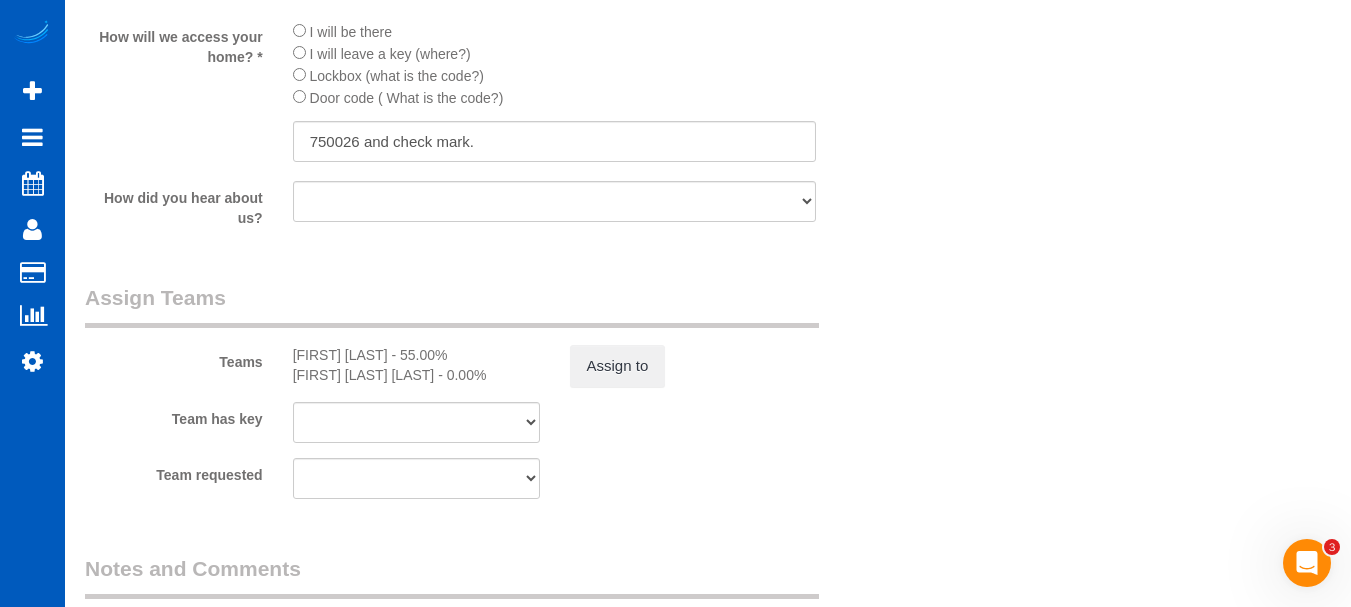 click on "Who
Email*
marlena3605@gmail.com
Name *
Marlena
Harvey
Where
Address*
4356 West Point Loma Blvd Apt J
San Diego
AK
AL
AR
AZ
CA
CO
CT
DC
DE
FL
GA
HI
IA
ID
IL
IN
KS
KY
LA
MA
MD
ME
MI
MN
MO
MS
MT
NC
ND
NE" at bounding box center [708, -728] 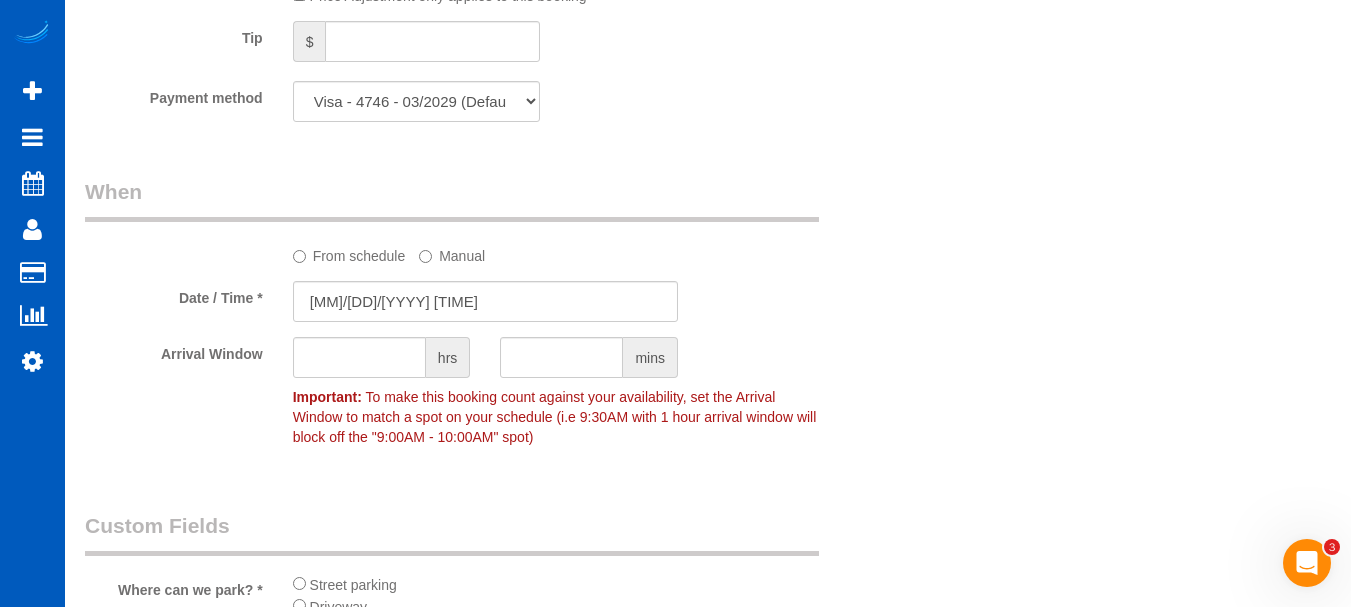 scroll, scrollTop: 0, scrollLeft: 0, axis: both 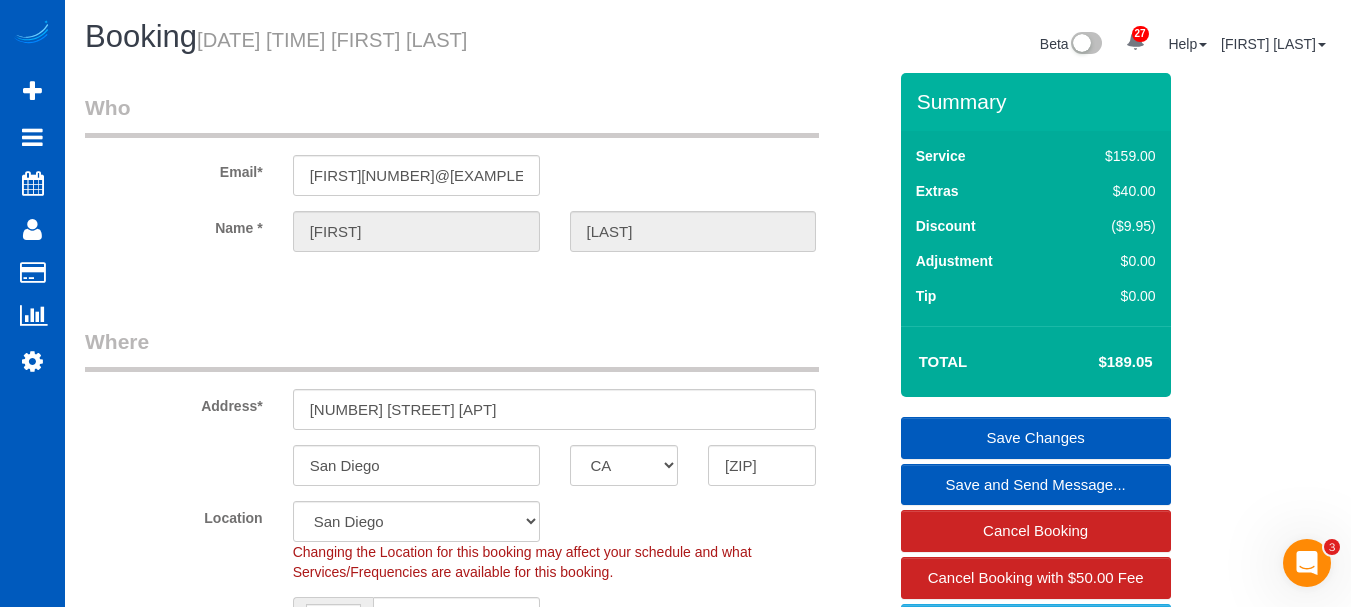 drag, startPoint x: 949, startPoint y: 162, endPoint x: 913, endPoint y: 34, distance: 132.96616 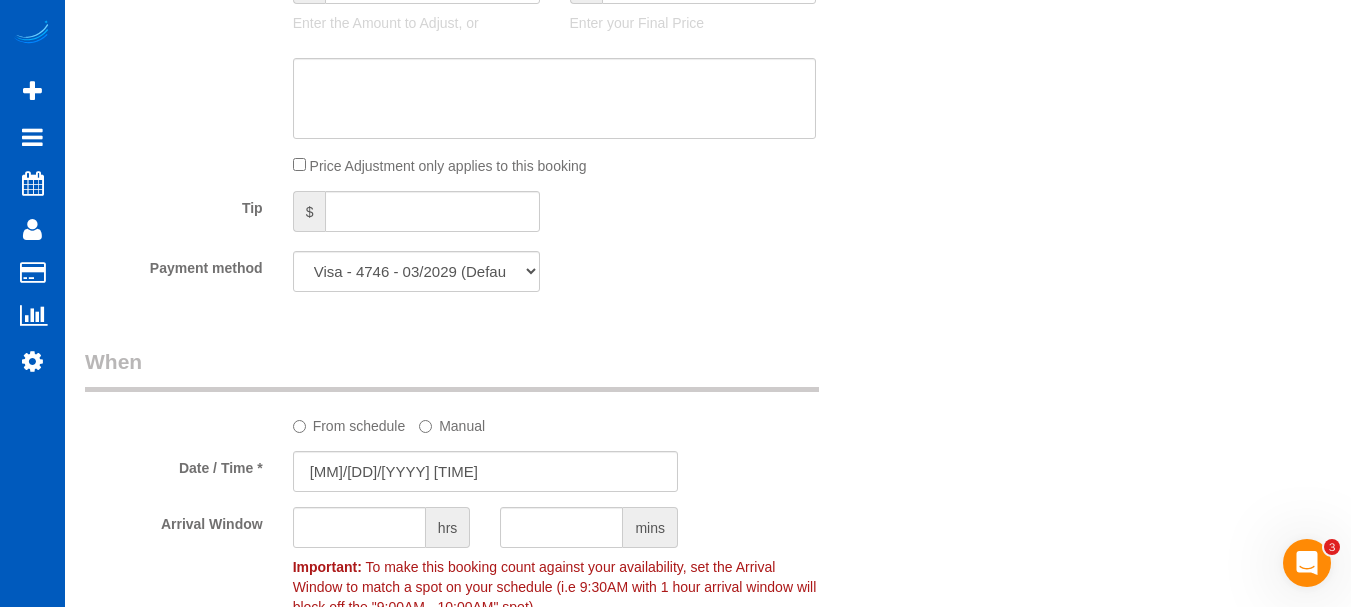 scroll, scrollTop: 1700, scrollLeft: 0, axis: vertical 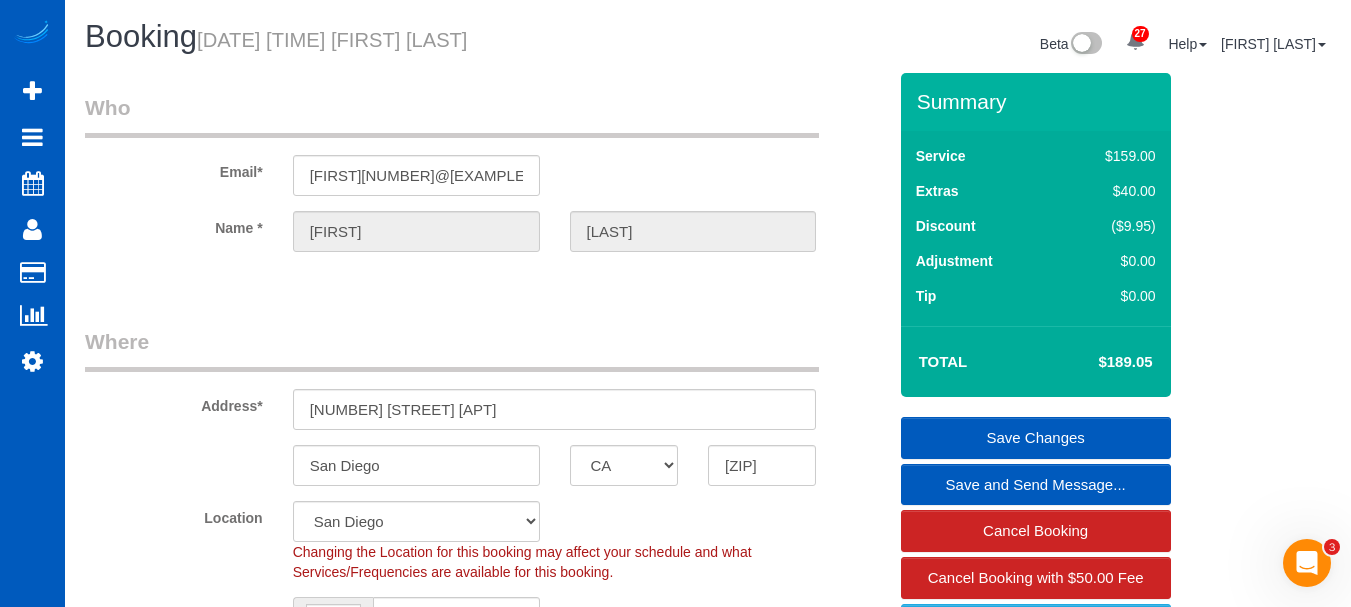 drag, startPoint x: 1007, startPoint y: 290, endPoint x: 946, endPoint y: -161, distance: 455.10657 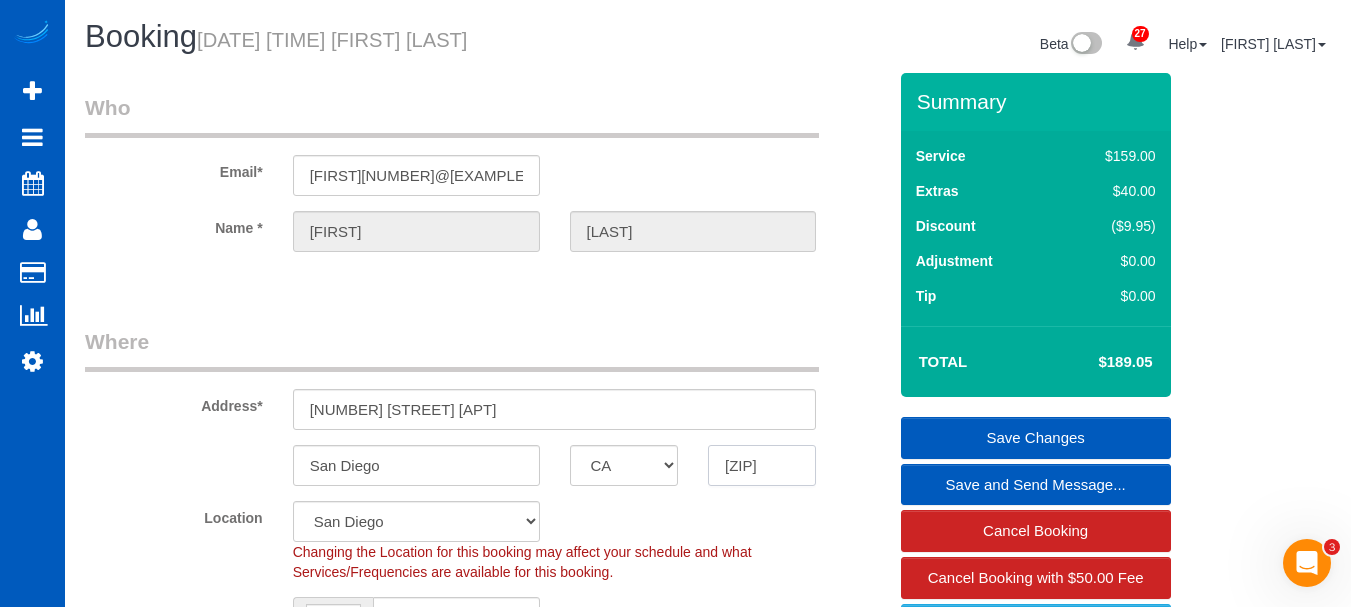 click on "[POSTAL_CODE]" at bounding box center (762, 465) 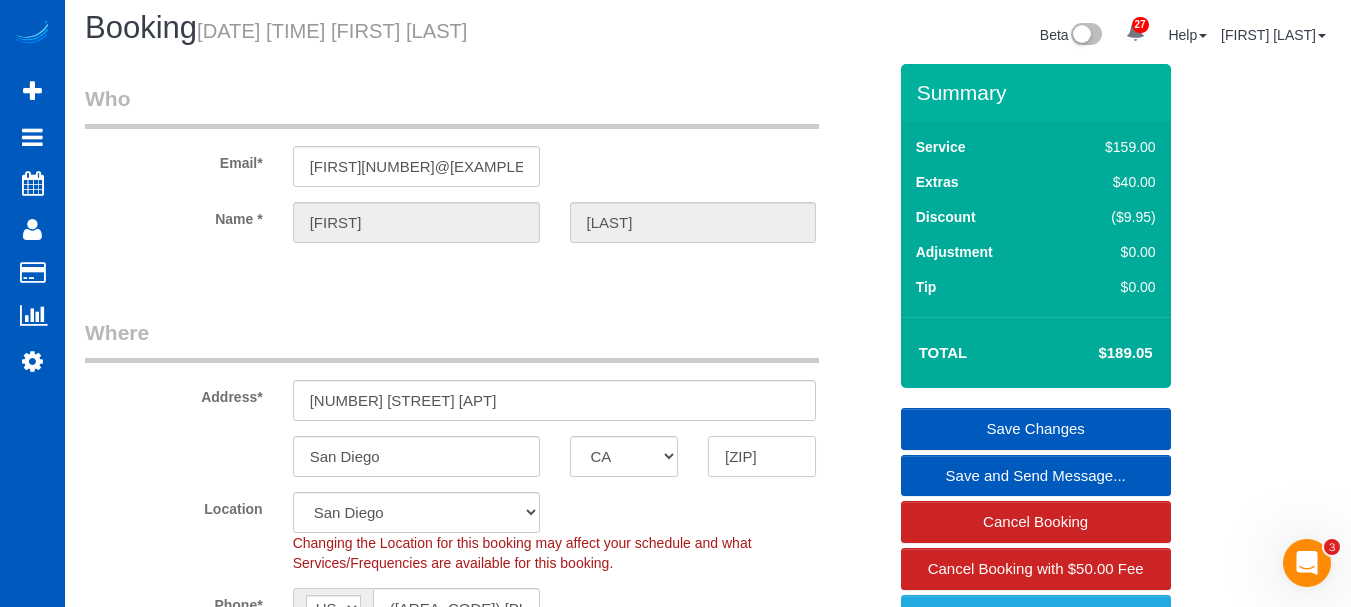 scroll, scrollTop: 0, scrollLeft: 0, axis: both 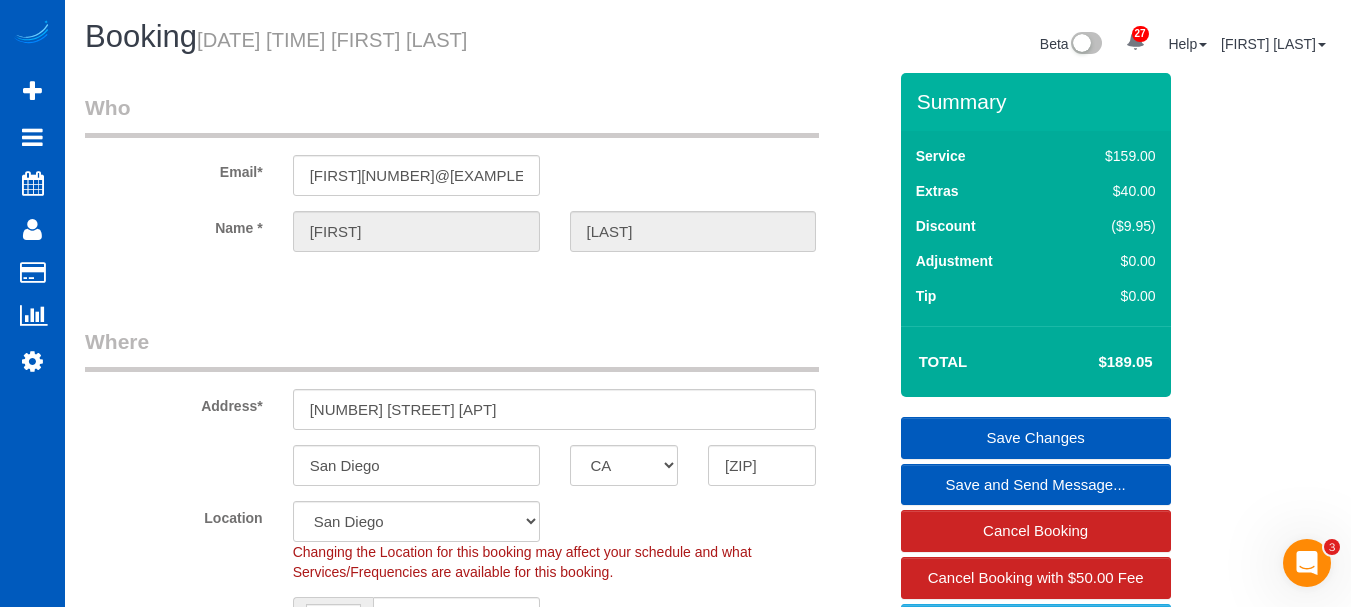 click on "Who" at bounding box center (452, 115) 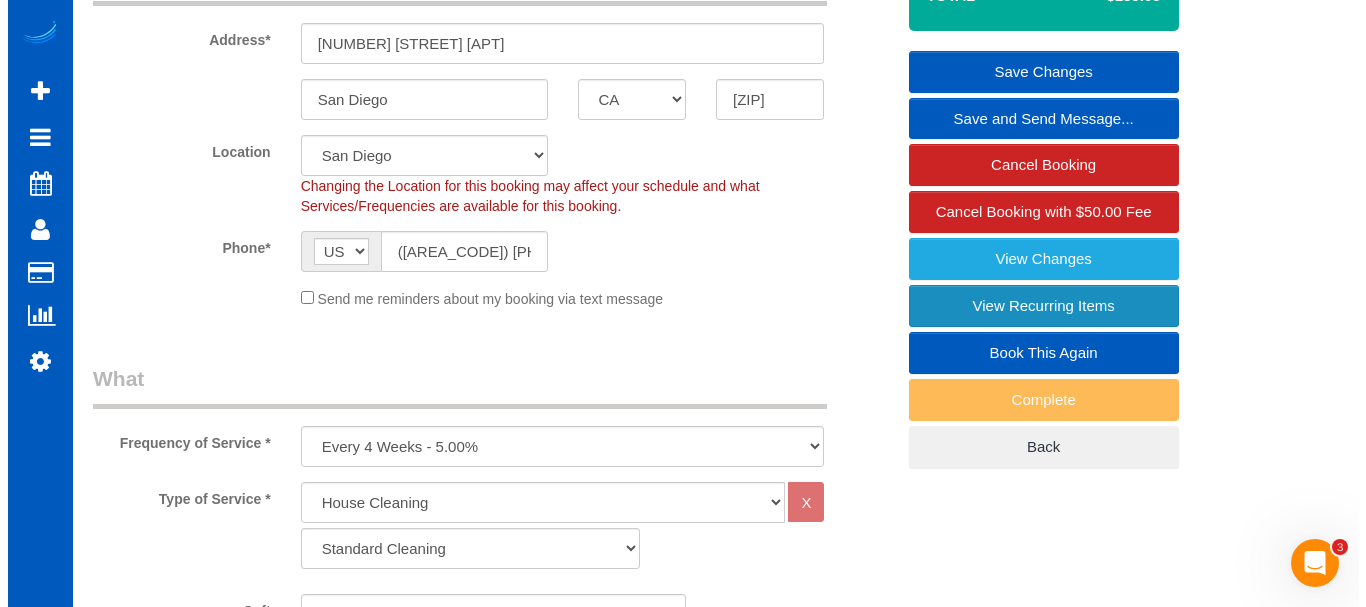 scroll, scrollTop: 367, scrollLeft: 0, axis: vertical 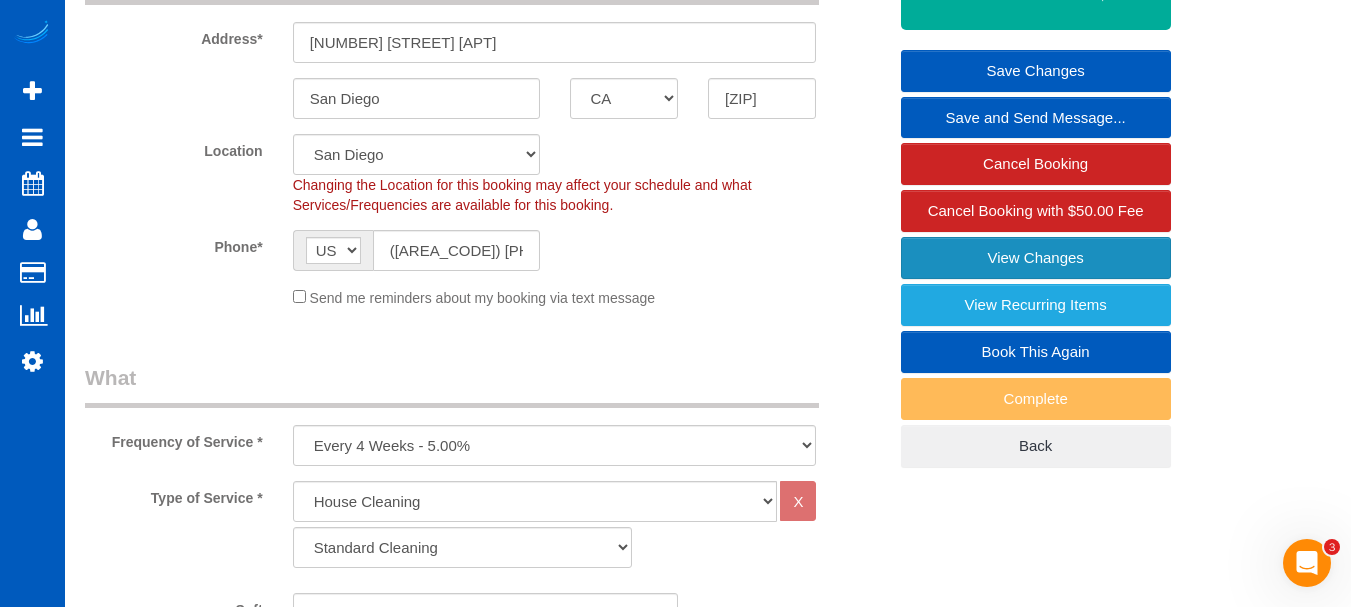 click on "View Changes" at bounding box center [1036, 258] 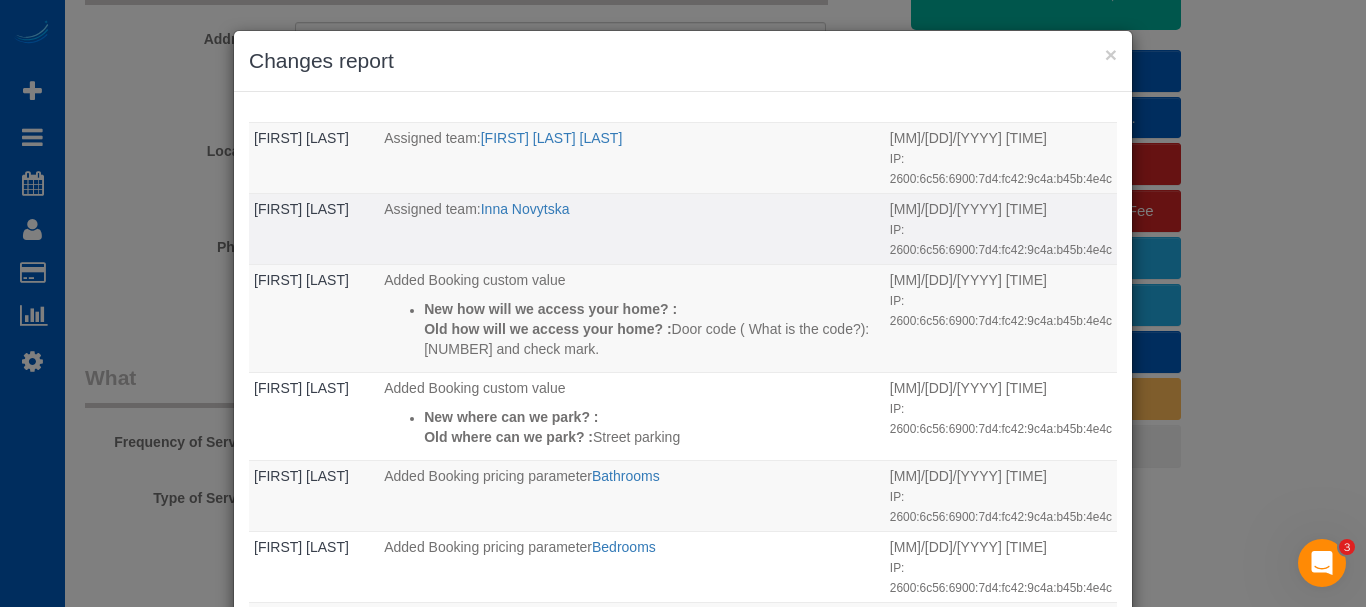 scroll, scrollTop: 0, scrollLeft: 0, axis: both 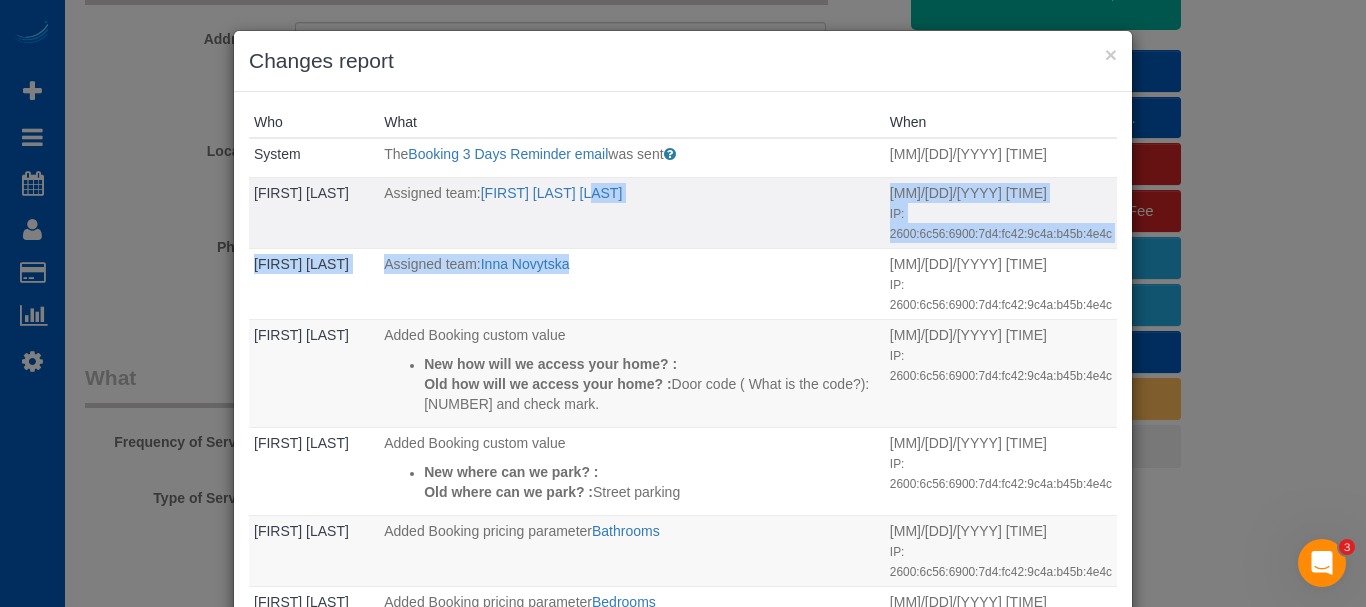 click on "System
The  Booking 3 Days Reminder email  was sent
Sent 3 days before the booking to remind the customer of their upcoming booking.
08/05/2025 7:15AM
Anna Cosio
Assigned team:  Inna Novytska Mom
07/10/2025 6:21PM" at bounding box center (683, 539) 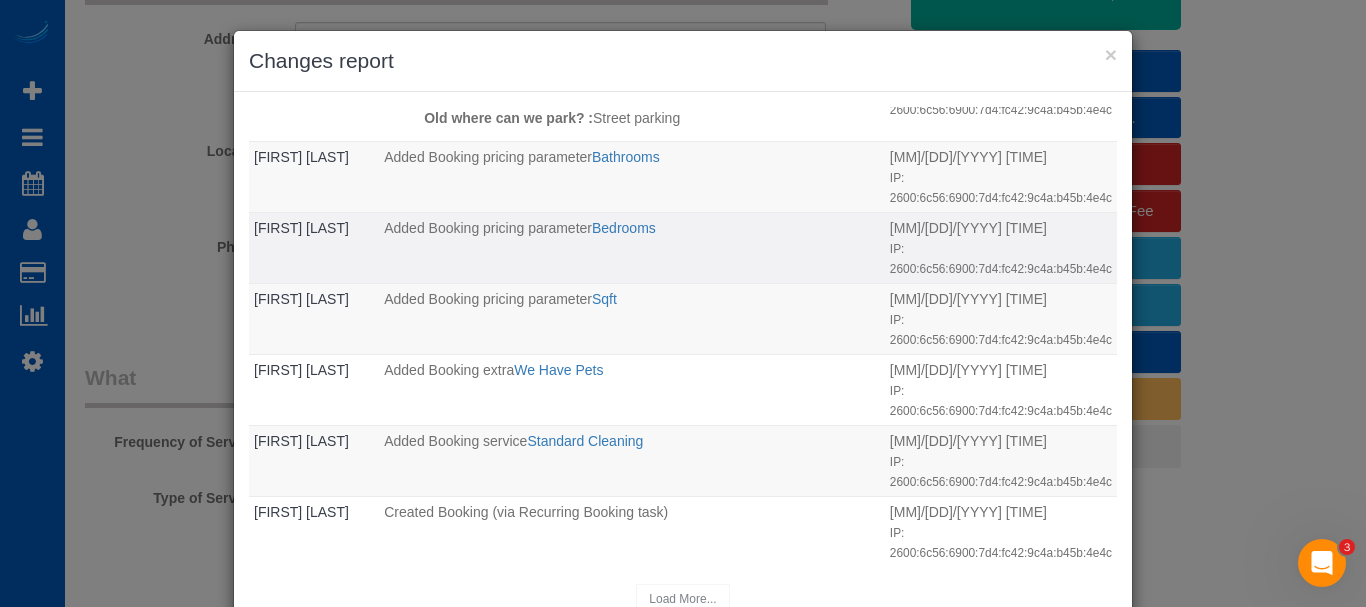 scroll, scrollTop: 382, scrollLeft: 0, axis: vertical 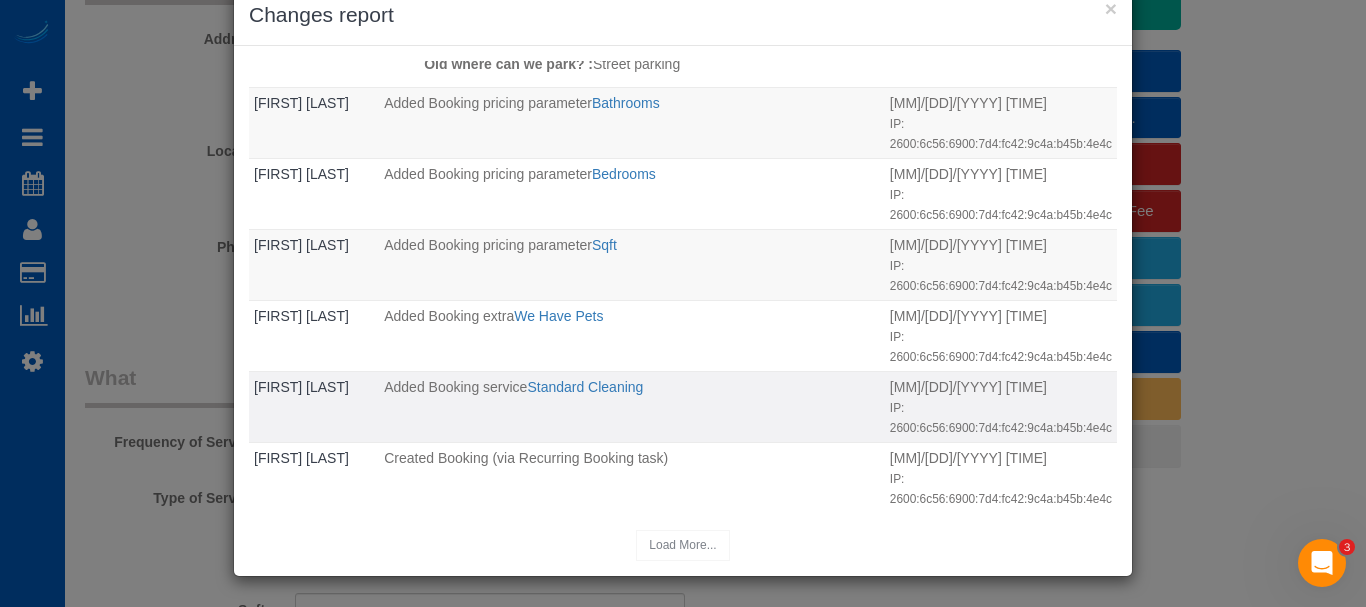 click on "Added Booking service  Standard Cleaning" at bounding box center [632, 387] 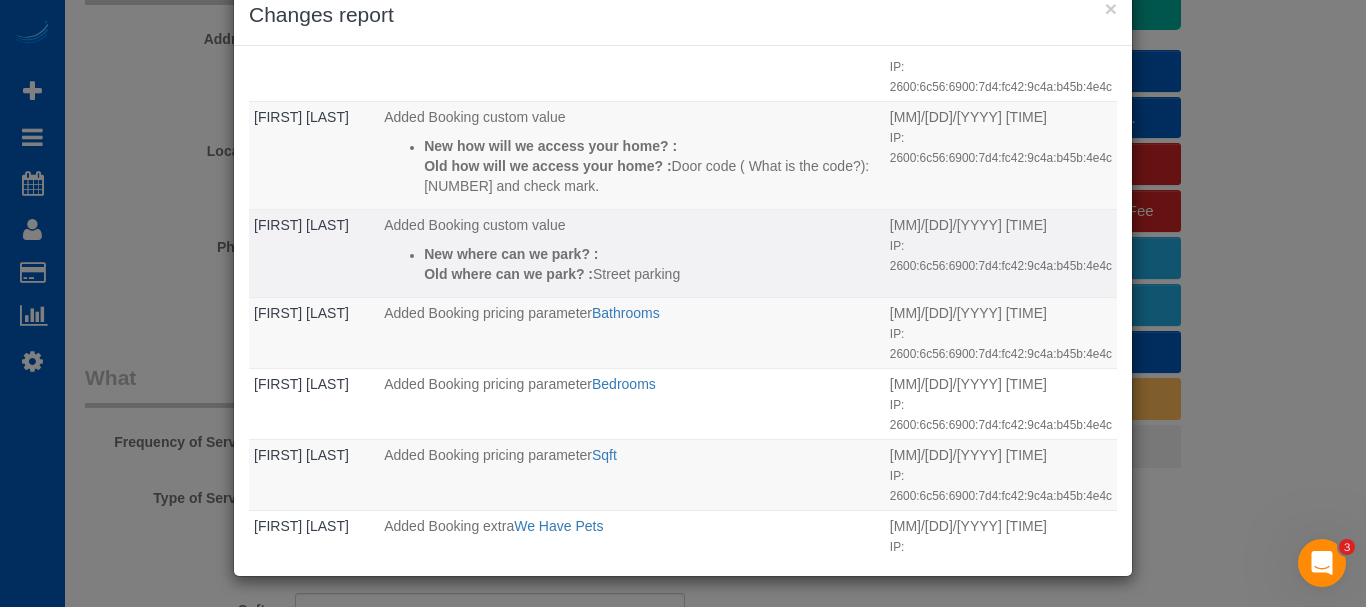 scroll, scrollTop: 0, scrollLeft: 0, axis: both 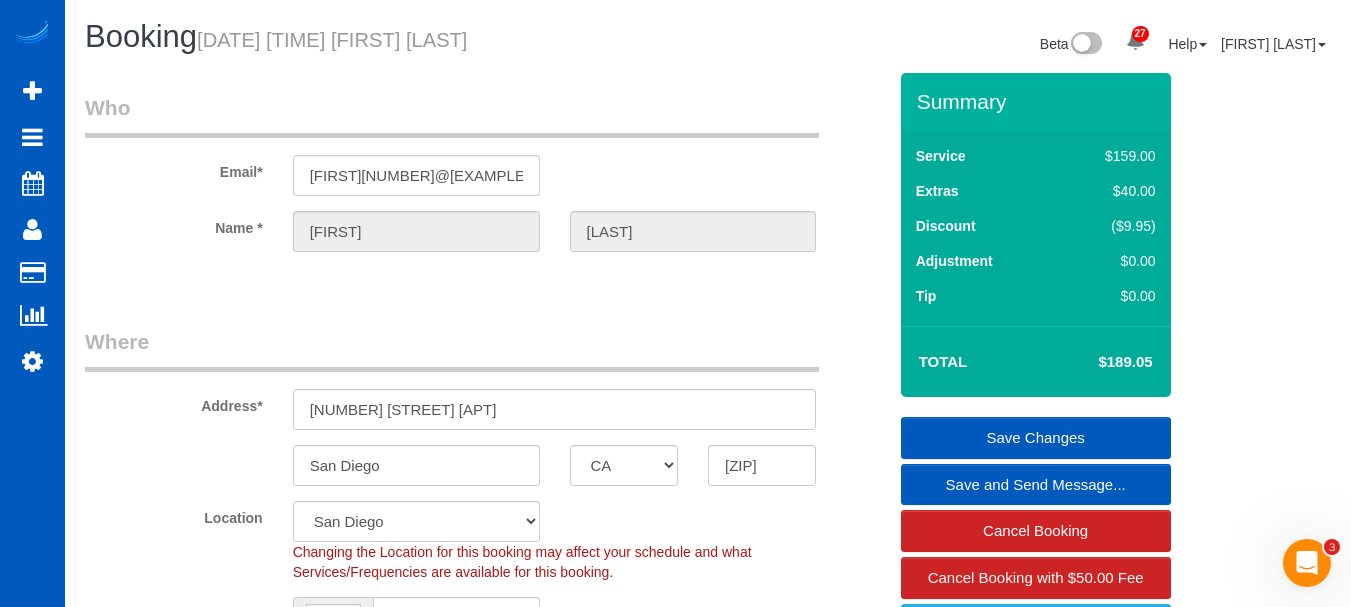 click on "Who
Email*
marlena3605@gmail.com
Name *
Marlena
Harvey
Where
Address*
4356 West Point Loma Blvd Apt J
San Diego
AK
AL
AR
AZ
CA
CO
CT
DC
DE
FL
GA
HI
IA
ID
IL
IN
KS
KY
LA
MA
MD
ME
MI
MN
MO
MS
MT
NC
ND
NE" at bounding box center (485, 1823) 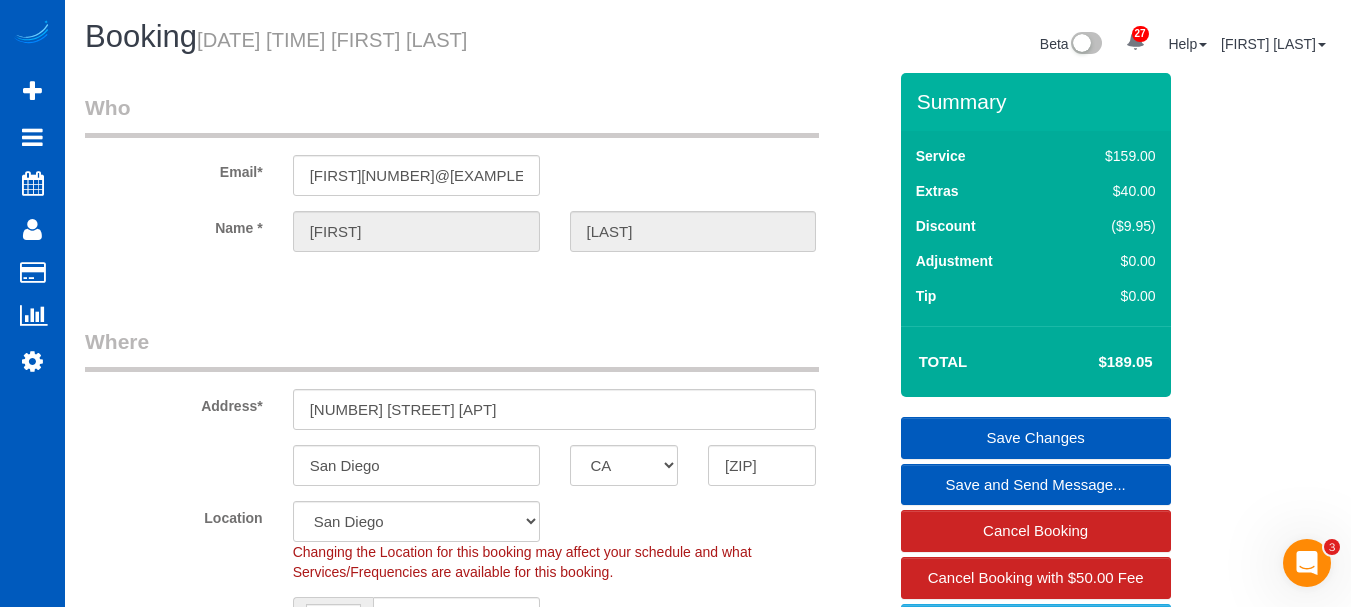 click on "Booking
/ August 08, 2025 / 1:00PM / Marlena Harvey" at bounding box center [389, 37] 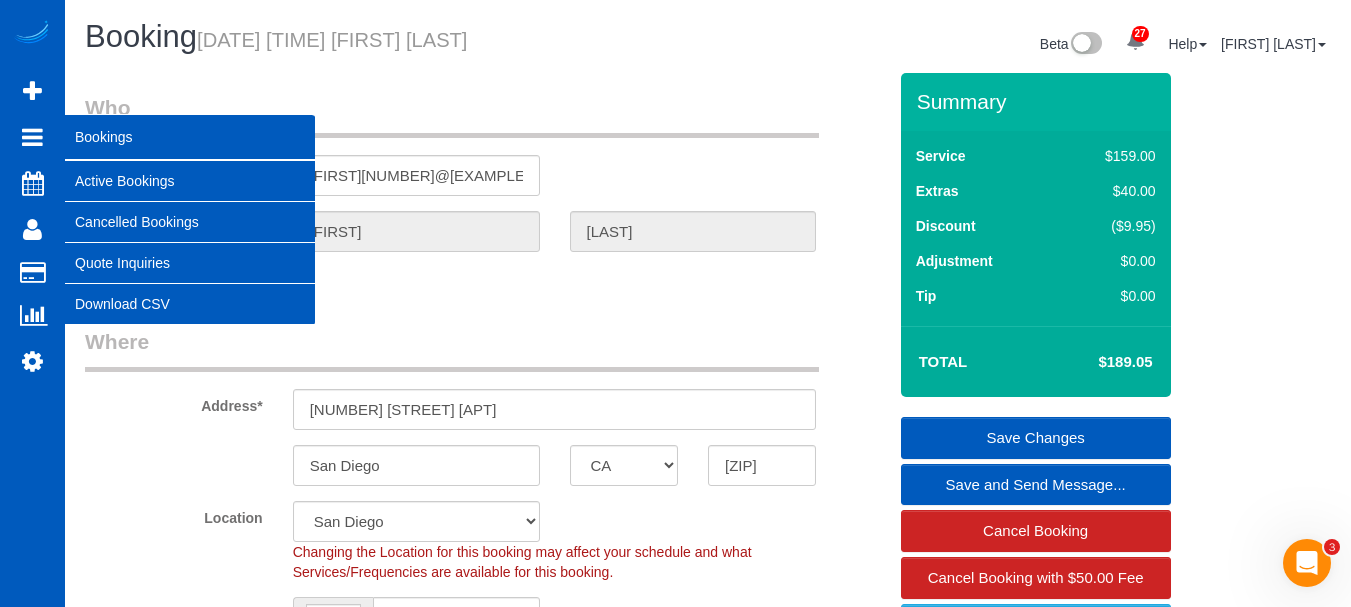 copy on "Marlena Harvey" 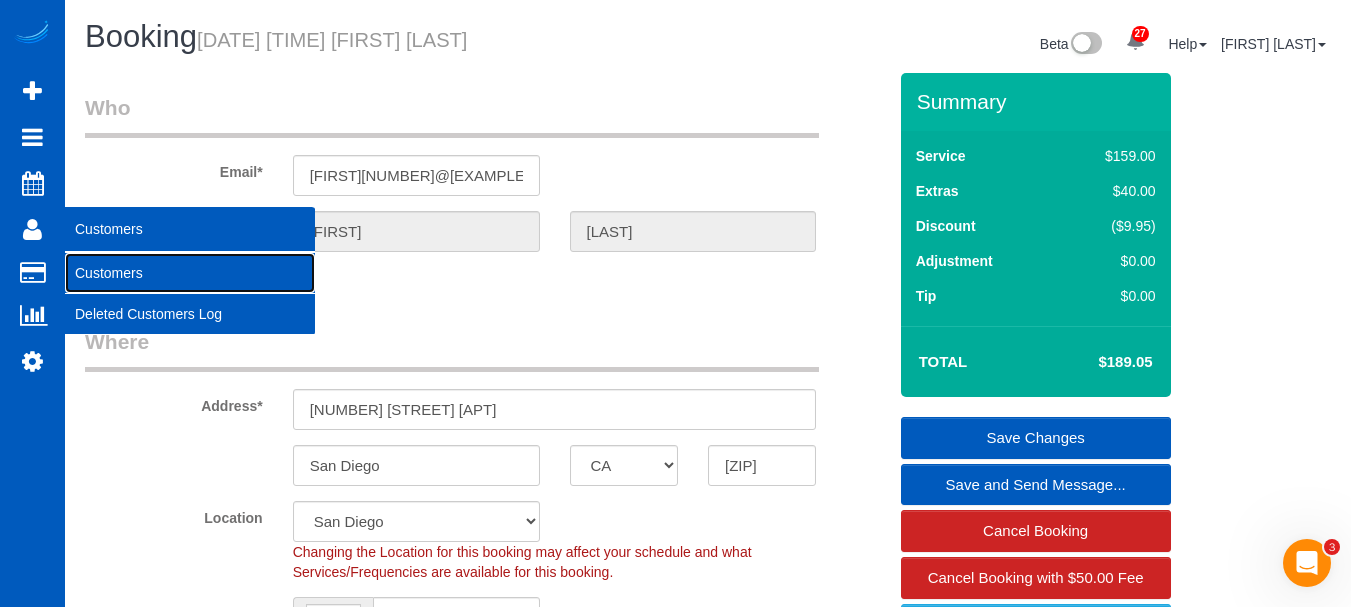 click on "Customers" at bounding box center [190, 273] 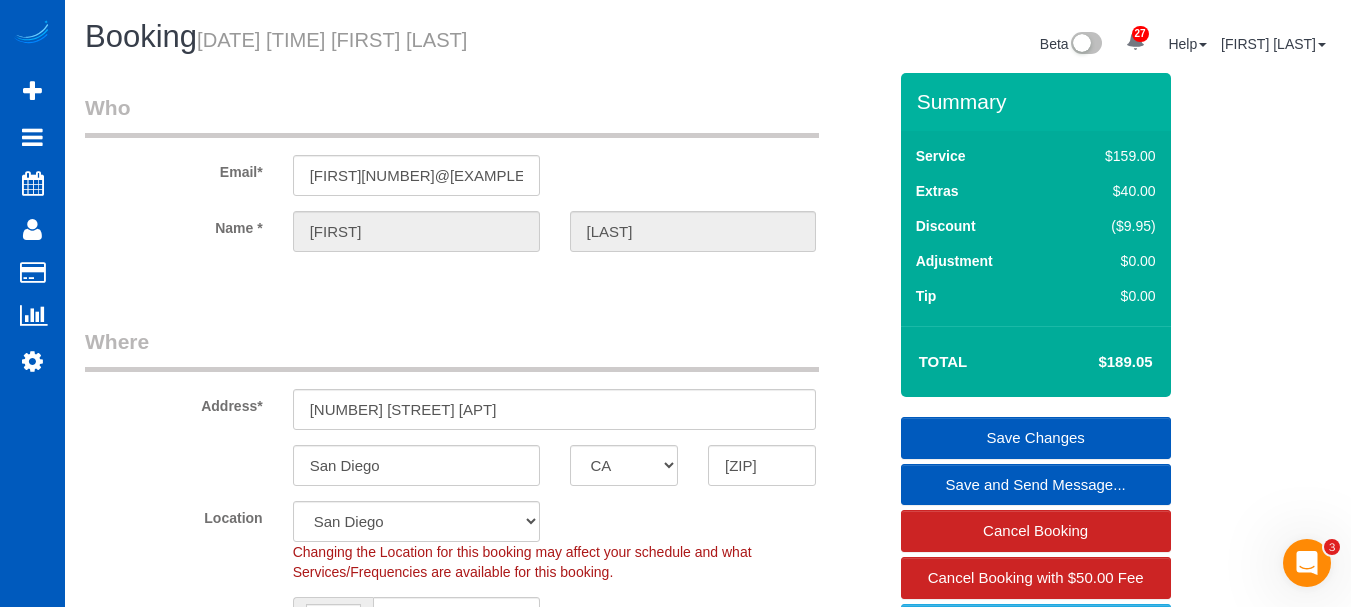 drag, startPoint x: 574, startPoint y: 175, endPoint x: 615, endPoint y: 138, distance: 55.226807 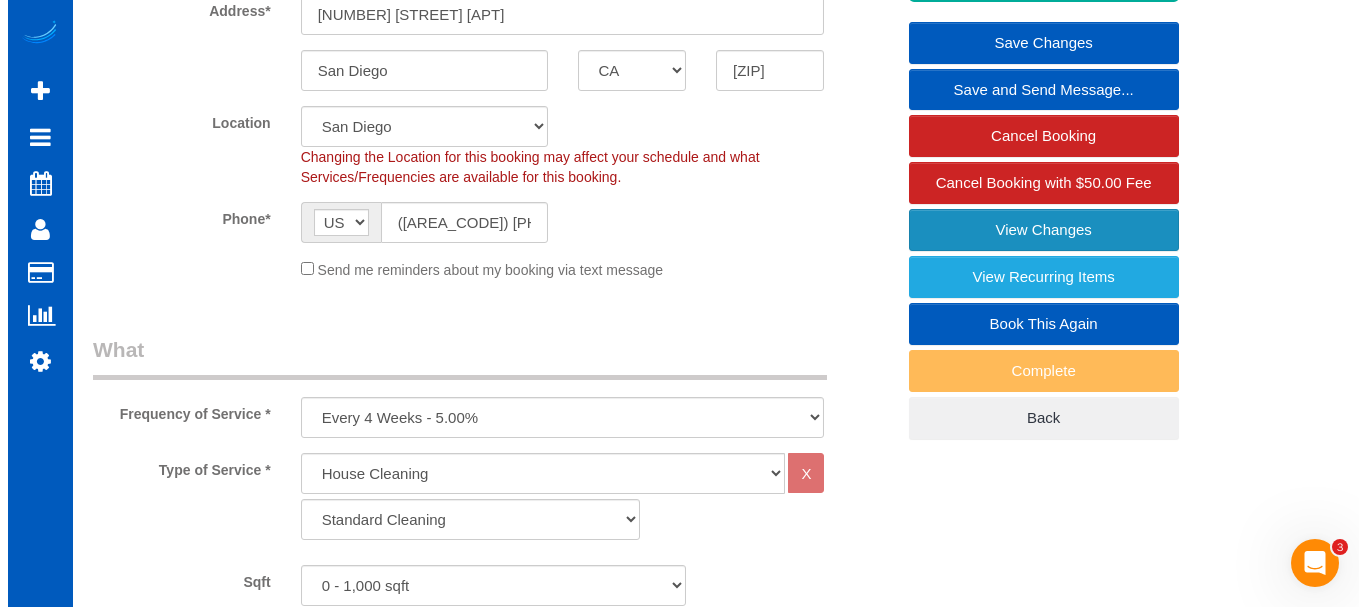 scroll, scrollTop: 400, scrollLeft: 0, axis: vertical 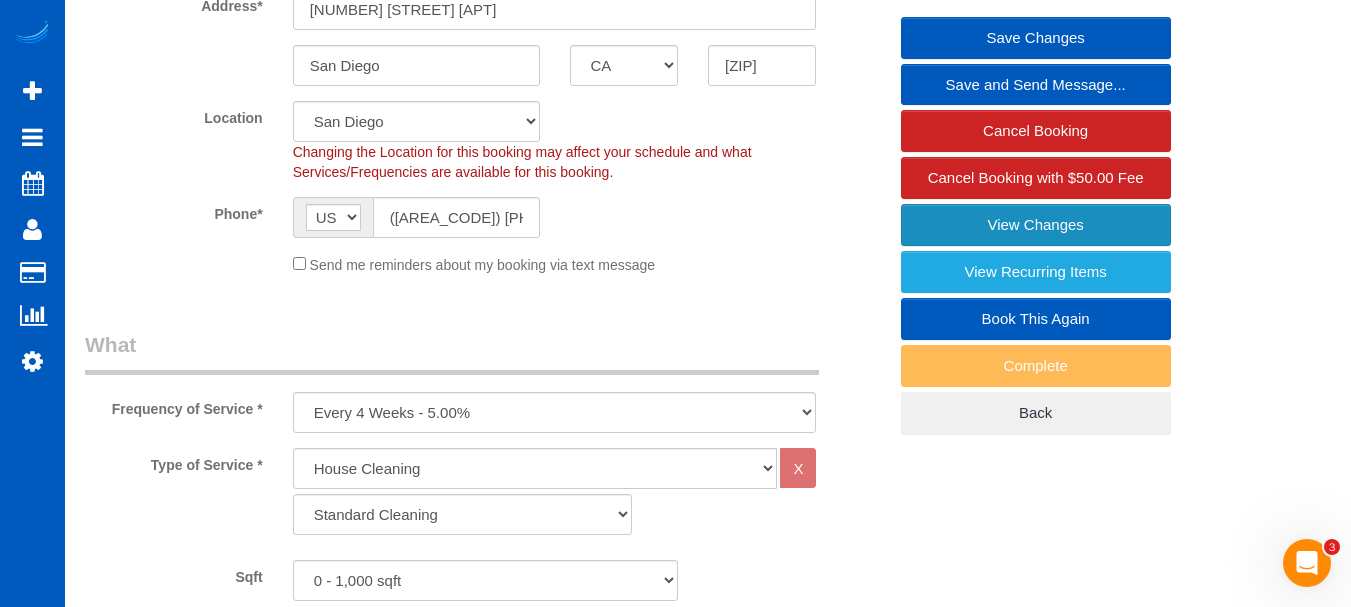 click on "View Changes" at bounding box center (1036, 225) 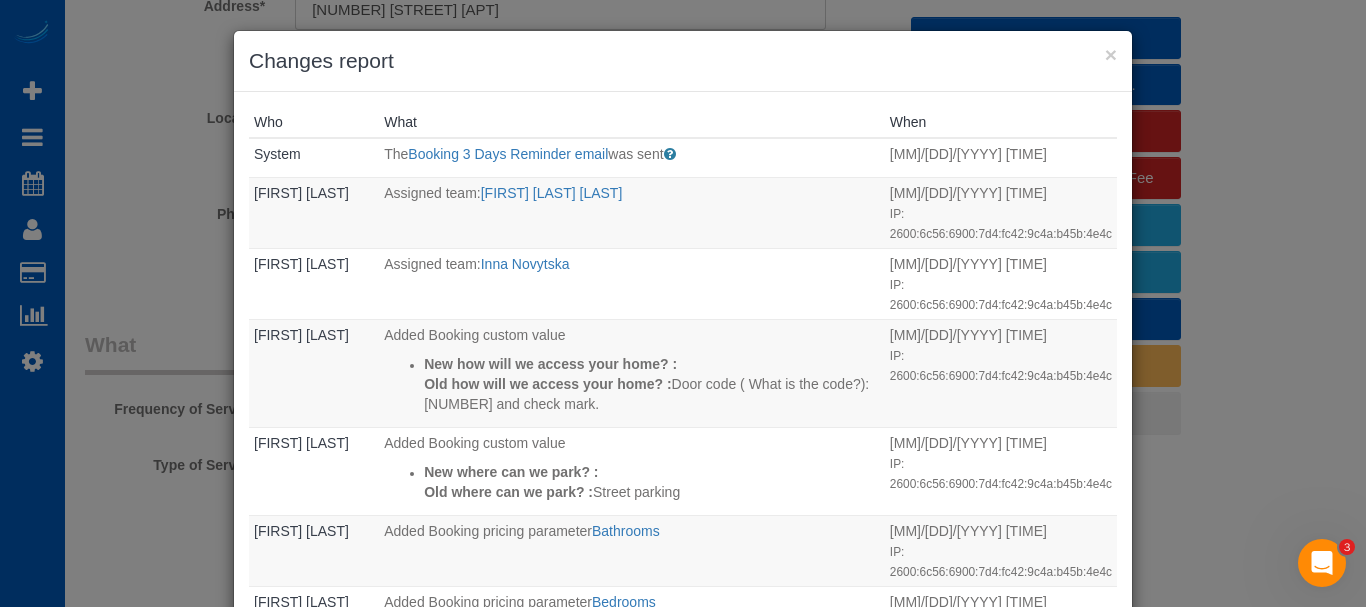 click on "×
Changes report" at bounding box center (683, 61) 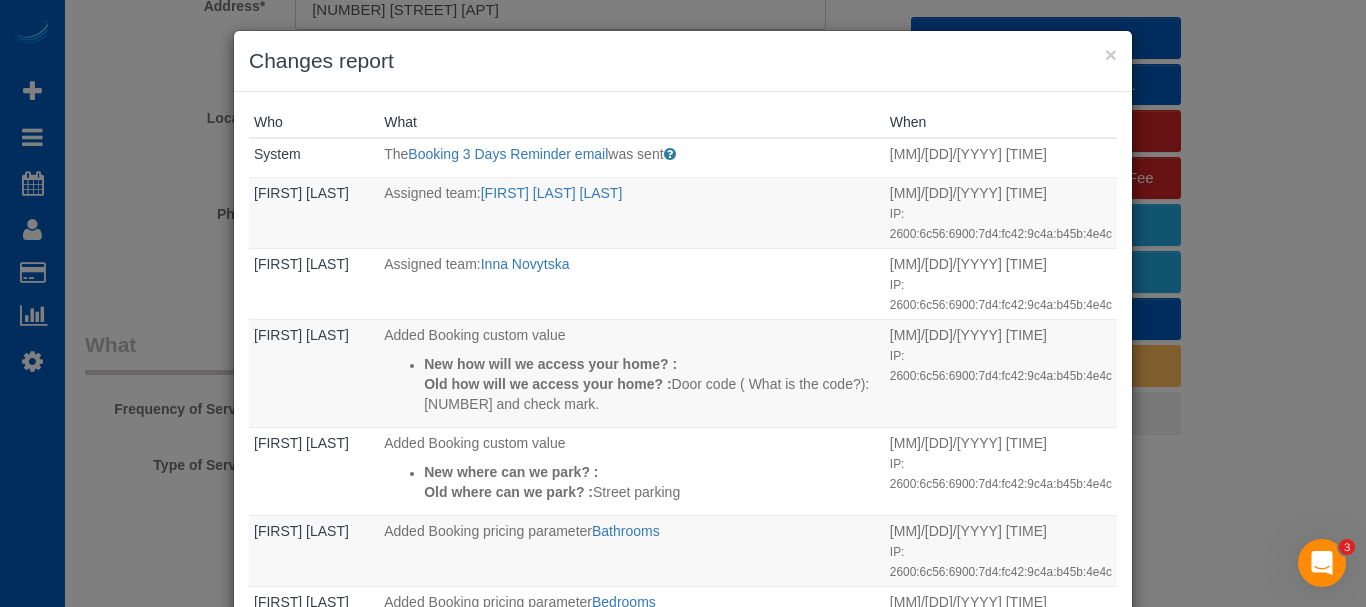 click on "What" at bounding box center [632, 122] 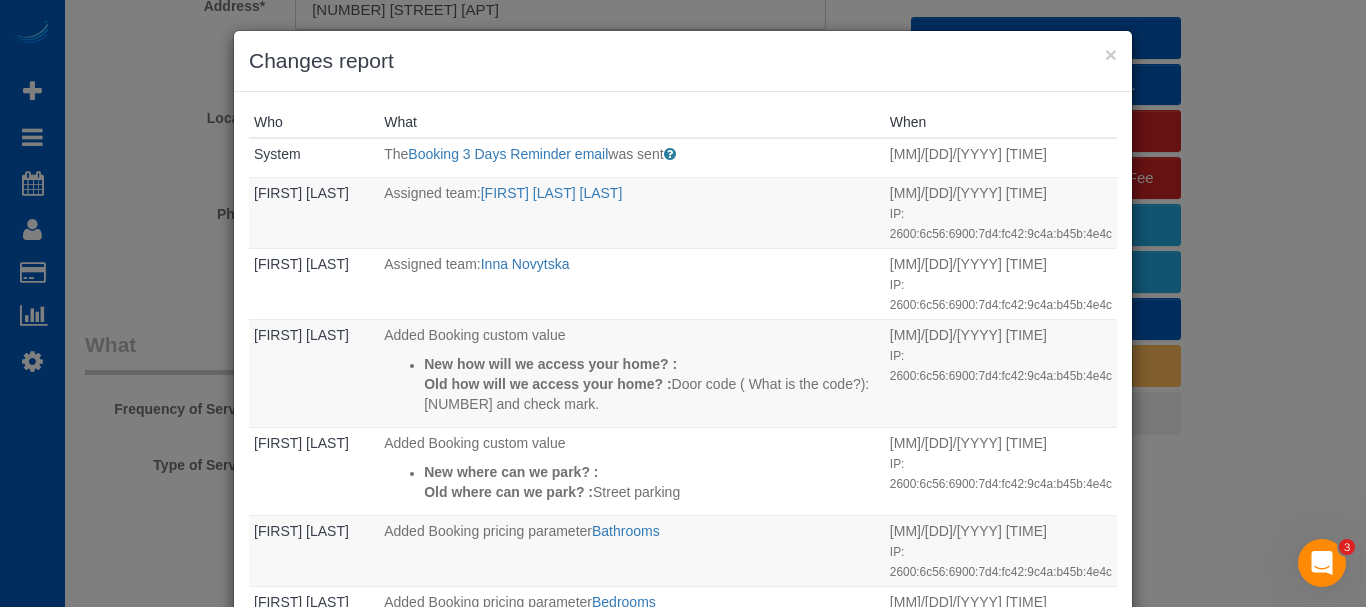 click on "Who
What
When
System
The  Booking 3 Days Reminder email  was sent
Sent 3 days before the booking to remind the customer of their upcoming booking.
08/05/2025 7:15AM
Anna Cosio
Assigned team:  Inna Novytska Mom" at bounding box center [683, 357] 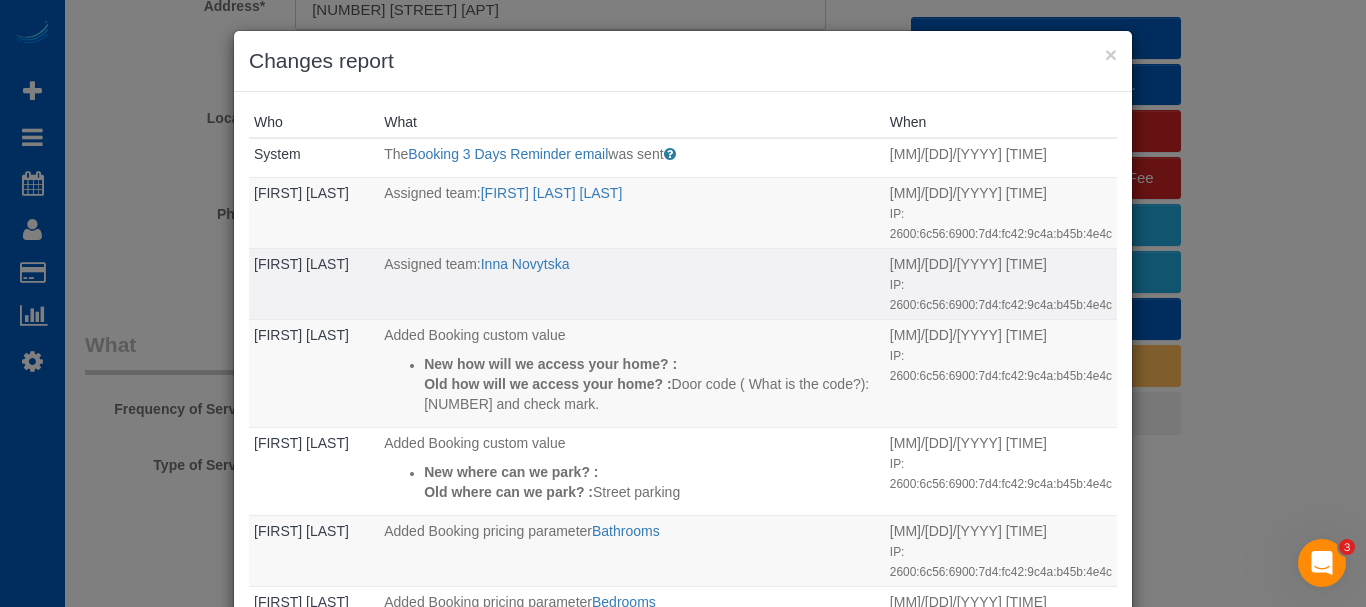 click on "Assigned team:  Inna Novytska" at bounding box center [632, 284] 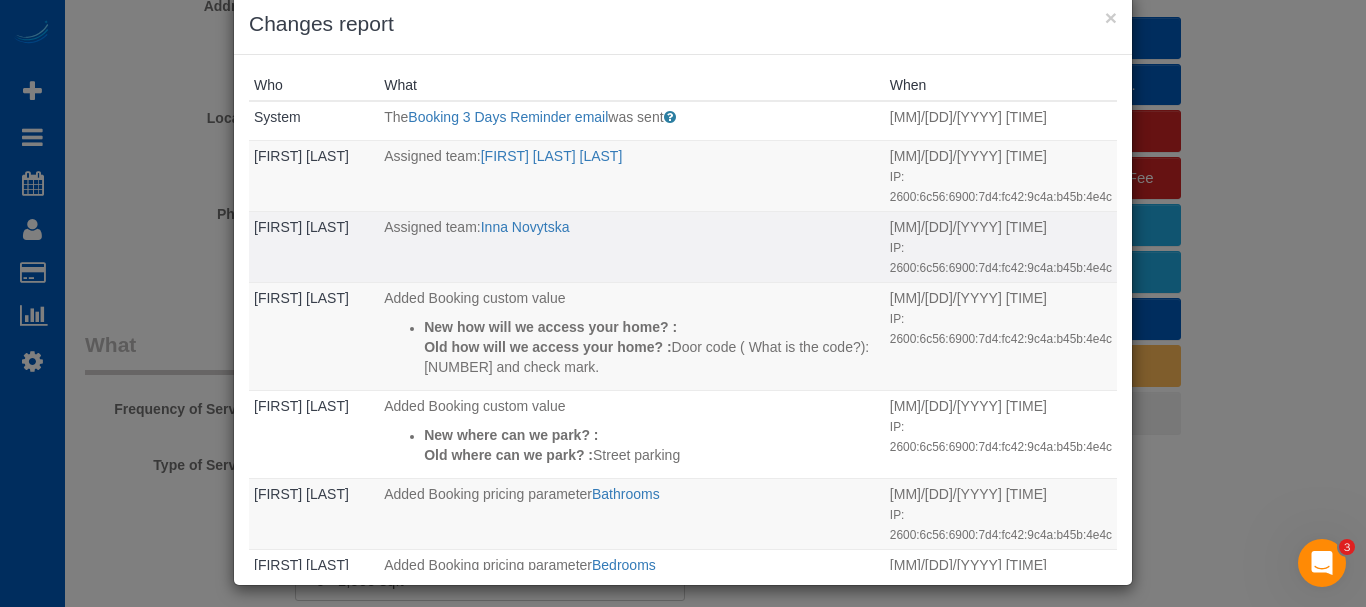 scroll, scrollTop: 46, scrollLeft: 0, axis: vertical 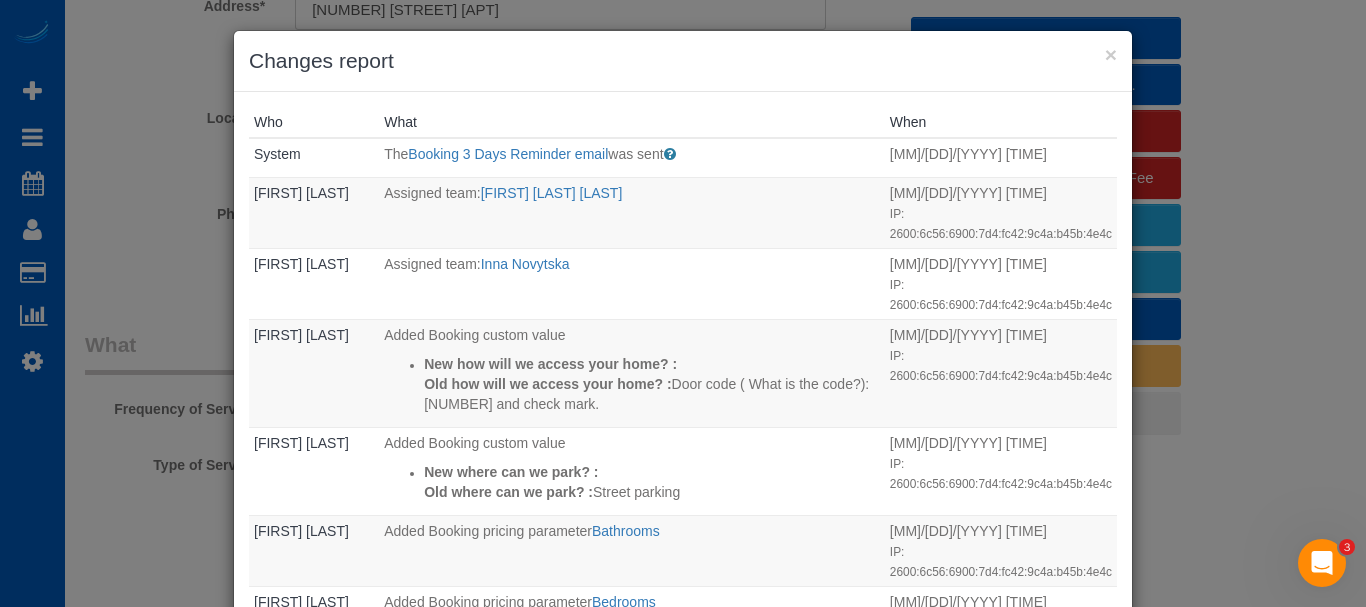 click on "What" at bounding box center [632, 122] 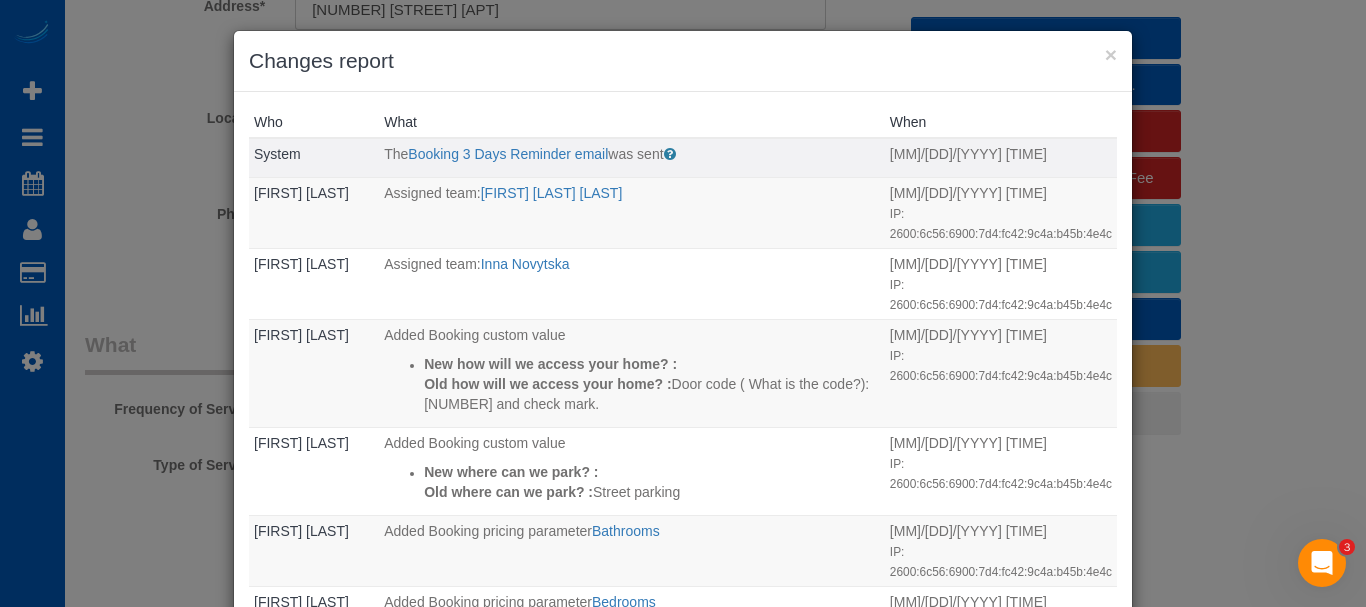 click on "Who
What
When
System
The  Booking 3 Days Reminder email  was sent
Sent 3 days before the booking to remind the customer of their upcoming booking.
08/05/2025 7:15AM
Anna Cosio
Assigned team:  Inna Novytska Mom" at bounding box center [683, 524] 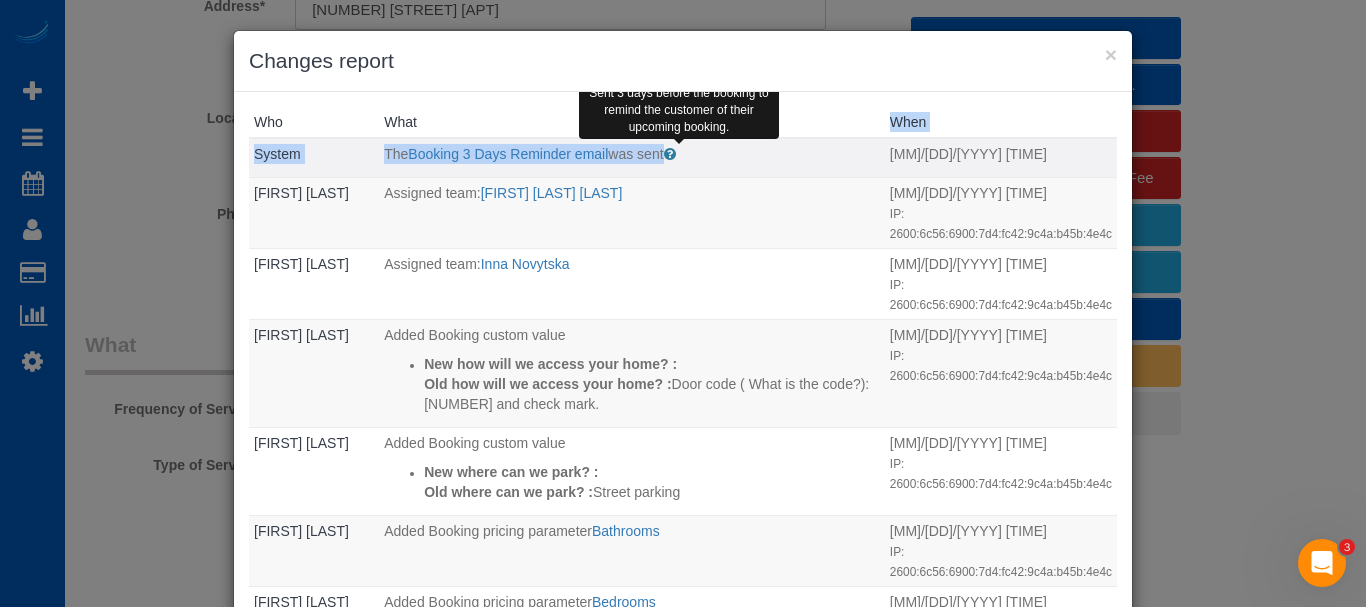 click at bounding box center (670, 154) 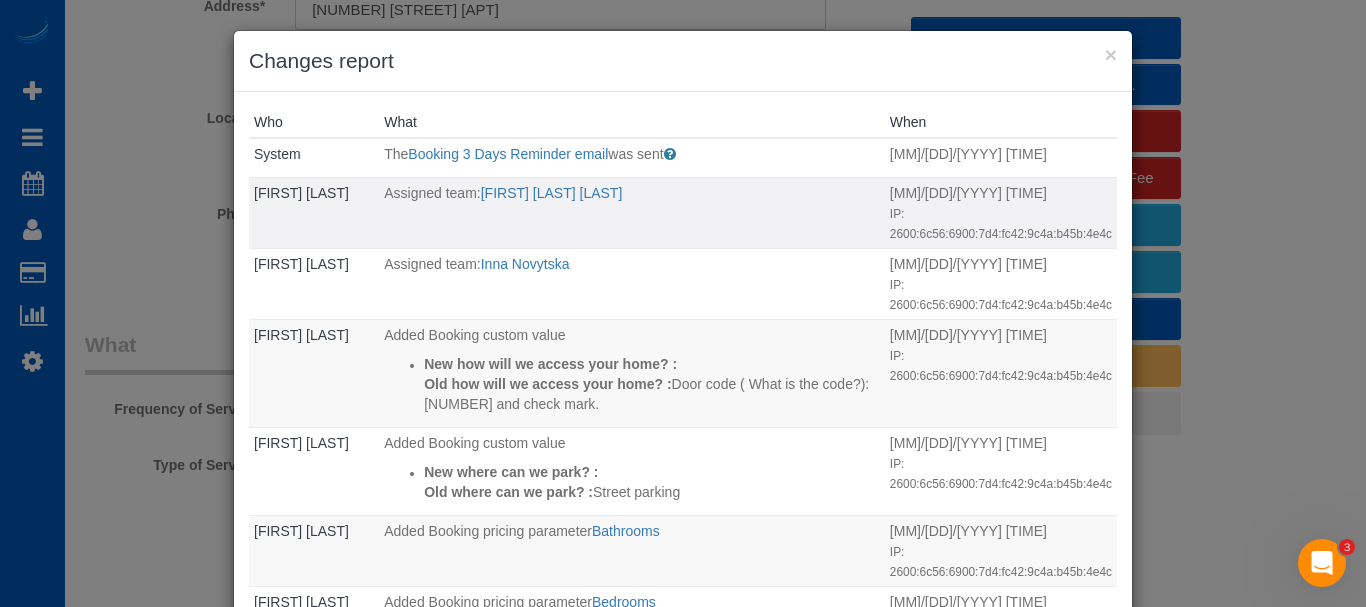 click on "Assigned team:  [FIRST] [LAST] Mom" at bounding box center [632, 193] 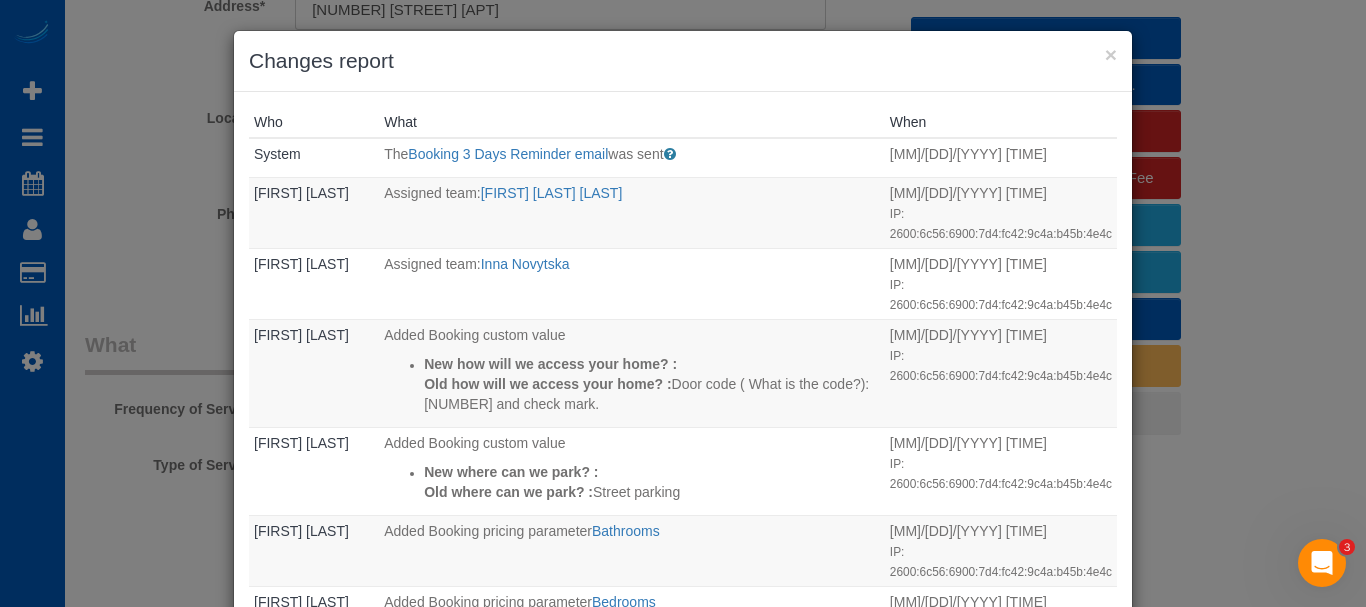 click on "What" at bounding box center [632, 122] 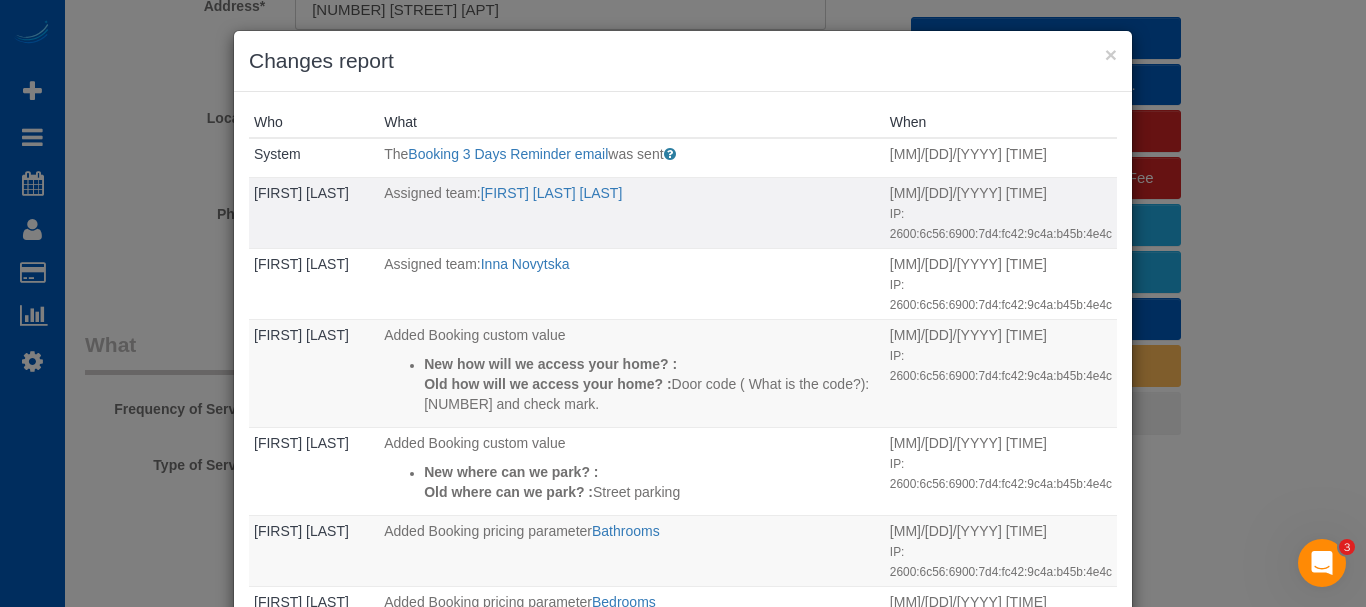 click on "Assigned team:  [FIRST] [LAST] Mom" at bounding box center (632, 213) 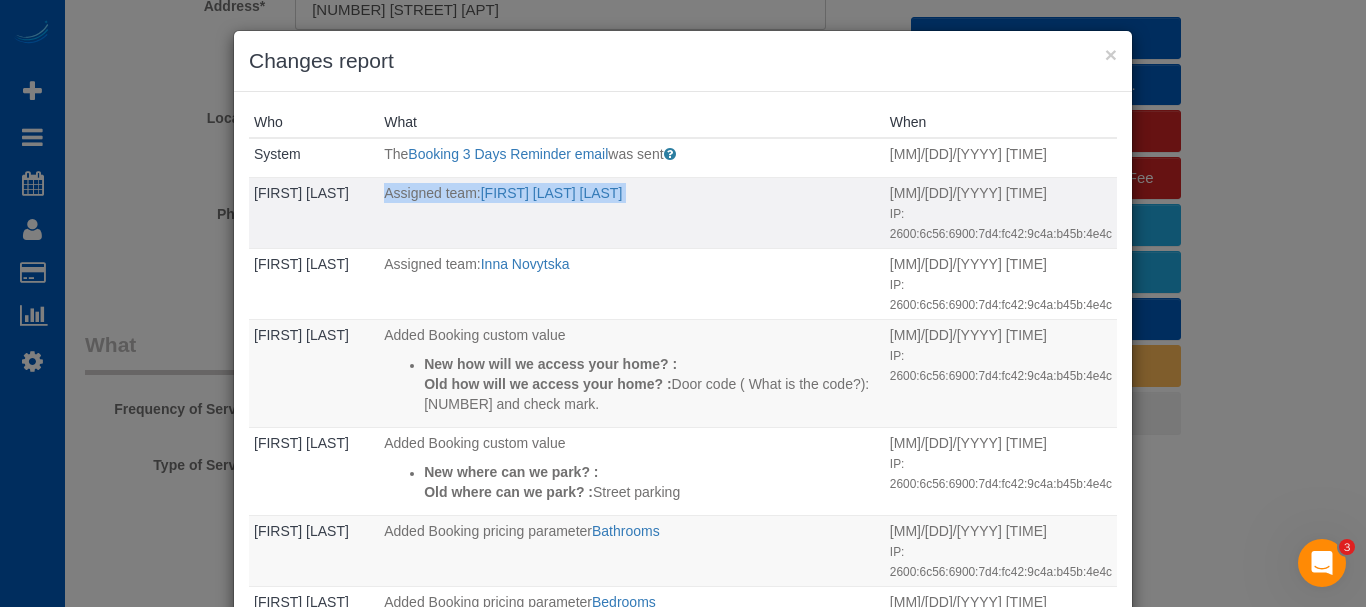 click on "Assigned team:  [FIRST] [LAST] Mom" at bounding box center (632, 213) 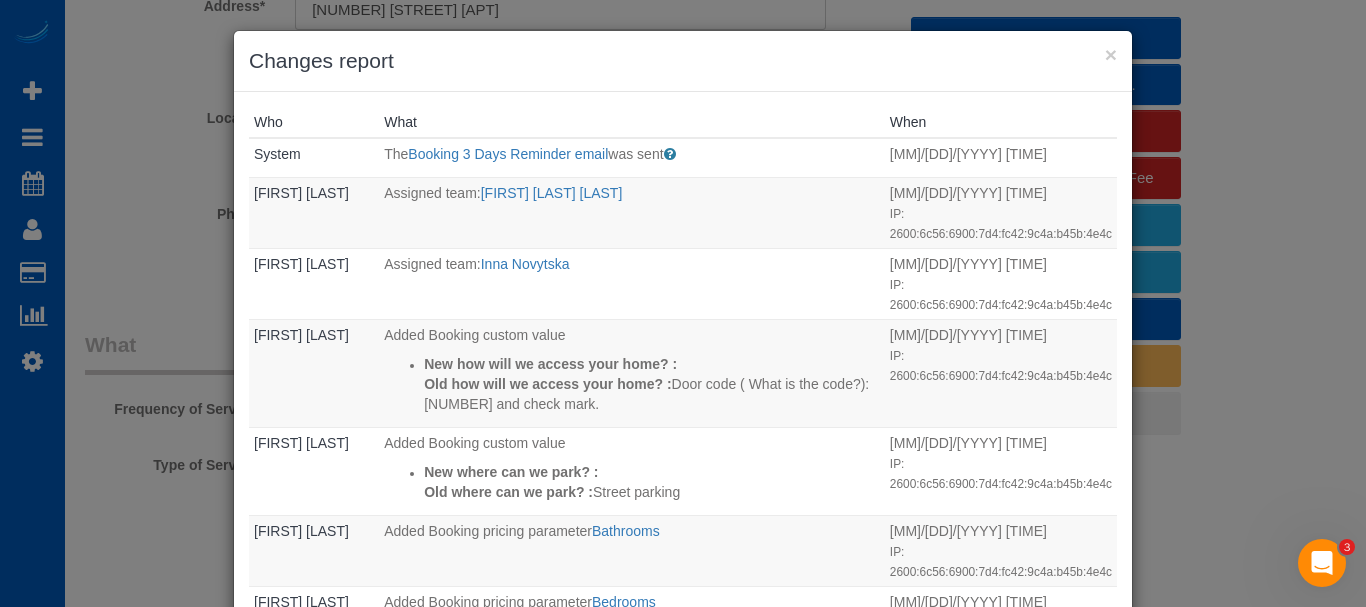 click on "×
Changes report" at bounding box center [683, 61] 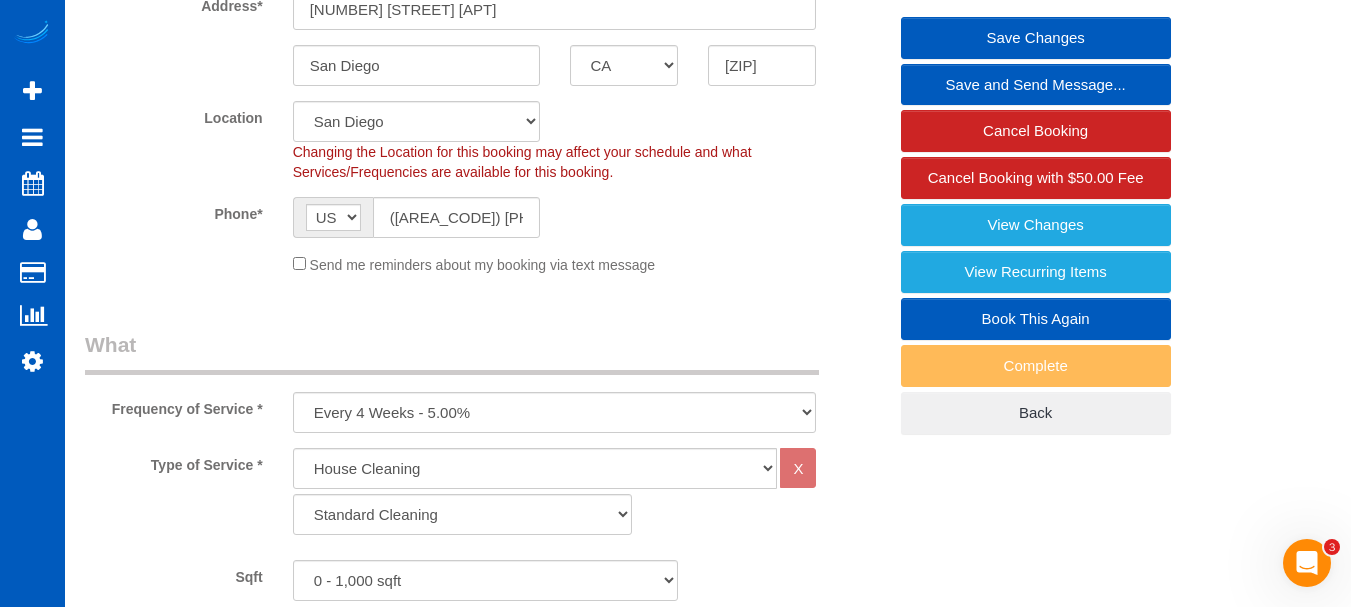 scroll, scrollTop: 0, scrollLeft: 0, axis: both 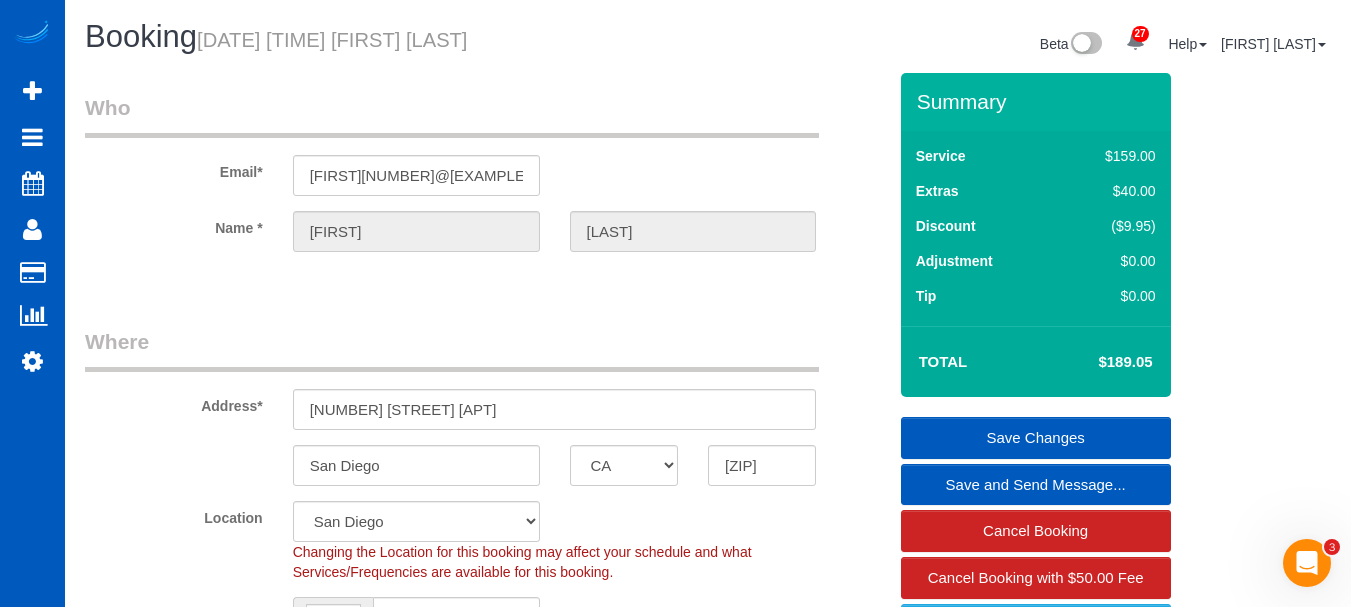drag, startPoint x: 807, startPoint y: -161, endPoint x: 845, endPoint y: -161, distance: 38 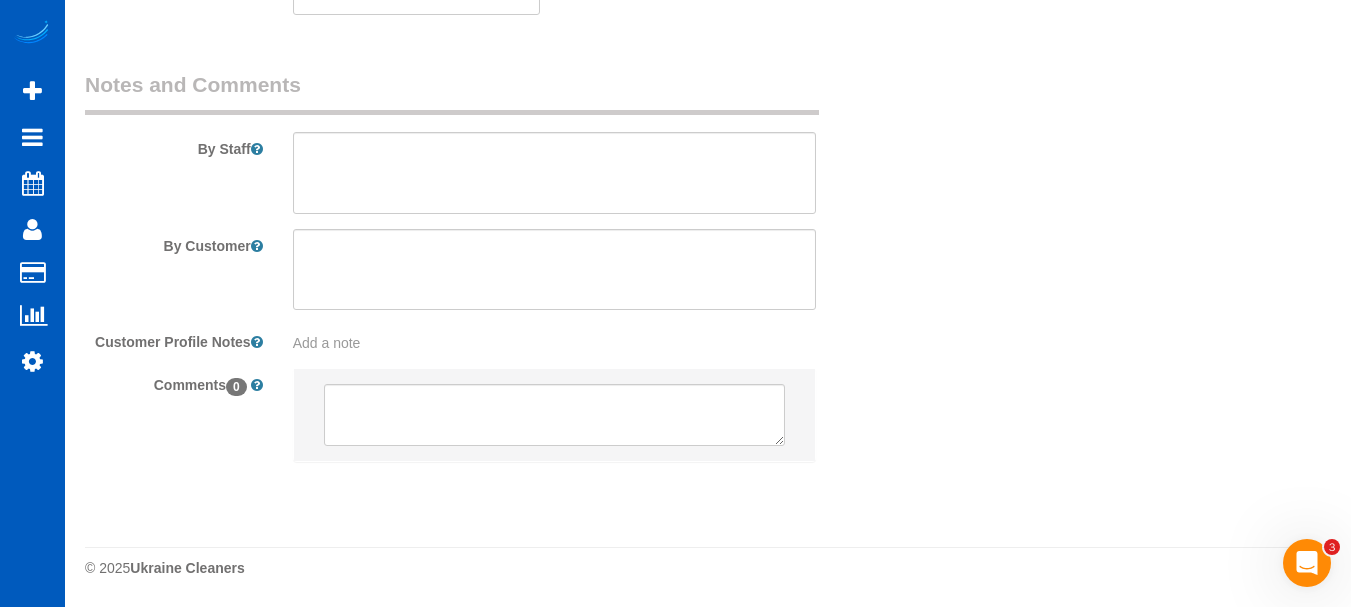 drag, startPoint x: 752, startPoint y: 69, endPoint x: 752, endPoint y: 382, distance: 313 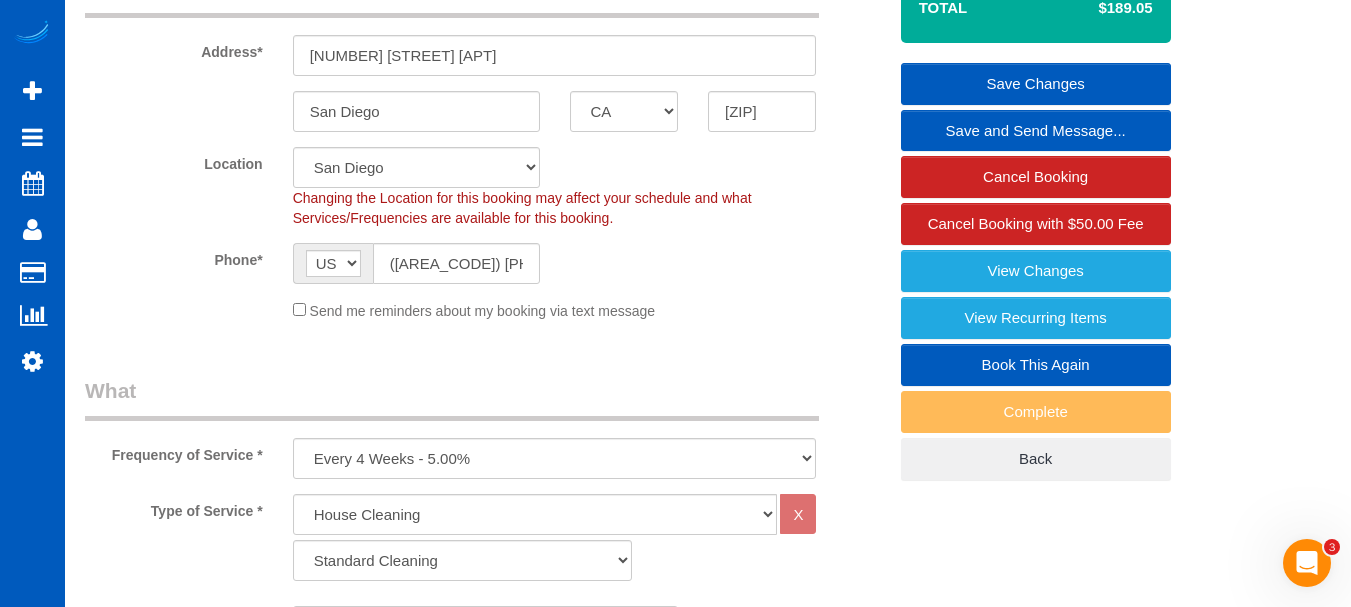 scroll, scrollTop: 0, scrollLeft: 0, axis: both 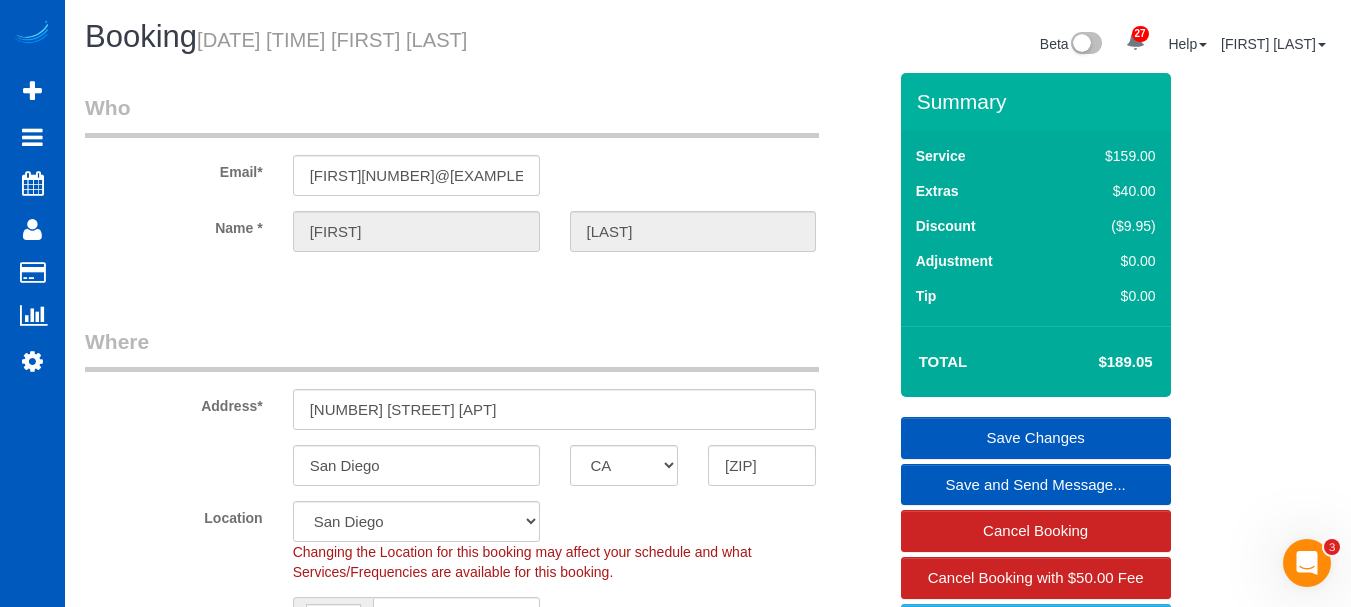 drag, startPoint x: 1119, startPoint y: 66, endPoint x: 1111, endPoint y: -161, distance: 227.14093 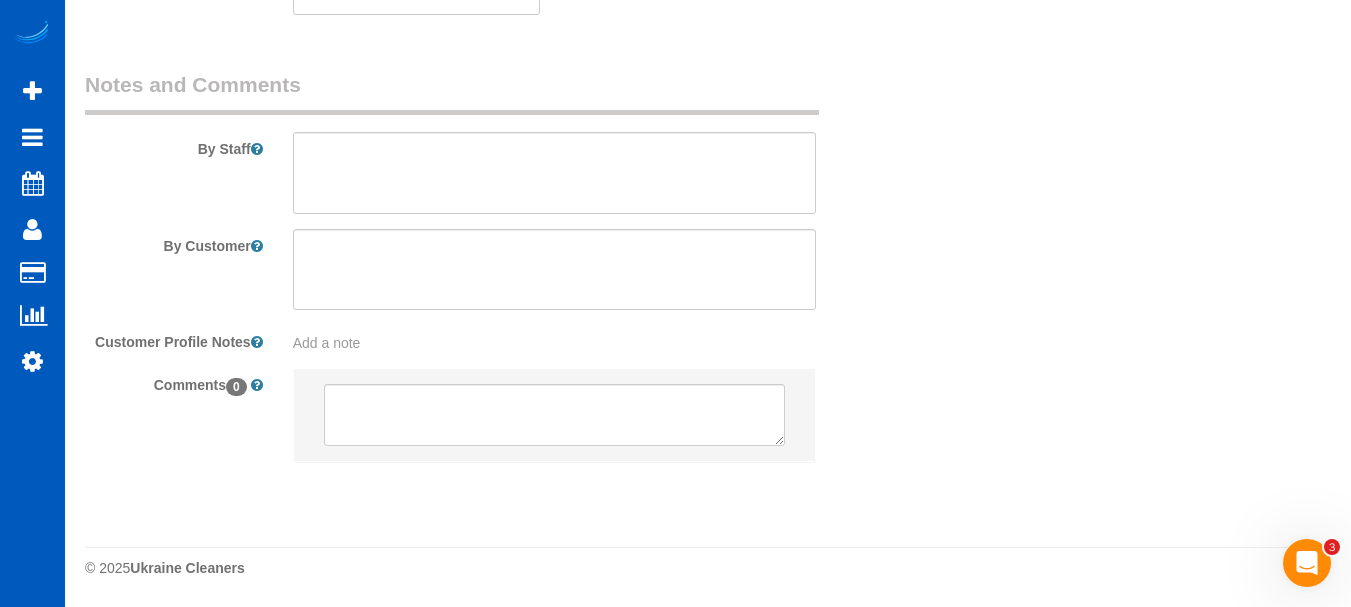 drag, startPoint x: 643, startPoint y: 175, endPoint x: 598, endPoint y: 452, distance: 280.63144 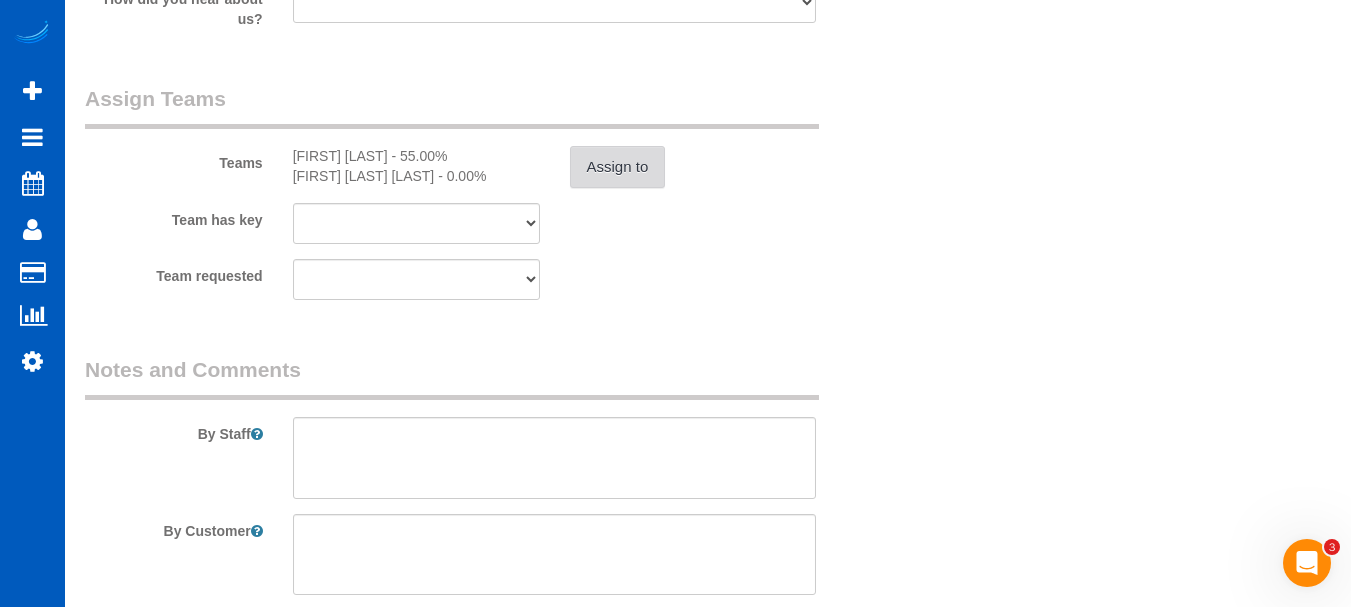 scroll, scrollTop: 2702, scrollLeft: 0, axis: vertical 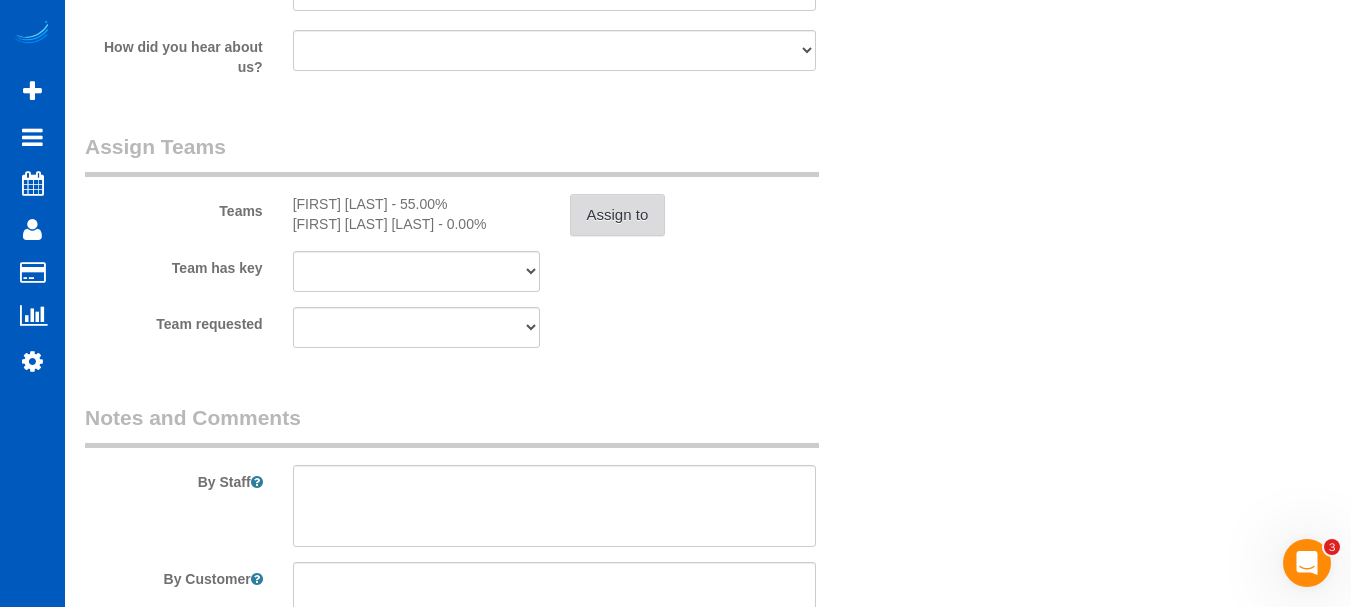 click on "Assign to" at bounding box center (618, 215) 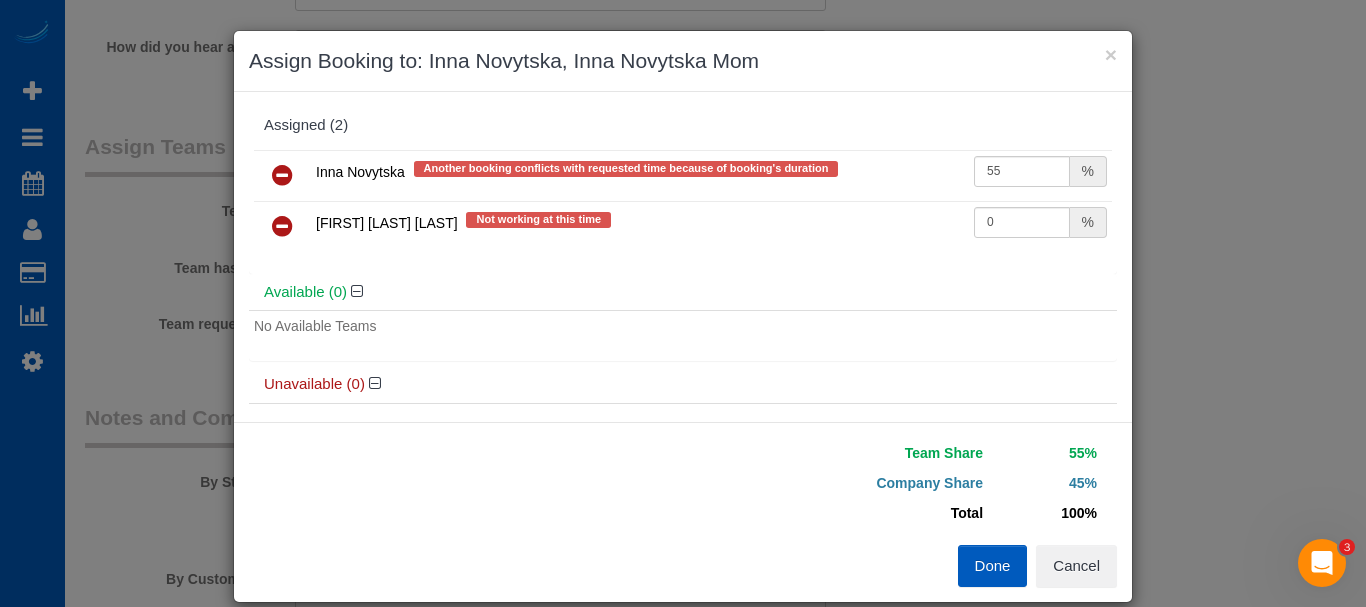 click on "Inna Novytska
Another booking conflicts with requested time because of booking's duration
55
%
Inna Novytska Mom
Not working at this time
0
%" at bounding box center (683, 209) 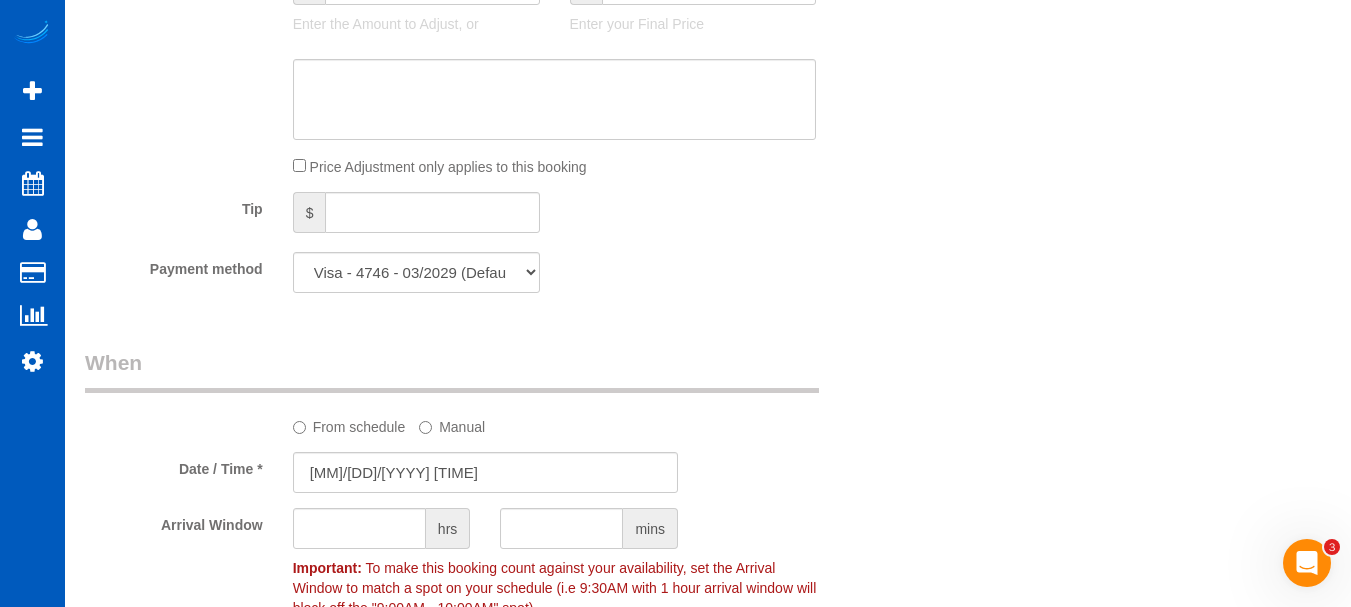 drag, startPoint x: 860, startPoint y: 381, endPoint x: 865, endPoint y: 104, distance: 277.04514 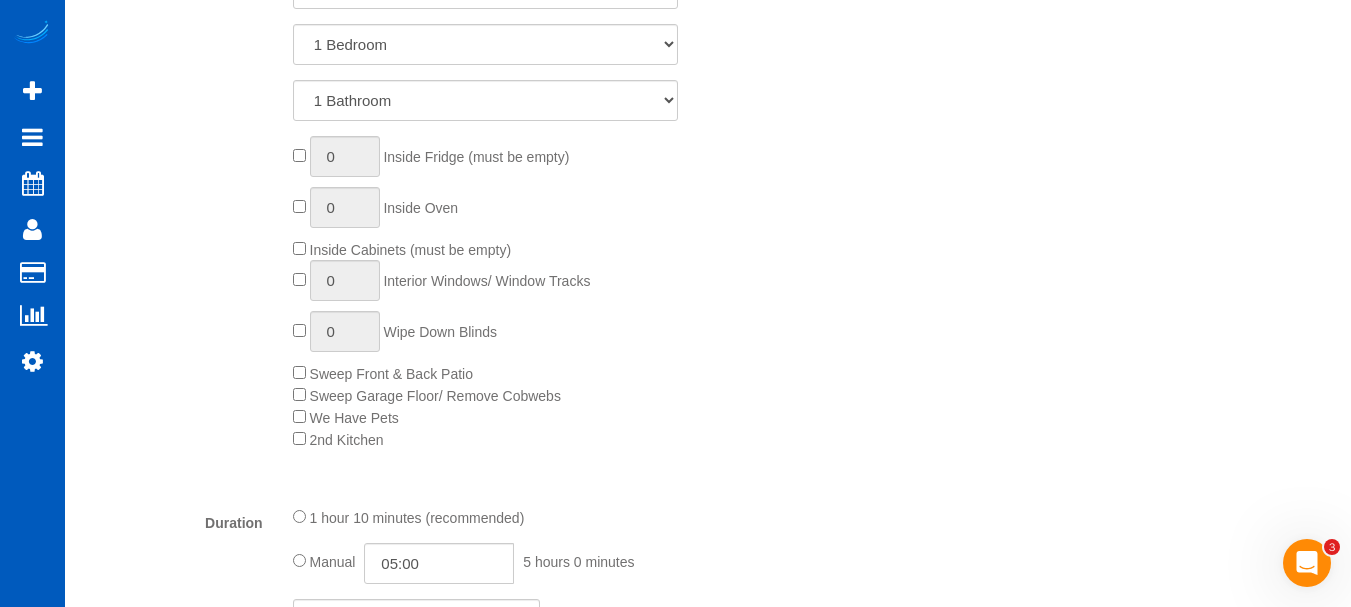 scroll, scrollTop: 987, scrollLeft: 0, axis: vertical 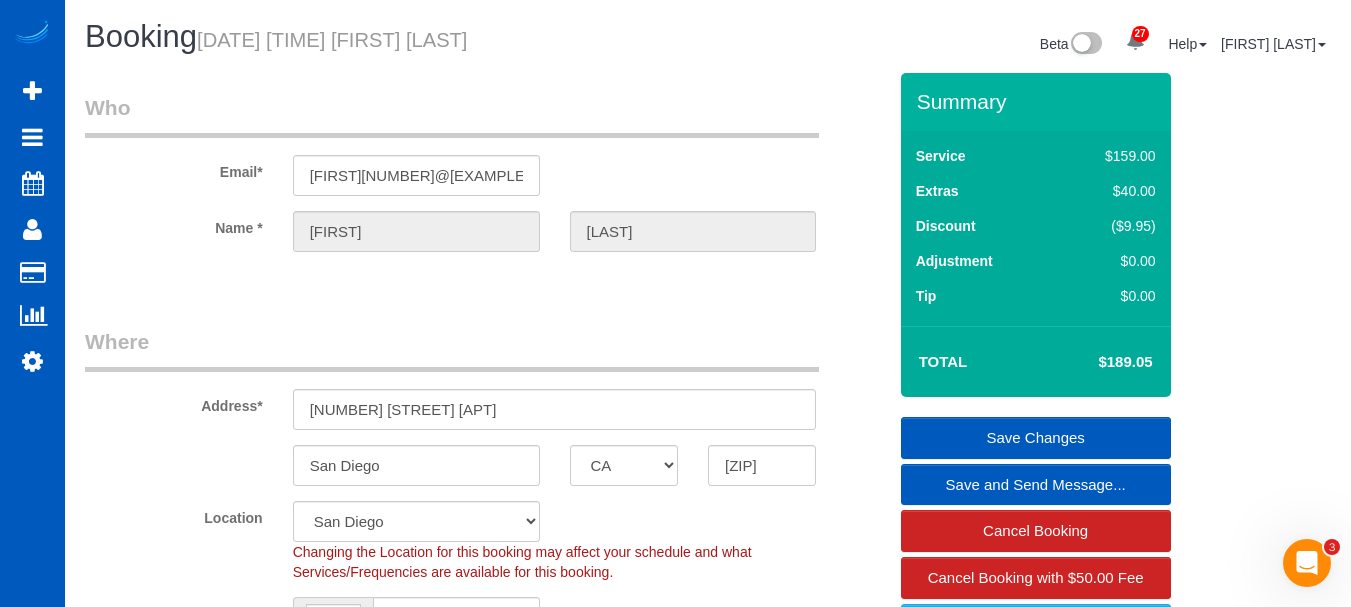 drag, startPoint x: 755, startPoint y: 308, endPoint x: 707, endPoint y: -161, distance: 471.4499 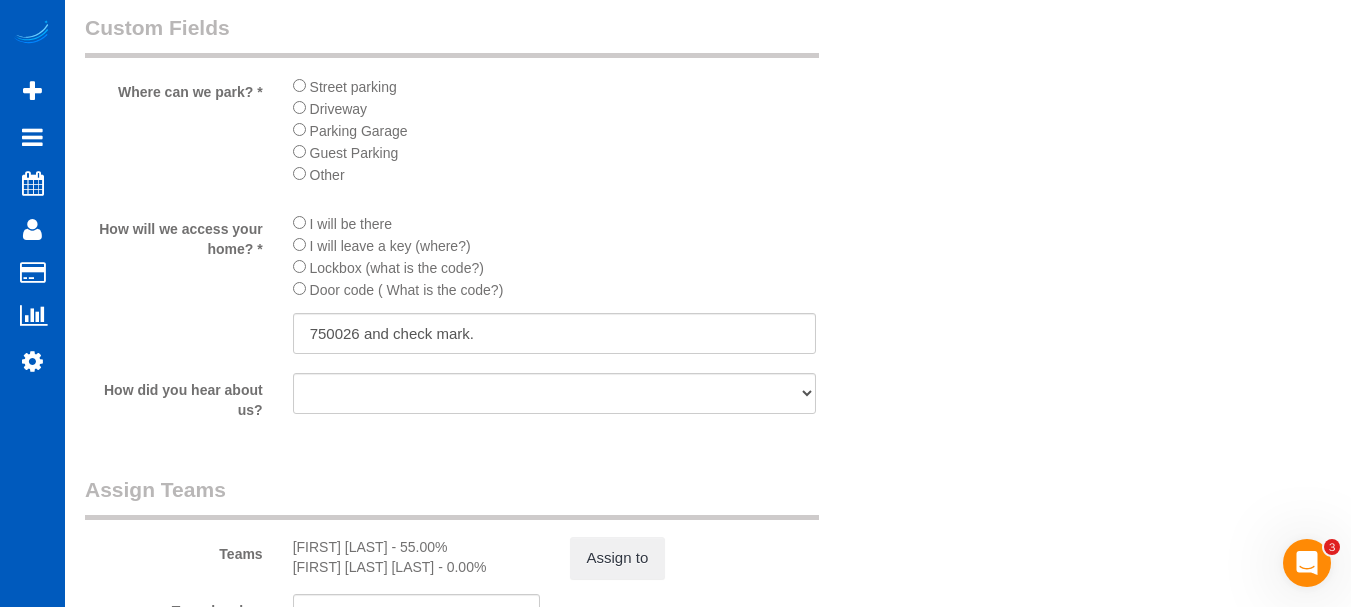 scroll, scrollTop: 3035, scrollLeft: 0, axis: vertical 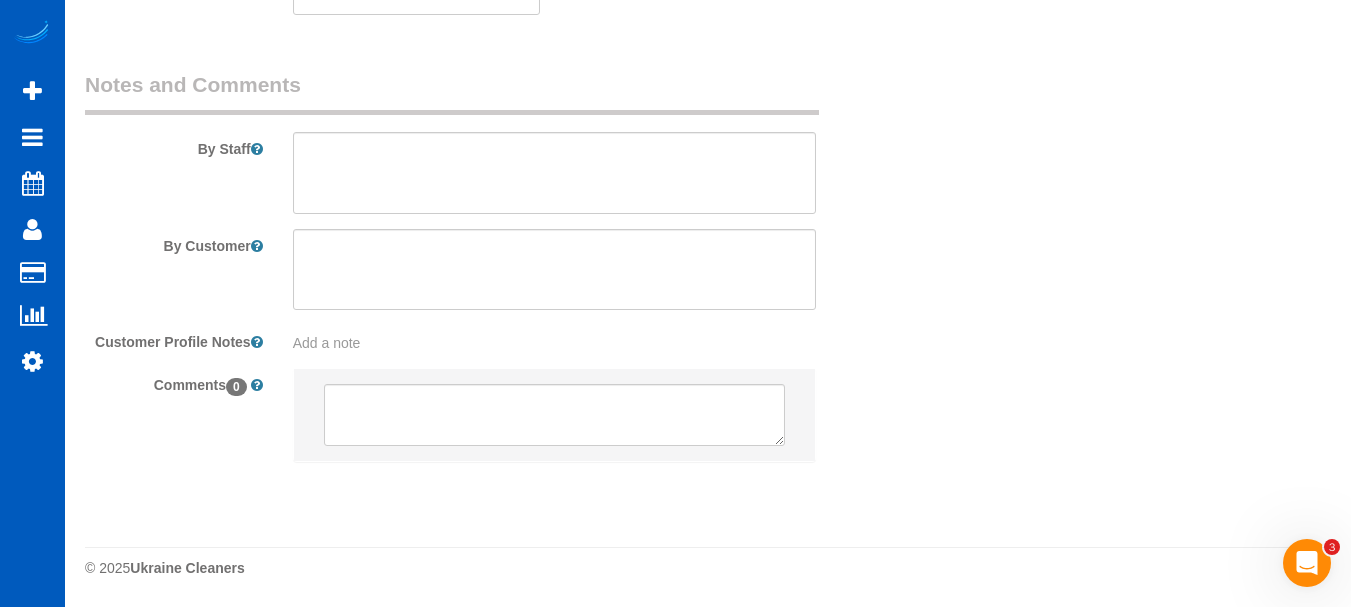 drag, startPoint x: 687, startPoint y: 119, endPoint x: 512, endPoint y: 606, distance: 517.48816 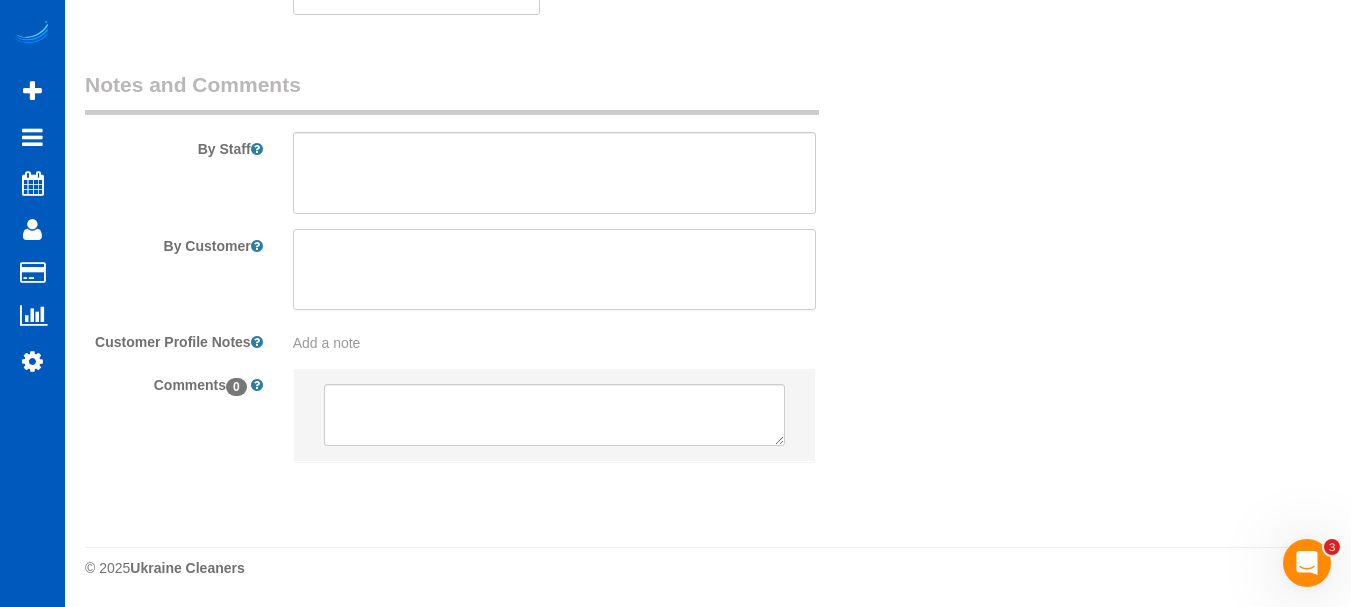 drag, startPoint x: 507, startPoint y: 298, endPoint x: 446, endPoint y: 143, distance: 166.5713 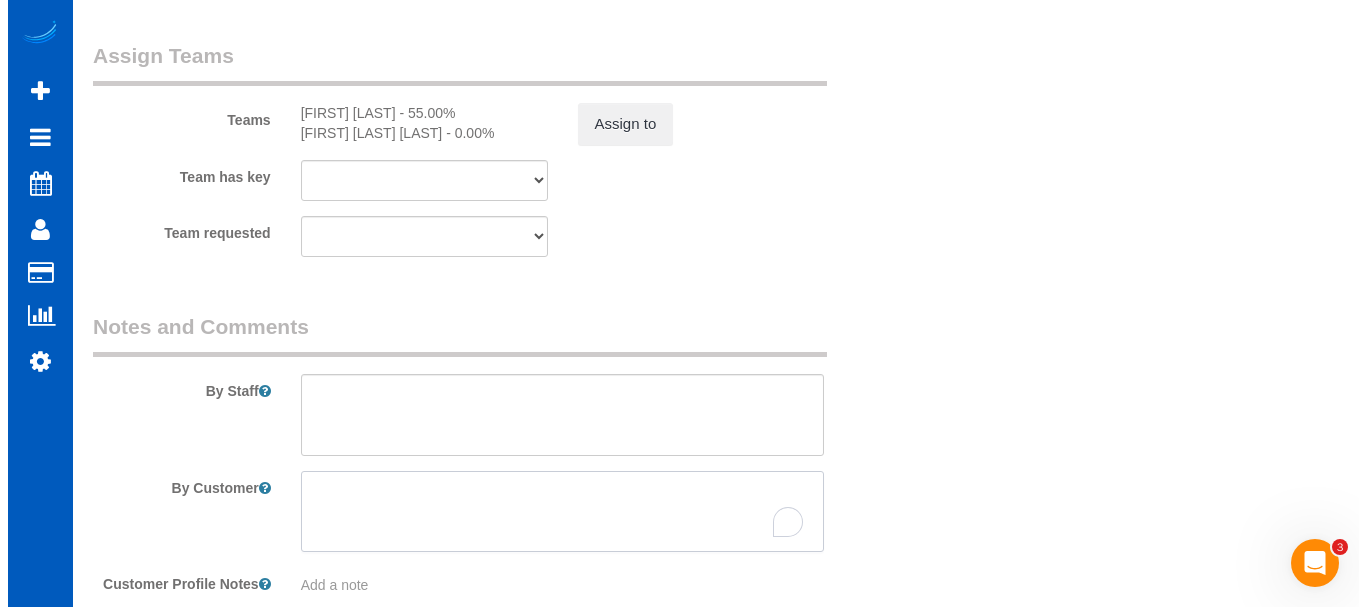 scroll, scrollTop: 2703, scrollLeft: 0, axis: vertical 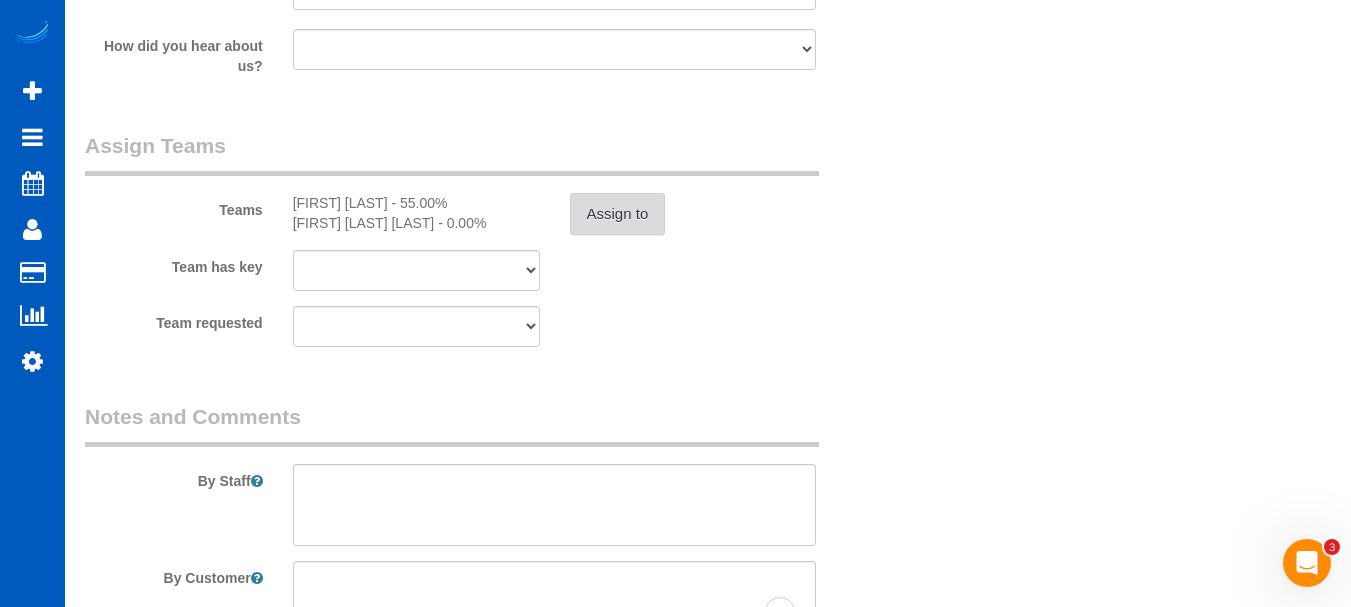 click on "[FIRST] [LAST] Mom - 55.00%" at bounding box center (416, 203) 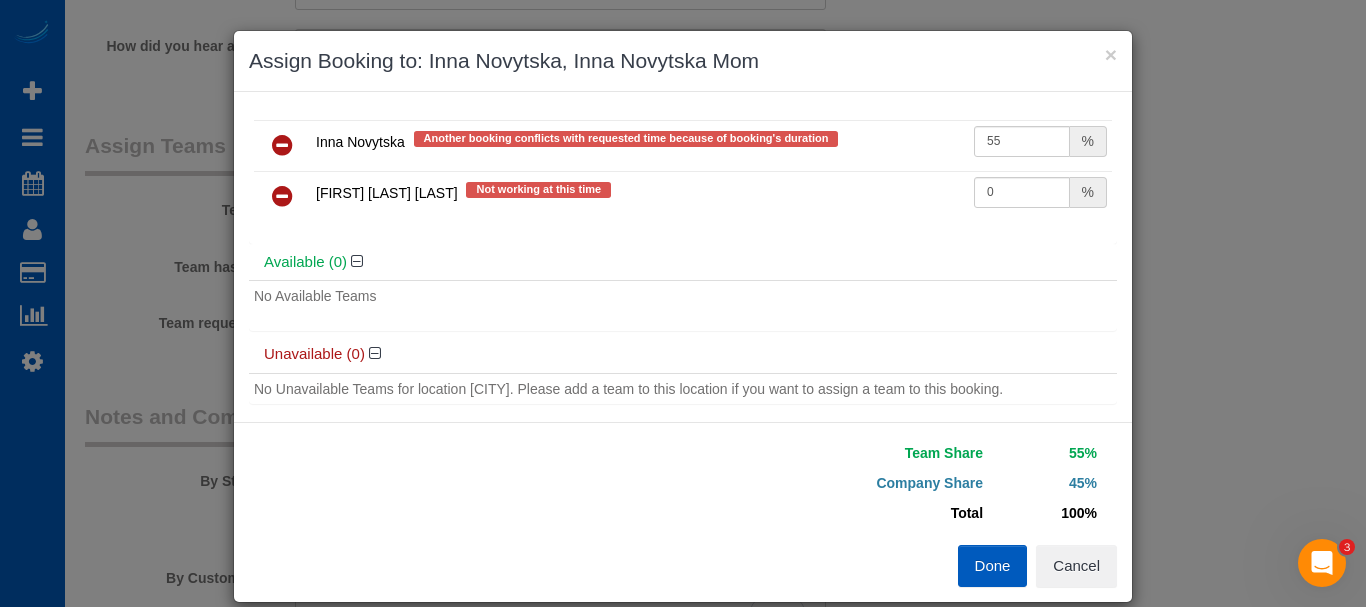 scroll, scrollTop: 47, scrollLeft: 0, axis: vertical 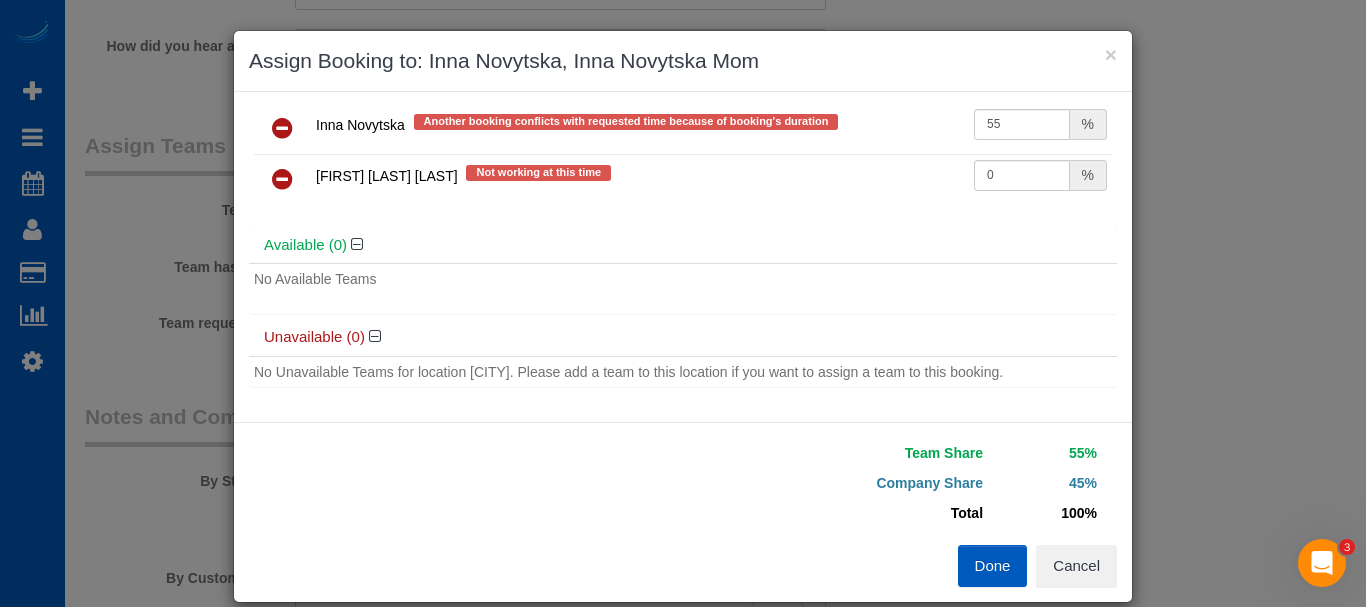 click on "No Available Teams" at bounding box center [683, 279] 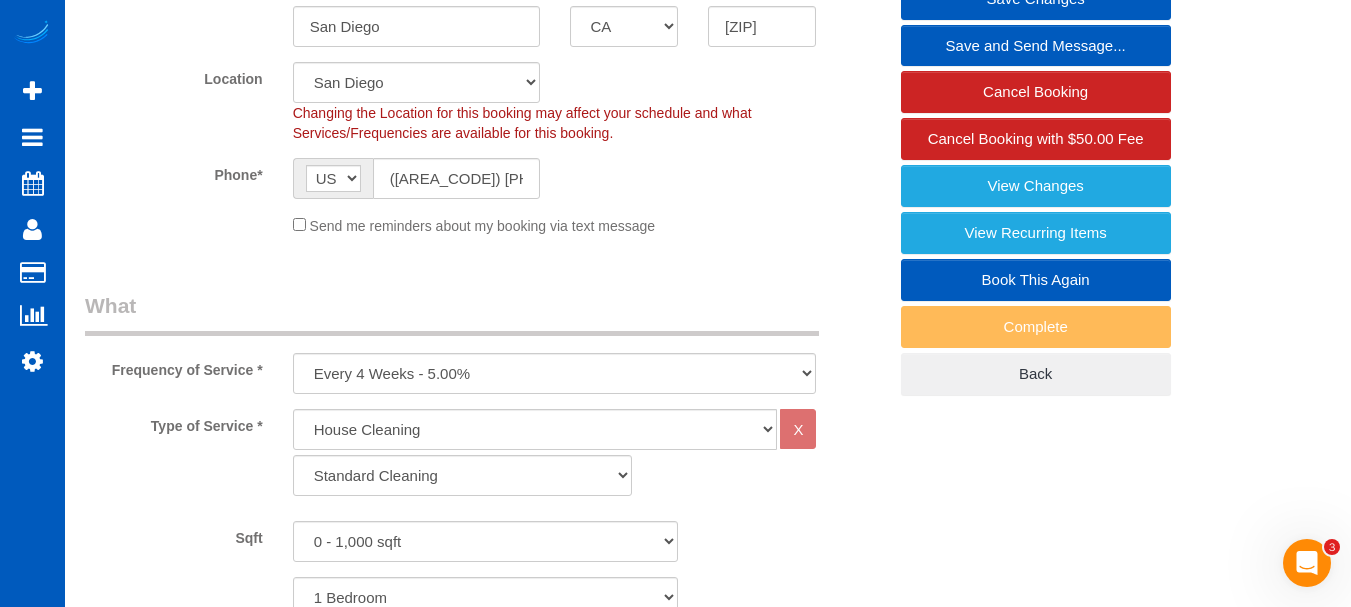 scroll, scrollTop: 0, scrollLeft: 0, axis: both 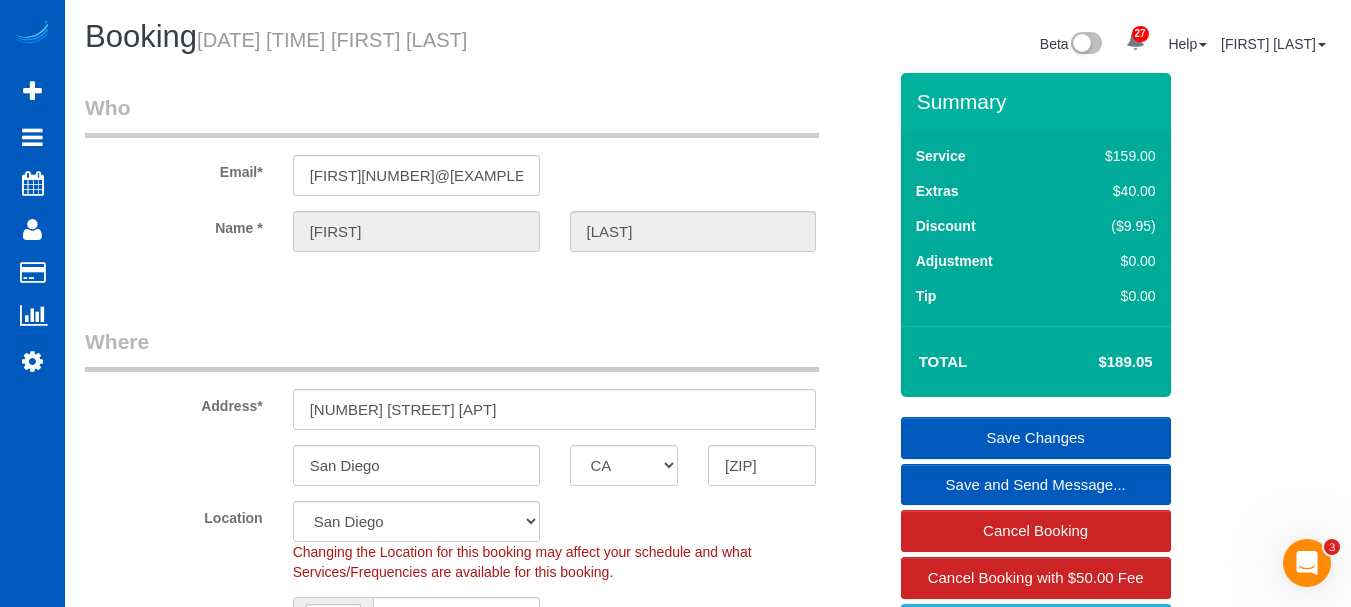 drag, startPoint x: 1115, startPoint y: 283, endPoint x: 1121, endPoint y: -161, distance: 444.04053 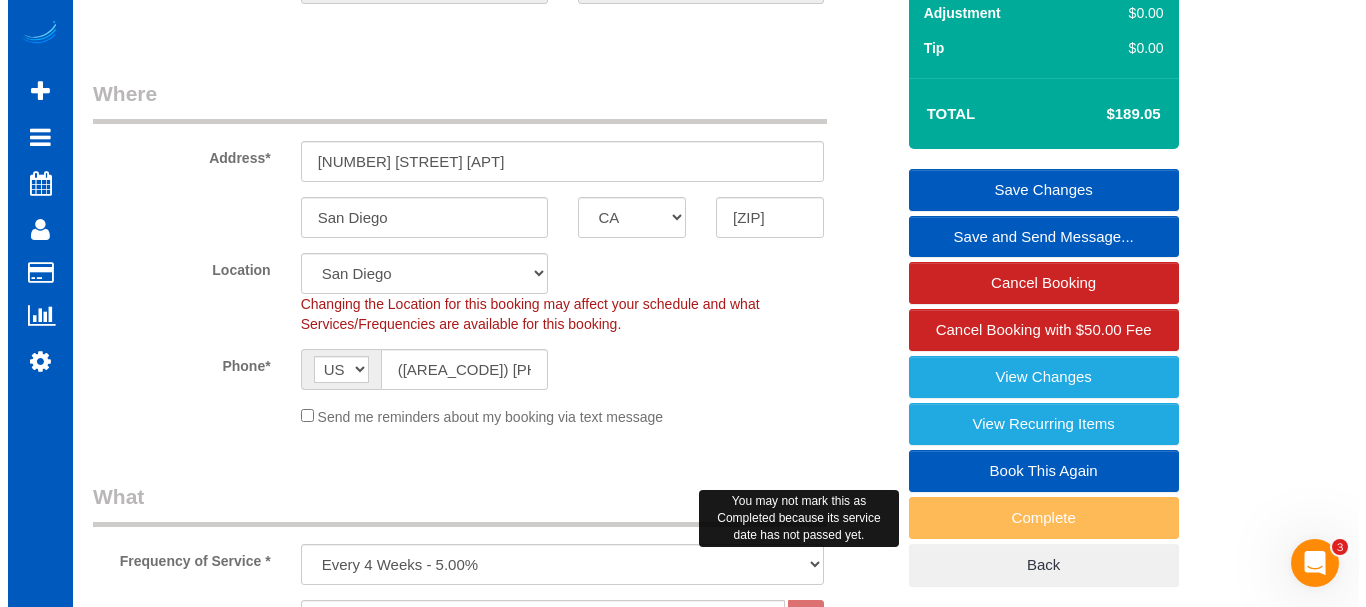 scroll, scrollTop: 267, scrollLeft: 0, axis: vertical 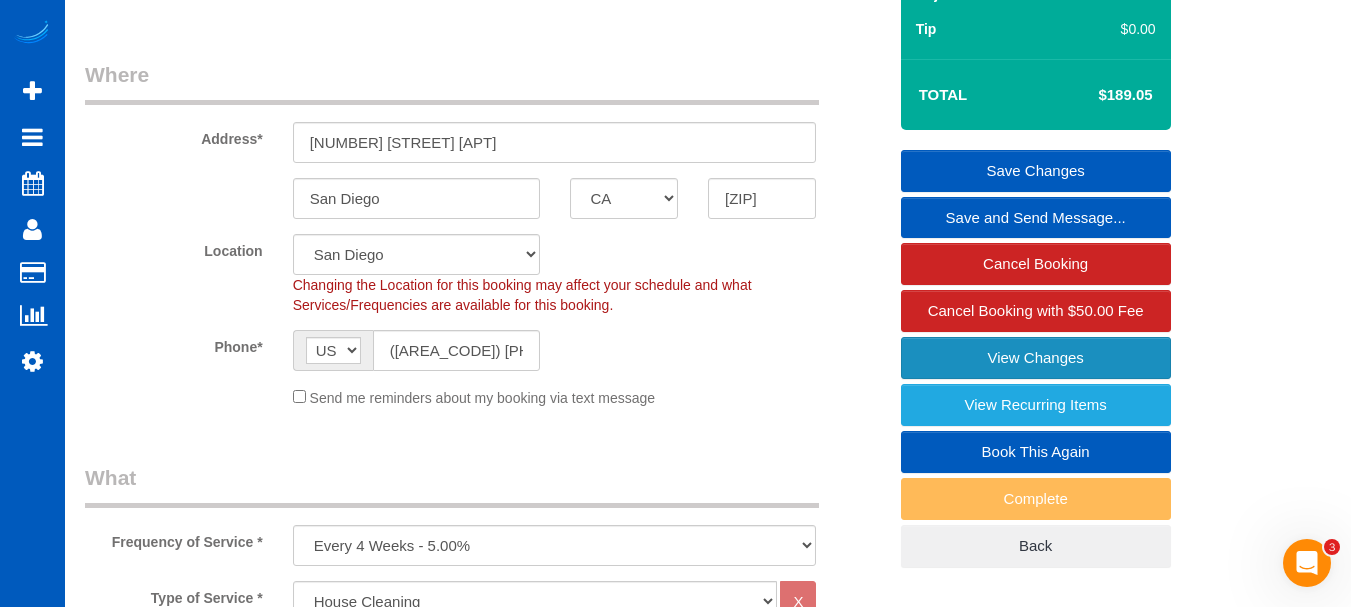 click on "View Changes" at bounding box center [1036, 358] 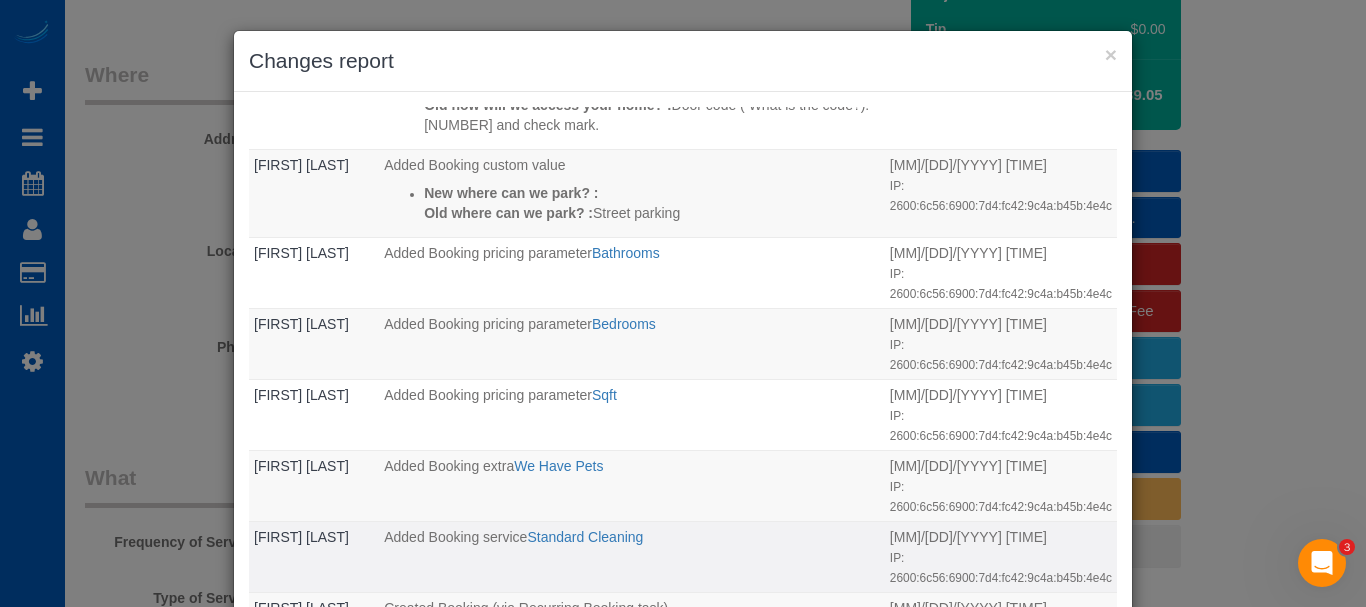 scroll, scrollTop: 422, scrollLeft: 0, axis: vertical 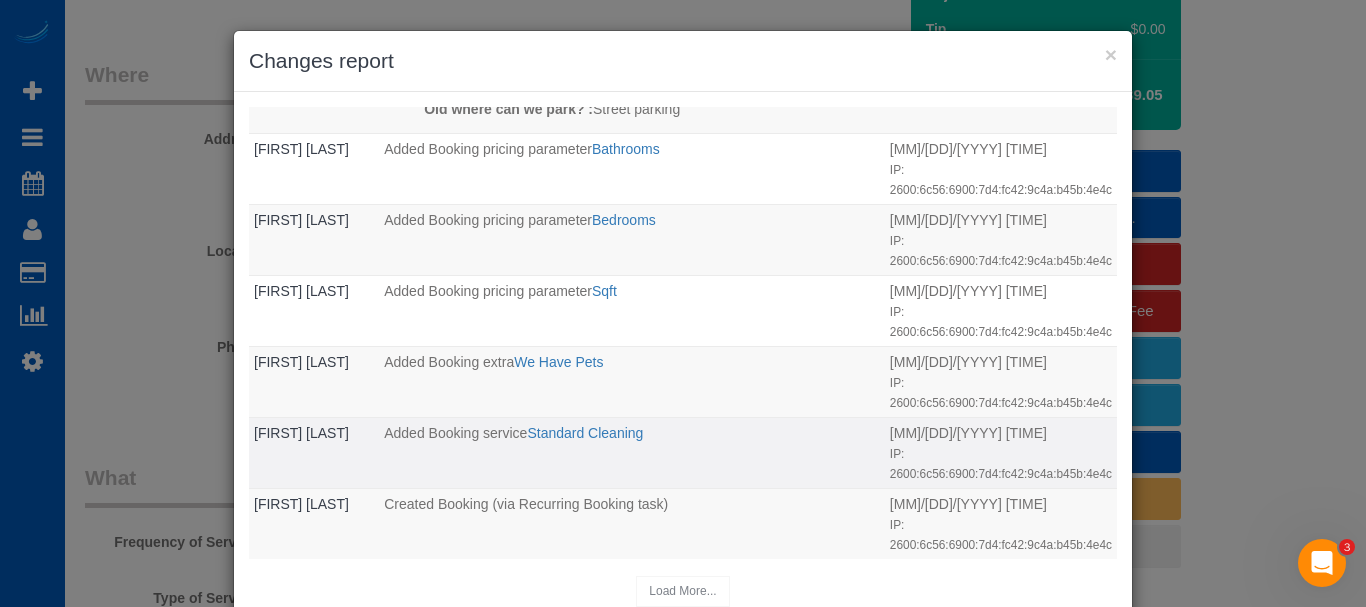 drag, startPoint x: 815, startPoint y: 180, endPoint x: 819, endPoint y: 450, distance: 270.02963 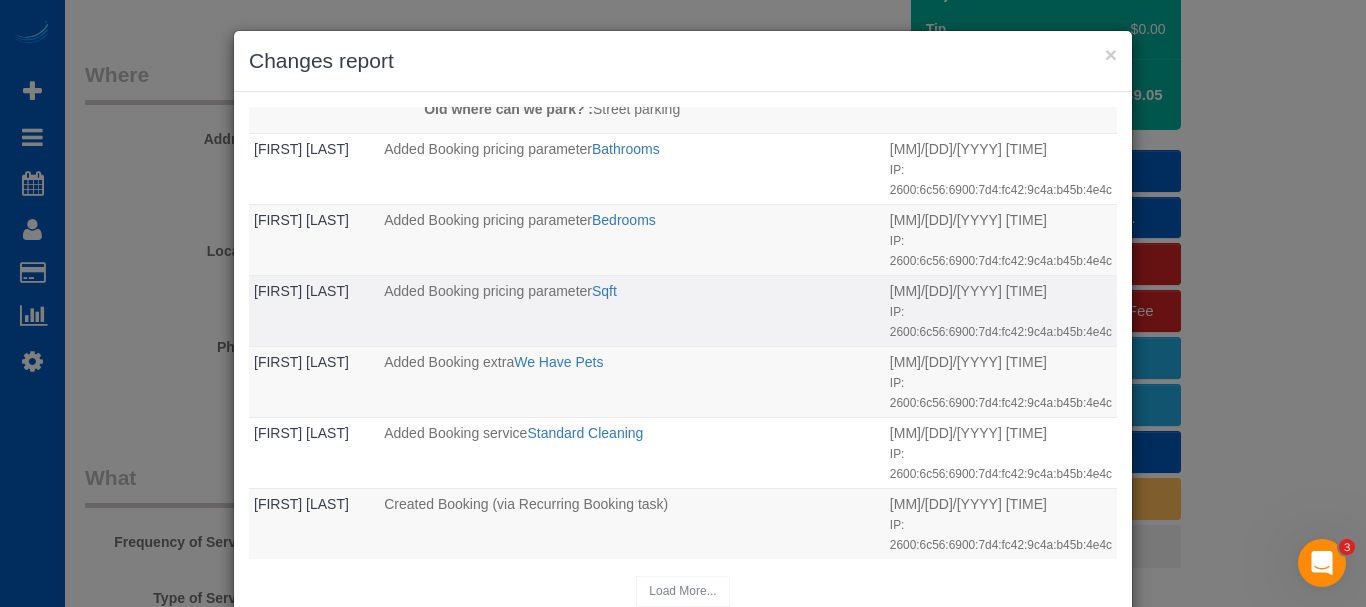 click on "Added Booking pricing parameter  Sqft" at bounding box center [632, 310] 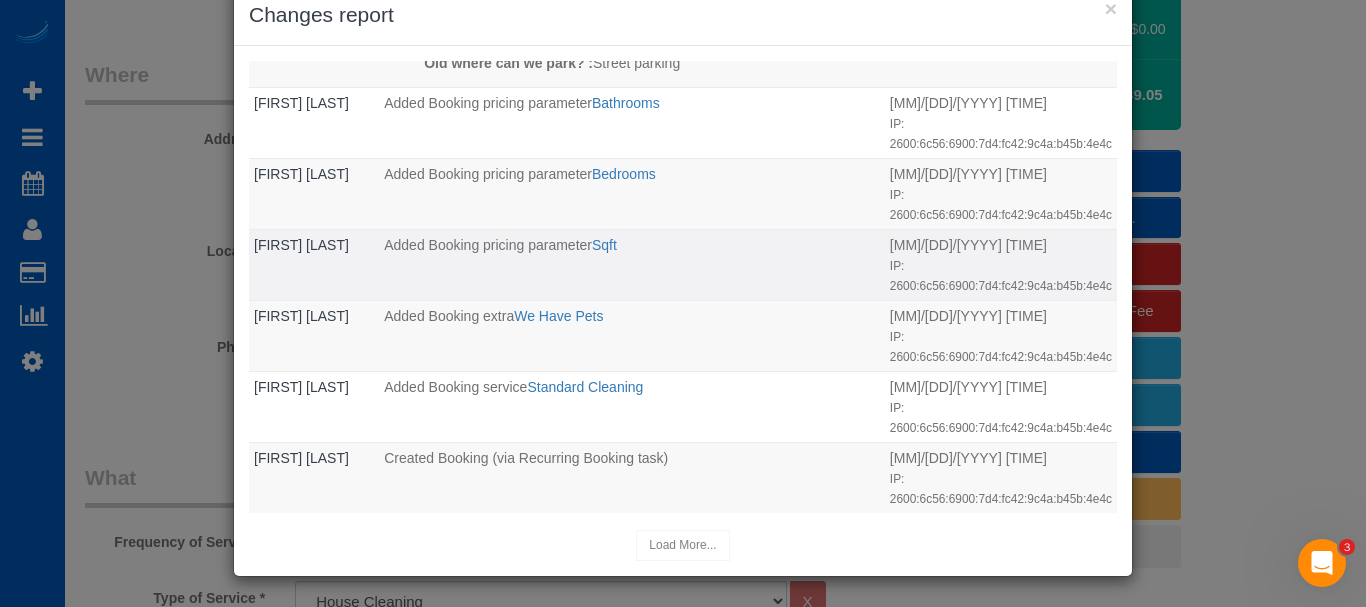 click on "Added Booking pricing parameter  Sqft" at bounding box center (632, 264) 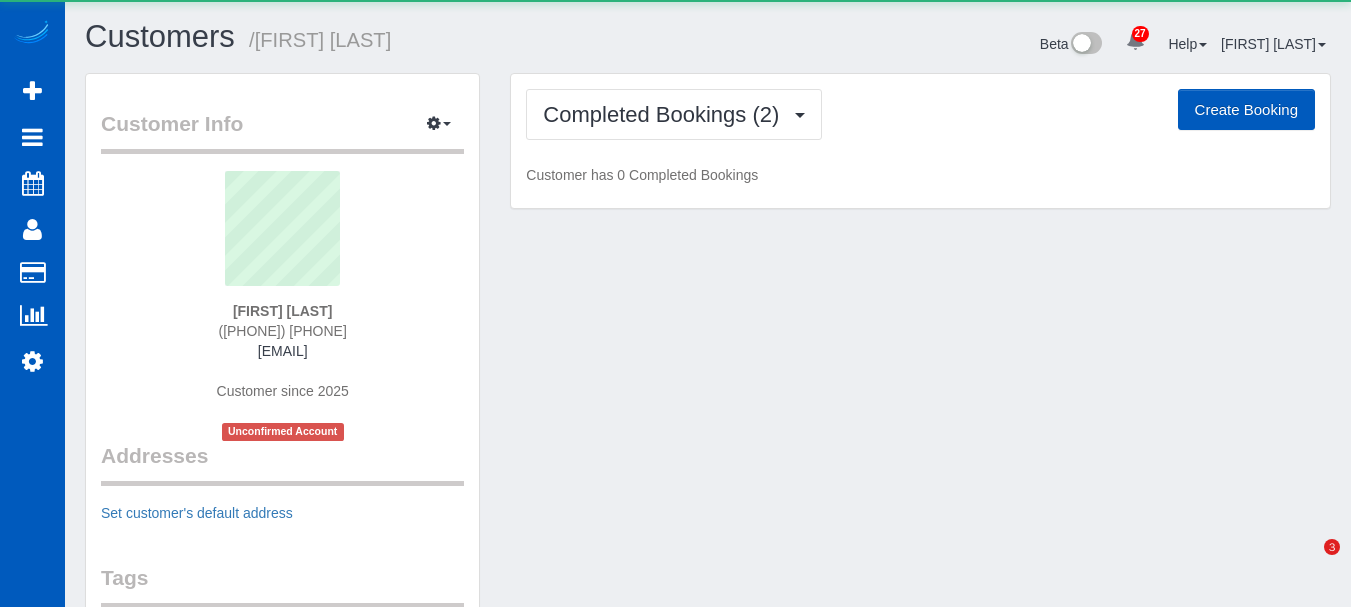 scroll, scrollTop: 0, scrollLeft: 0, axis: both 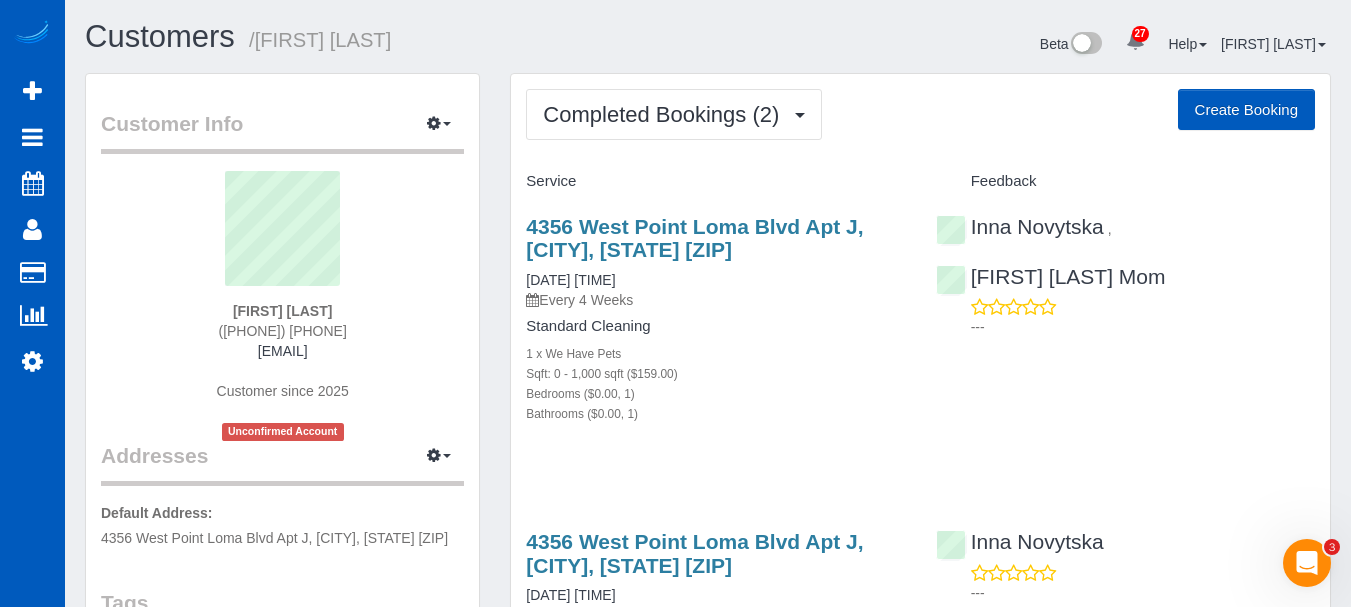 click on "Completed Bookings (2)
Completed Bookings (2)
Upcoming Bookings (11)
Cancelled Bookings (1)
Charges (3)
Feedback (0)
Create Booking
Service
Feedback" at bounding box center [920, 479] 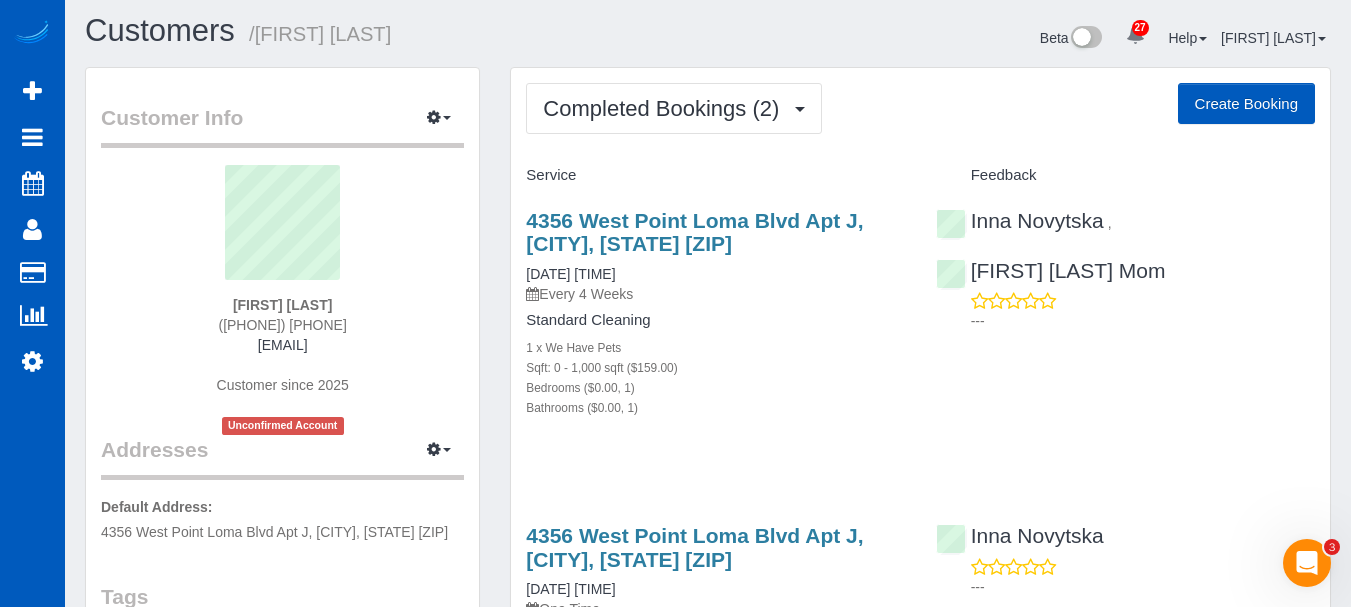 scroll, scrollTop: 0, scrollLeft: 0, axis: both 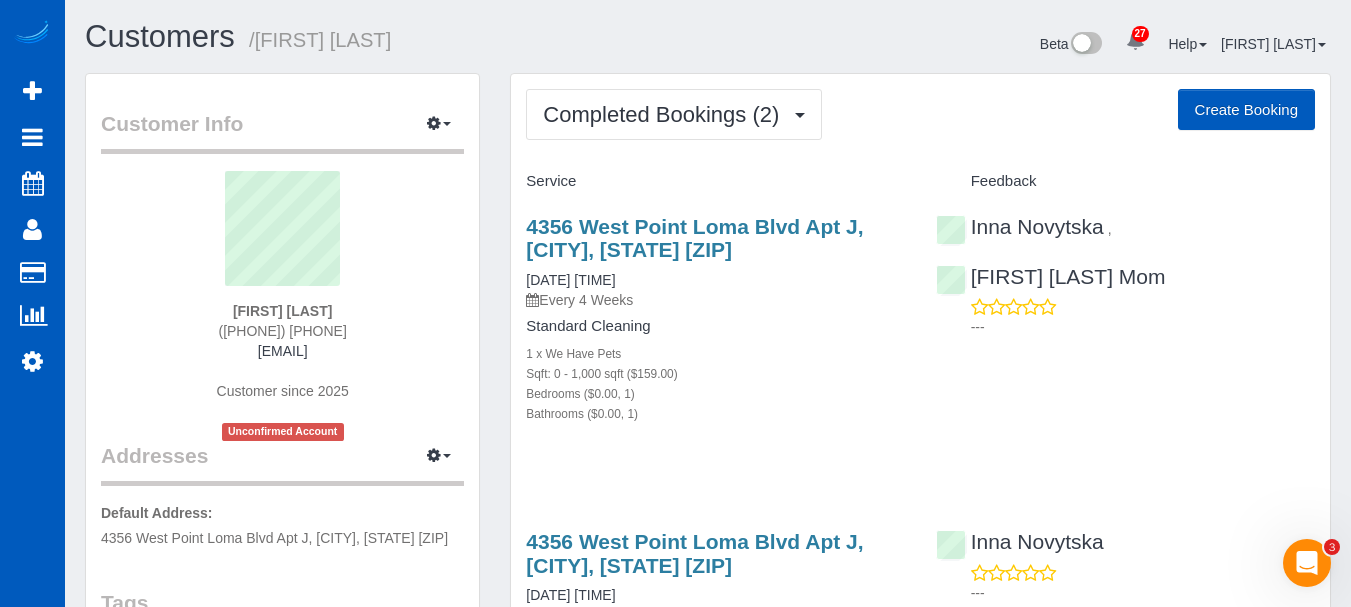 click on "Beta
27
Your Notifications
You have 0 alerts
×
You have 2  to charge for 08/05/2025
×
You have 2  to charge for 08/04/2025
×
You have 1  to charge for 08/03/2025
×
You have 2  to charge for 08/01/2025
× ×" at bounding box center (1027, 46) 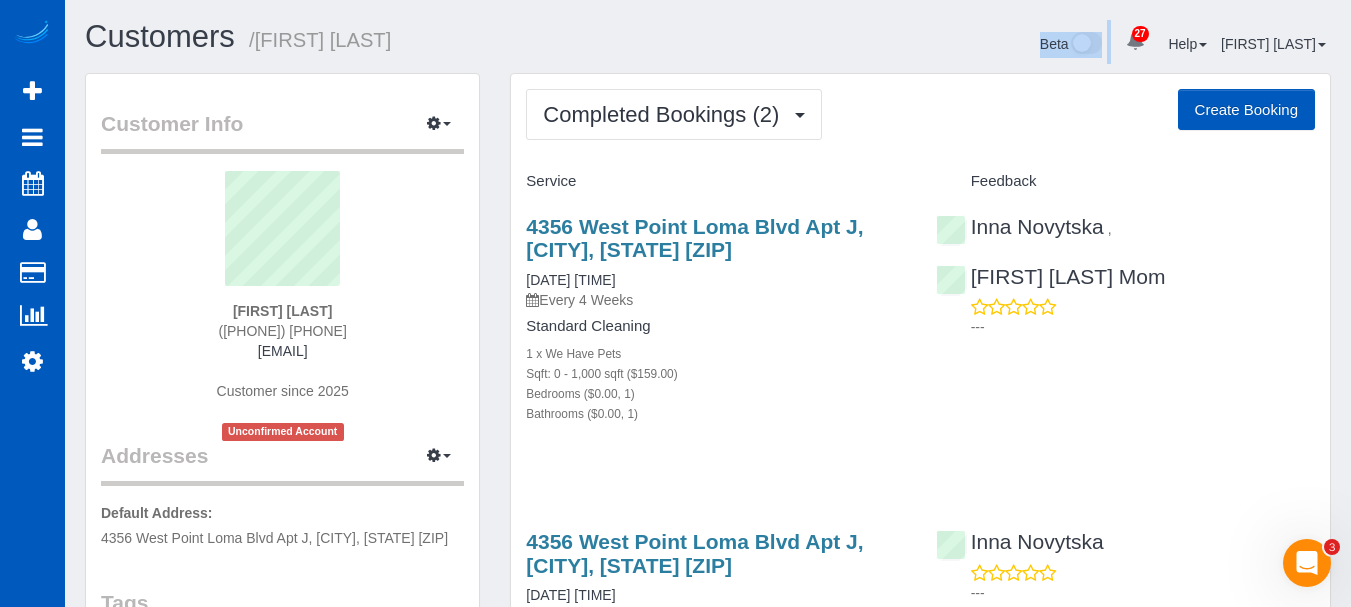 click on "Beta
27
Your Notifications
You have 0 alerts
×
You have 2  to charge for 08/05/2025
×
You have 2  to charge for 08/04/2025
×
You have 1  to charge for 08/03/2025
×
You have 2  to charge for 08/01/2025
× ×" at bounding box center (1027, 46) 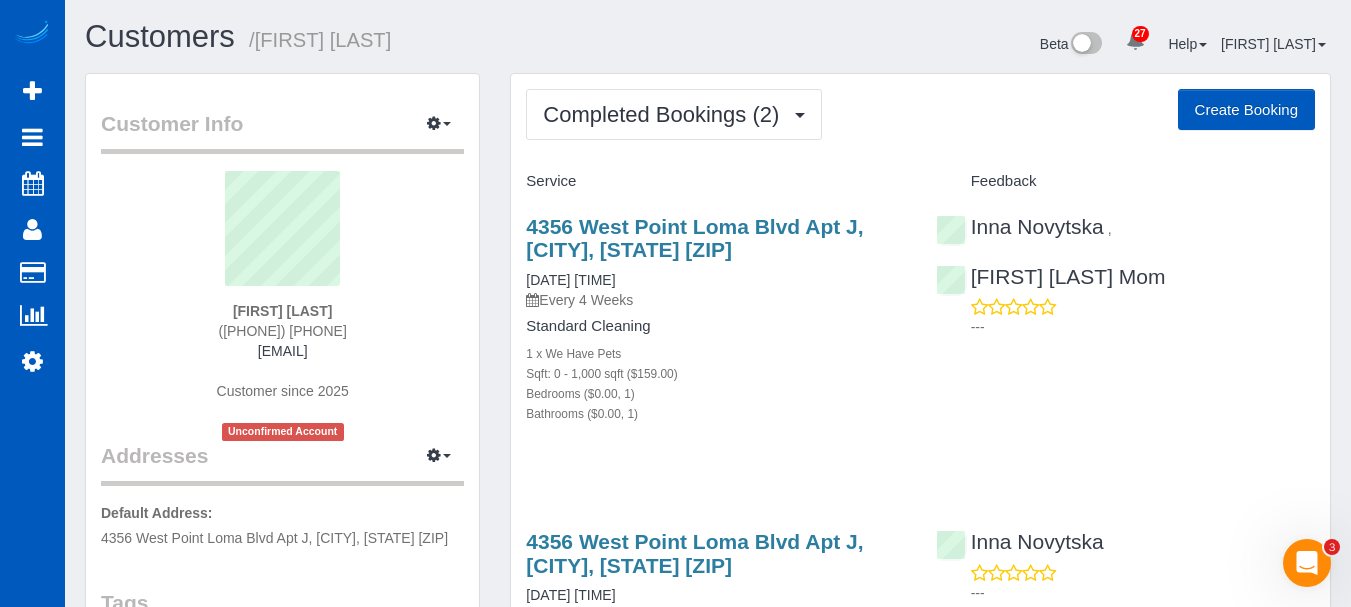 click on "Customers
/ Marlena Harvey" at bounding box center (389, 37) 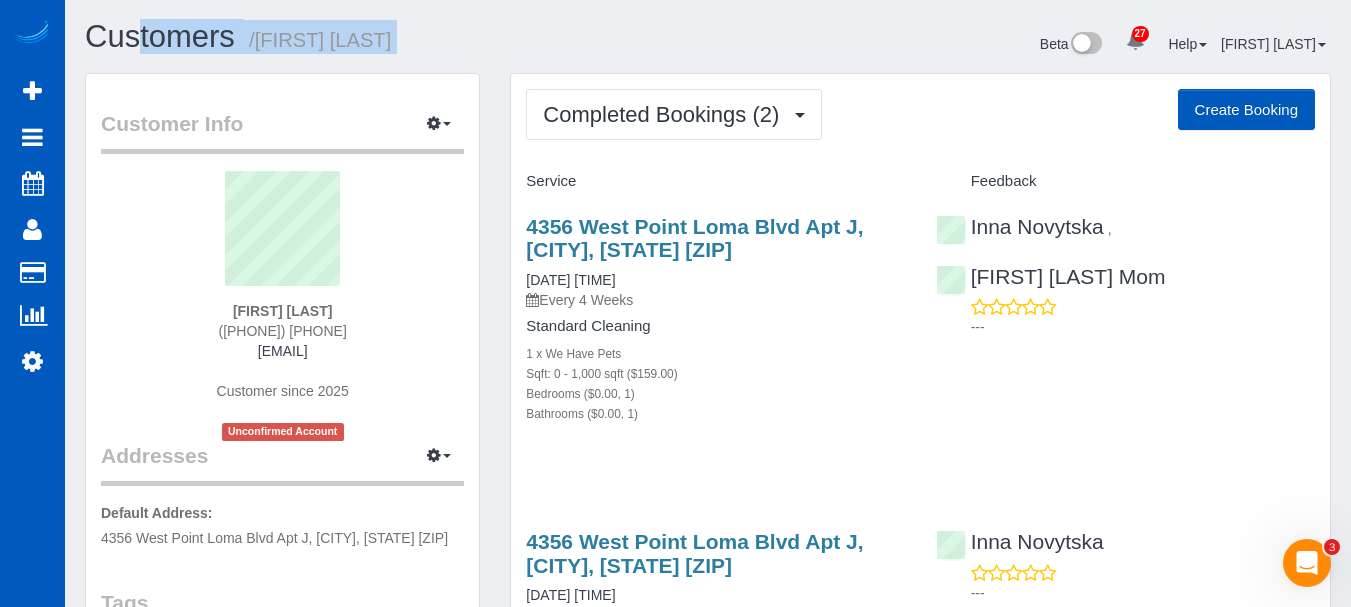 click on "Customers
/ Marlena Harvey" at bounding box center [389, 37] 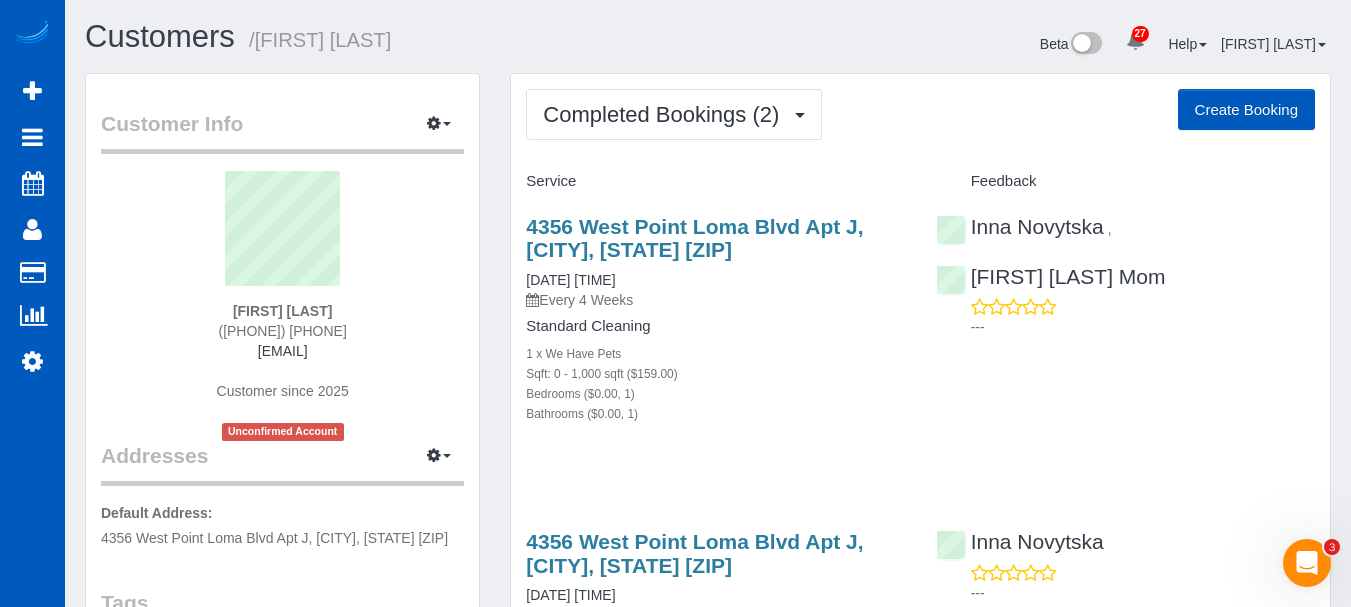 click on "Customers
/ Marlena Harvey" at bounding box center [389, 37] 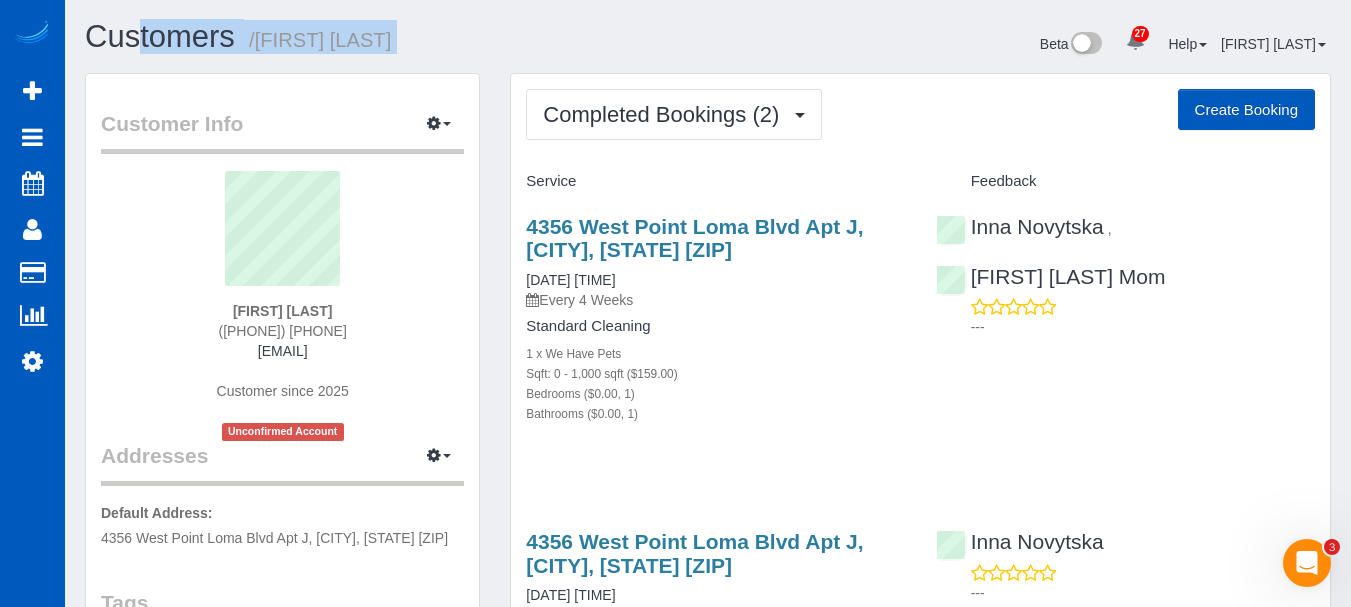 click on "Customers
/ Marlena Harvey" at bounding box center (389, 37) 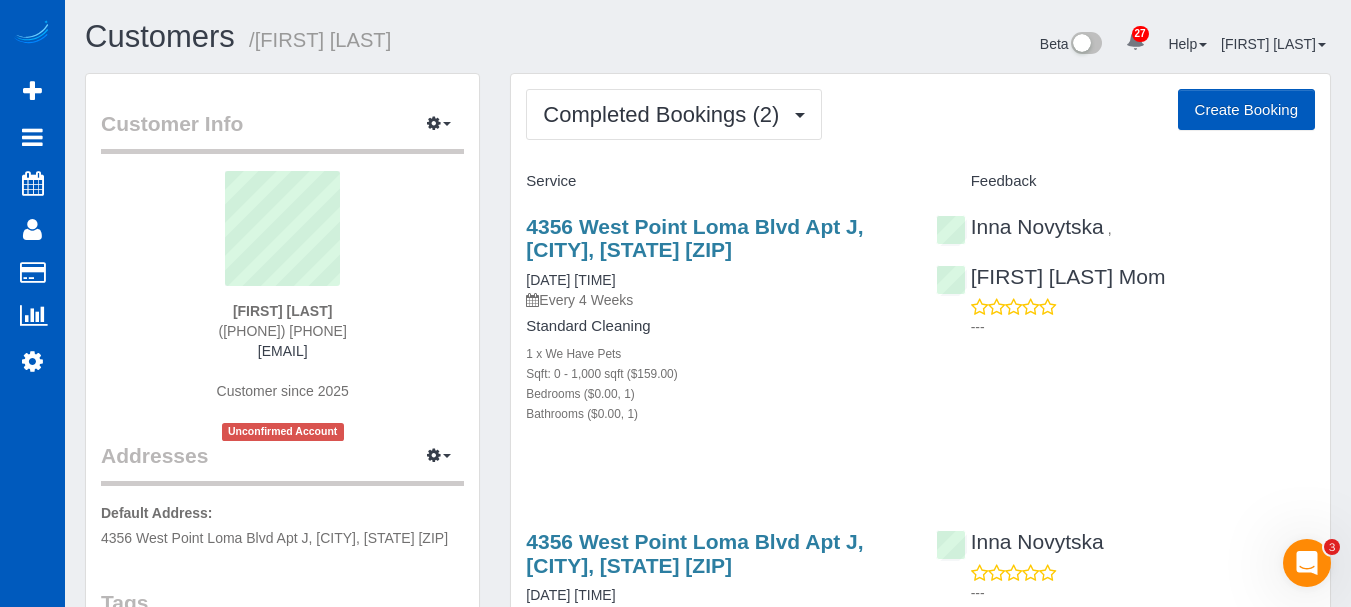 click on "Customers
/ Marlena Harvey" at bounding box center (389, 37) 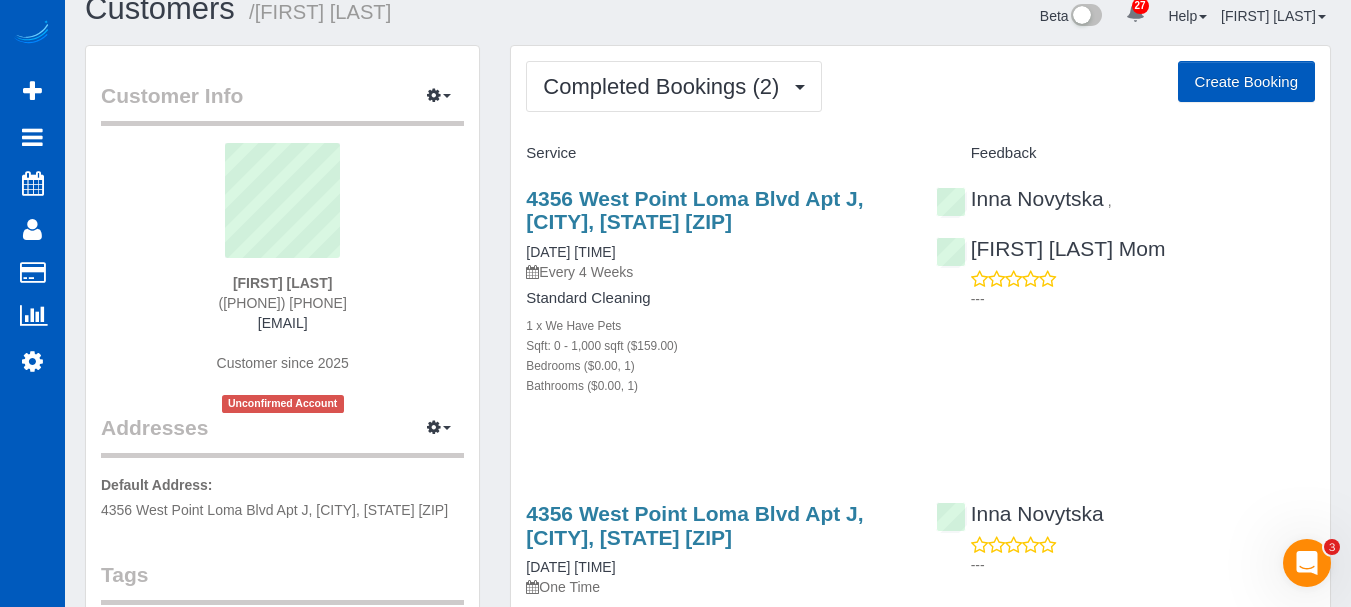 scroll, scrollTop: 0, scrollLeft: 0, axis: both 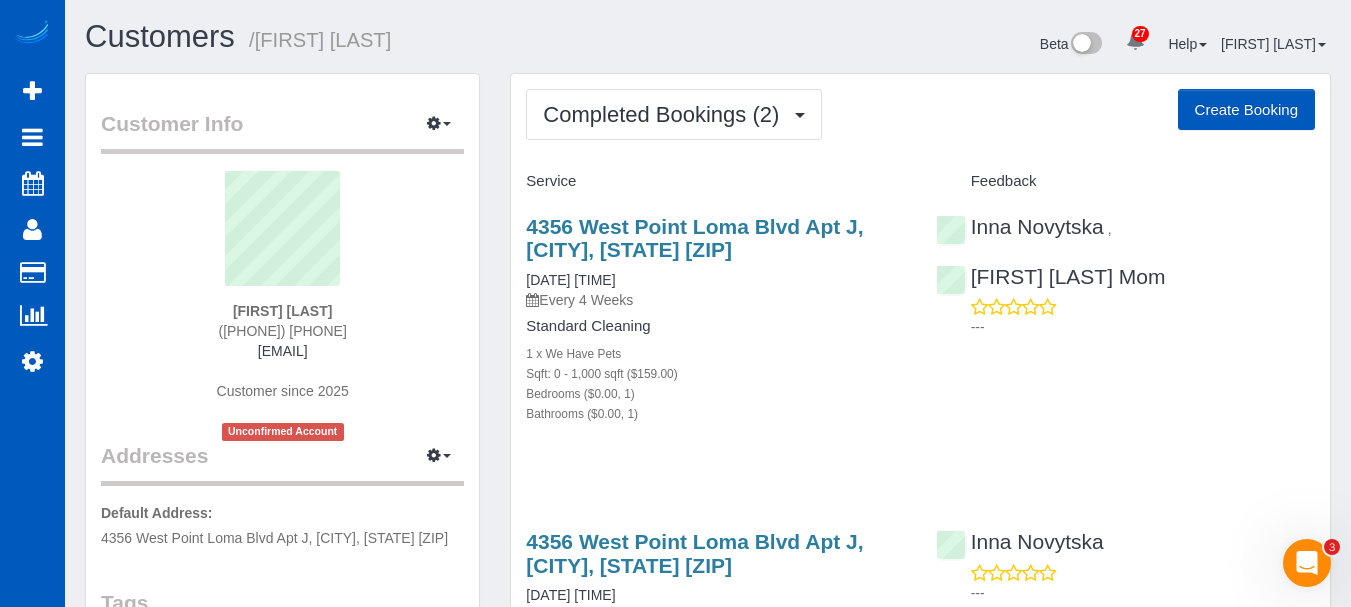click on "4356 West Point Loma Blvd Apt J, San Diego, CA 92107
06/13/2025 1:00PM
Every 4 Weeks
Standard Cleaning
1 x We Have Pets
Sqft: 0 - 1,000 sqft ($159.00)
Bedrooms ($0.00, 1)
Bathrooms ($0.00, 1)" at bounding box center [715, 330] 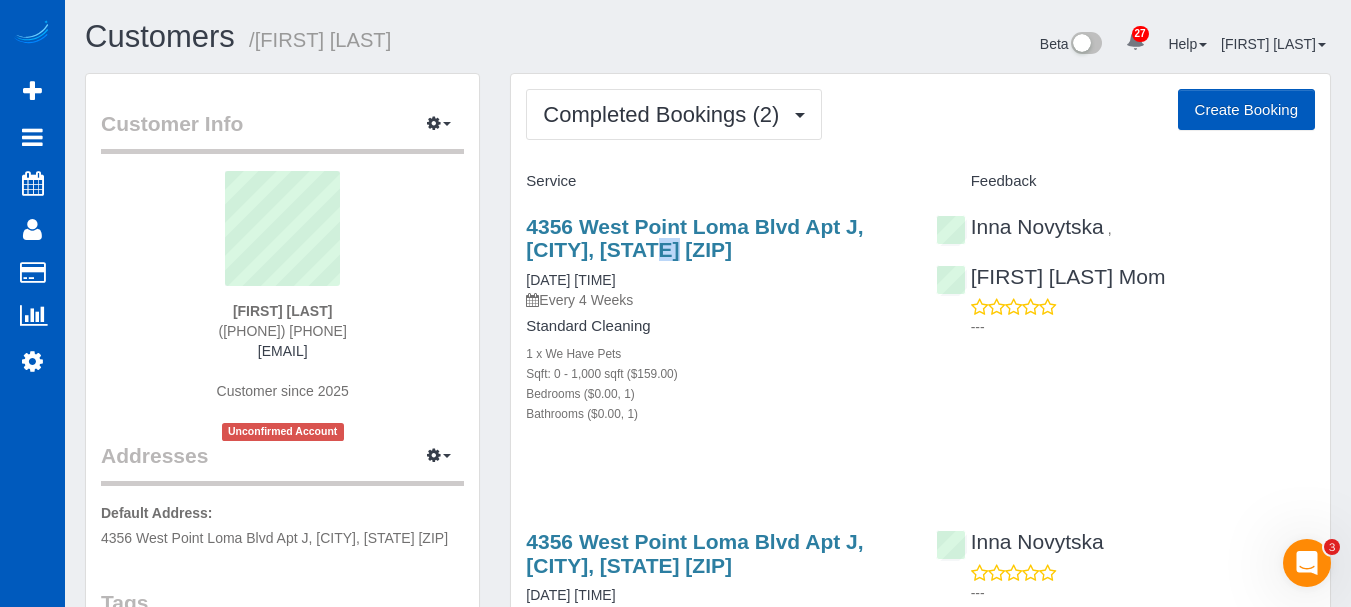 drag, startPoint x: 866, startPoint y: 198, endPoint x: 811, endPoint y: 163, distance: 65.192024 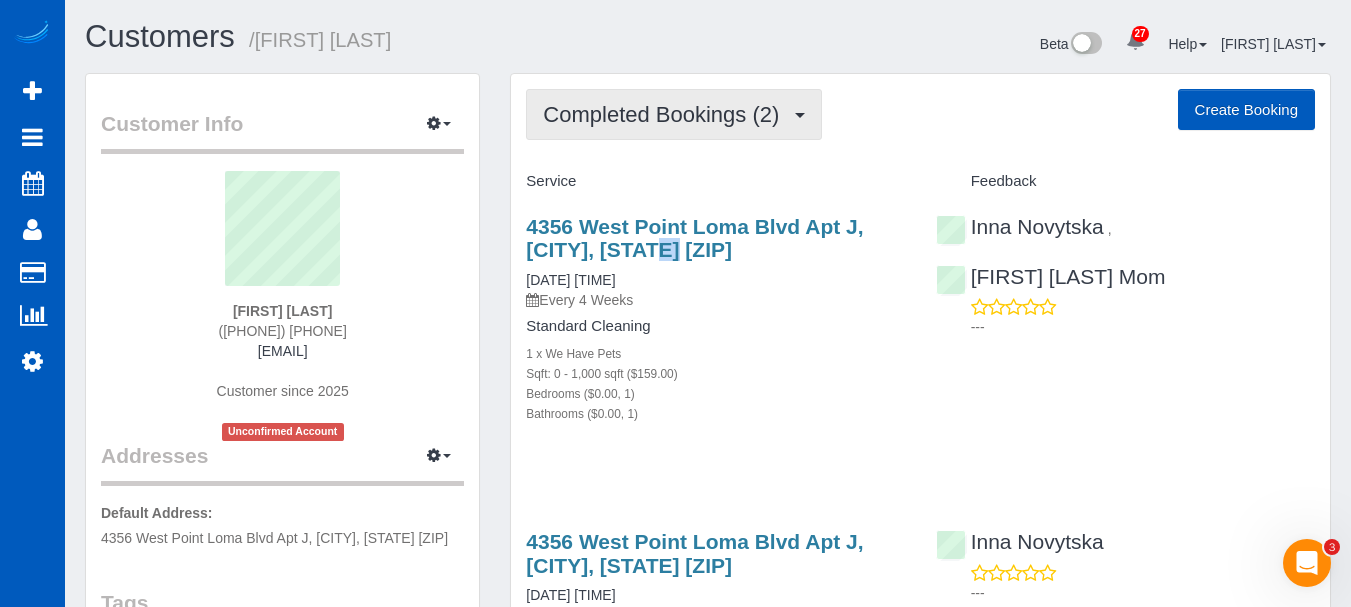 click on "Completed Bookings (2)" at bounding box center (666, 114) 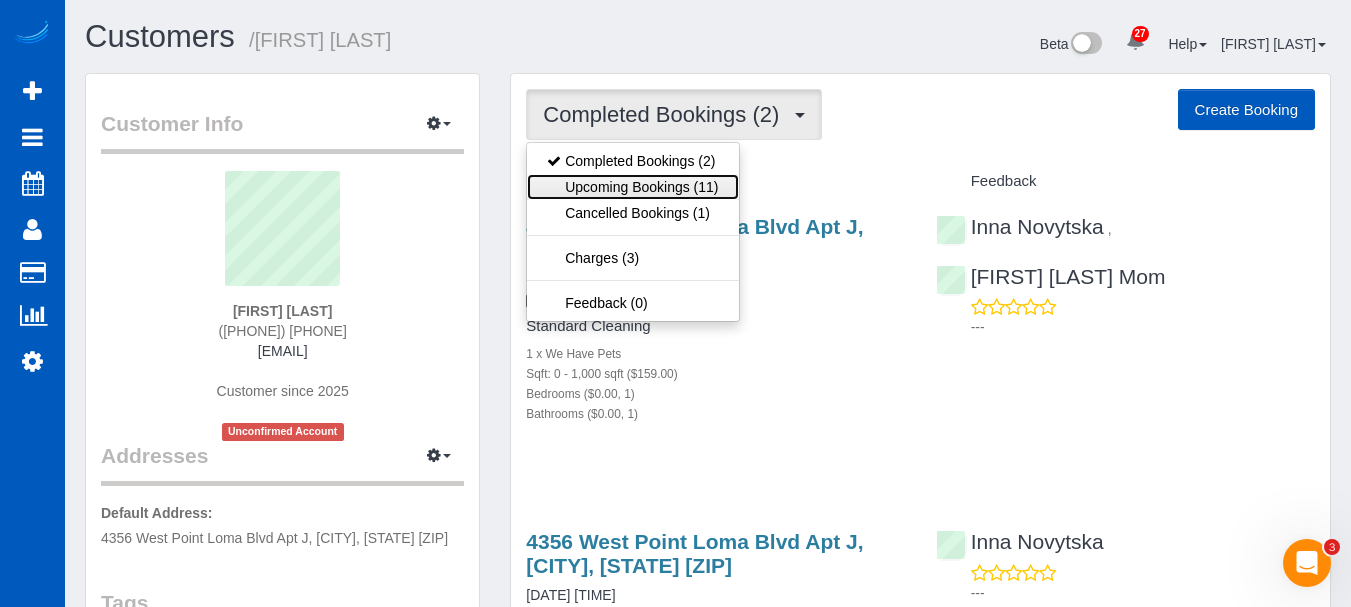 click on "Upcoming Bookings (11)" at bounding box center [632, 187] 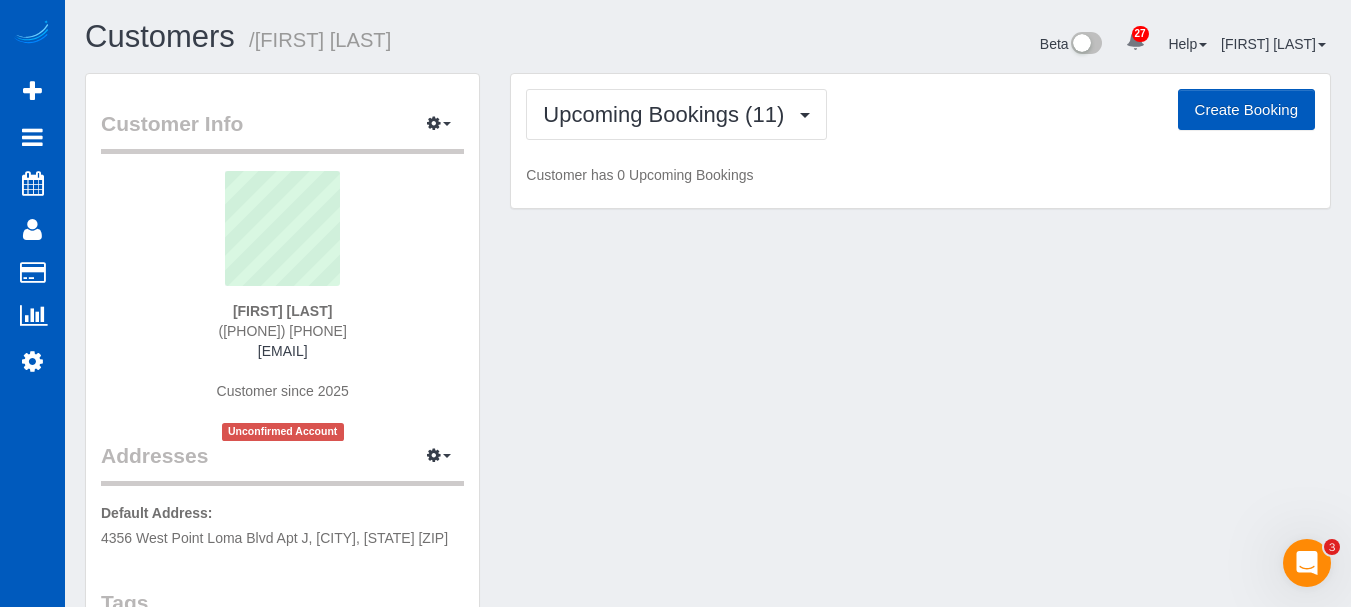 click on "Upcoming Bookings (11)
Completed Bookings (2)
Upcoming Bookings (11)
Cancelled Bookings (1)
Charges (3)
Feedback (0)
Create Booking" at bounding box center [920, 114] 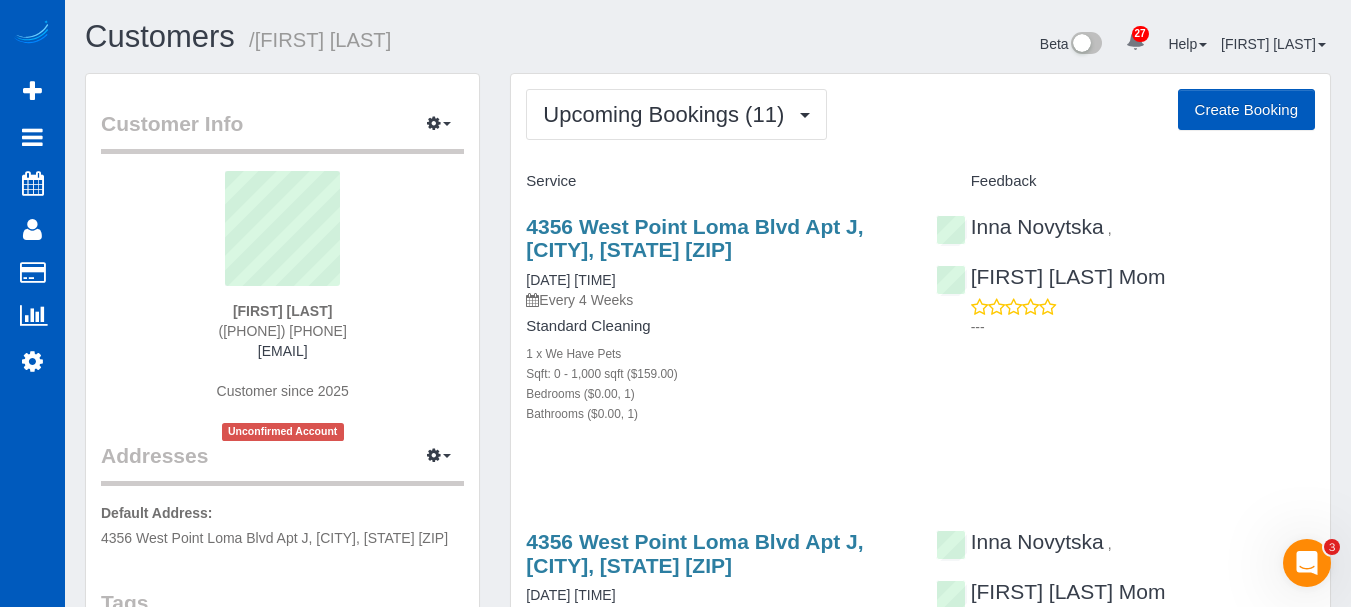click on "Upcoming Bookings (11)
Completed Bookings (2)
Upcoming Bookings (11)
Cancelled Bookings (1)
Charges (3)
Feedback (0)
Create Booking
Service
Feedback" at bounding box center (920, 1977) 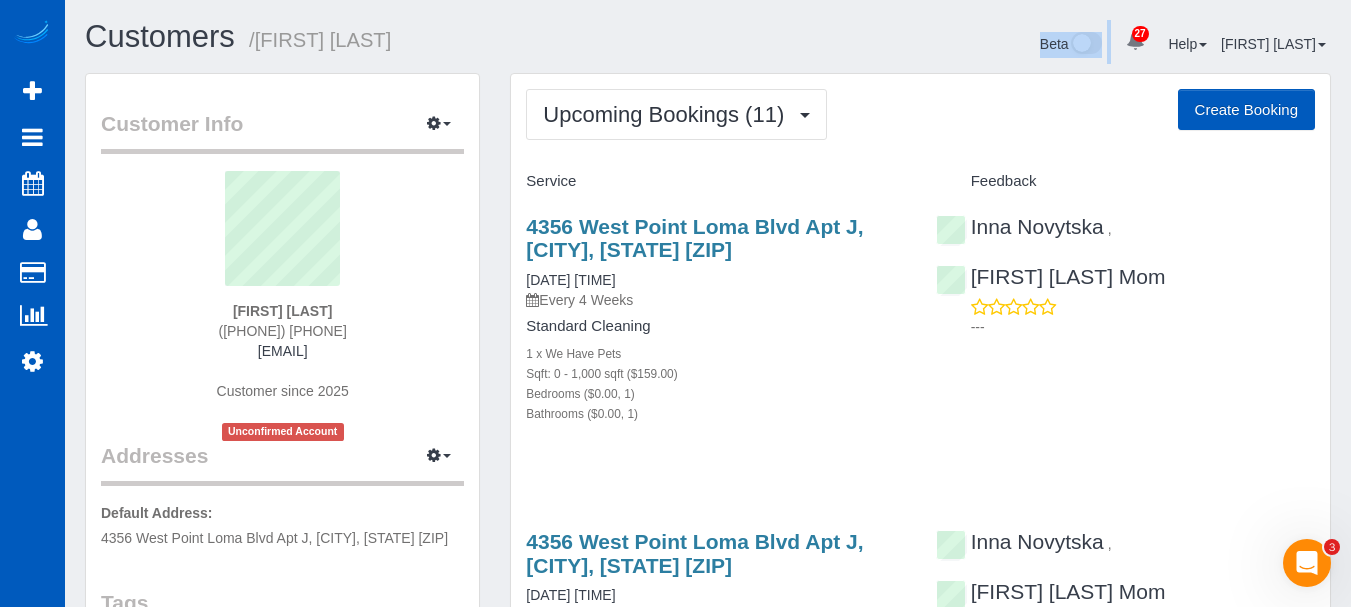 drag, startPoint x: 766, startPoint y: 70, endPoint x: 337, endPoint y: 2, distance: 434.35583 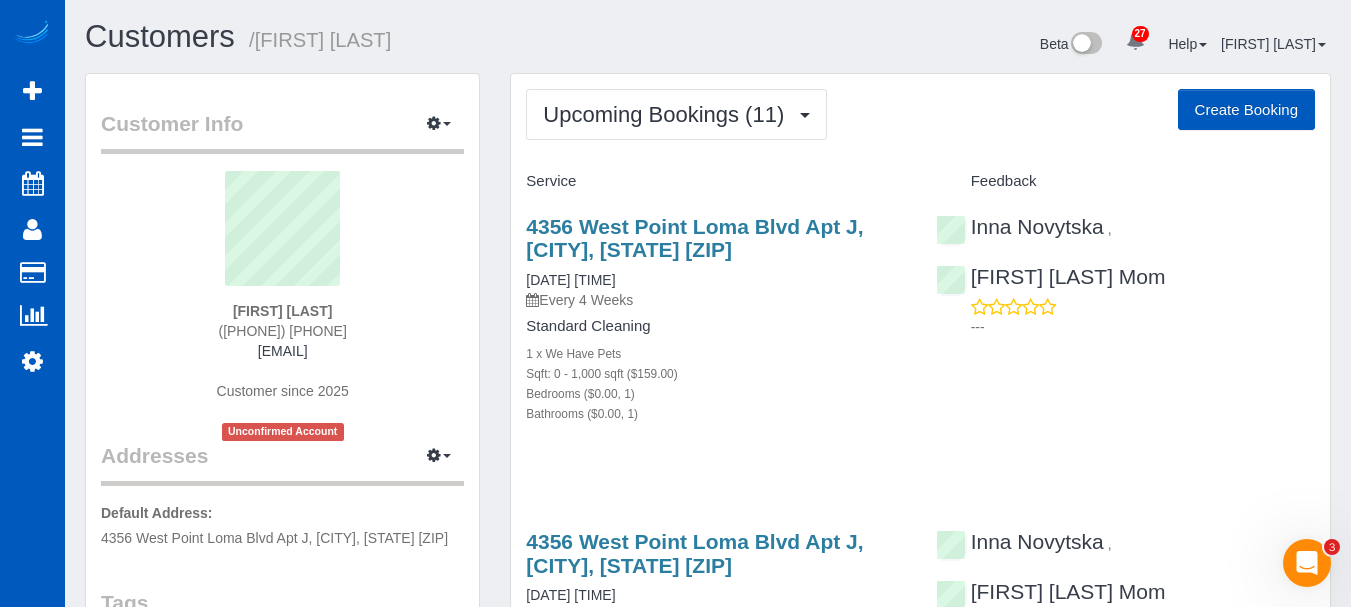 click on "/ Marlena Harvey" at bounding box center [318, 40] 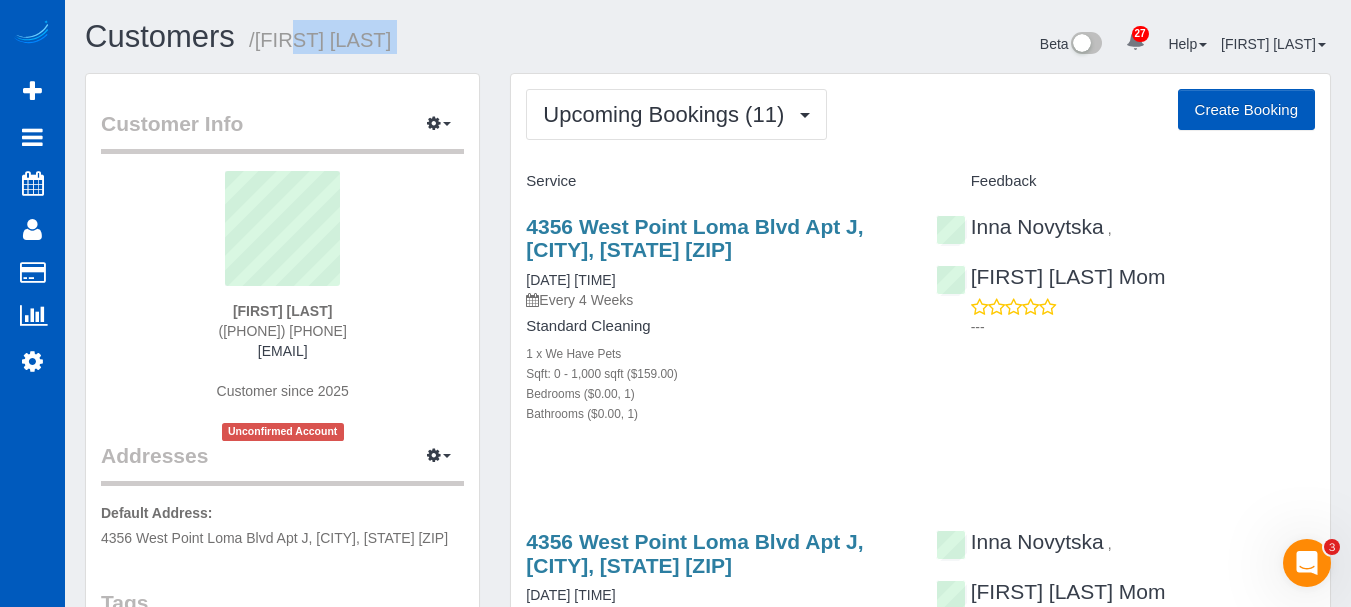 drag, startPoint x: 410, startPoint y: 37, endPoint x: 291, endPoint y: 40, distance: 119.03781 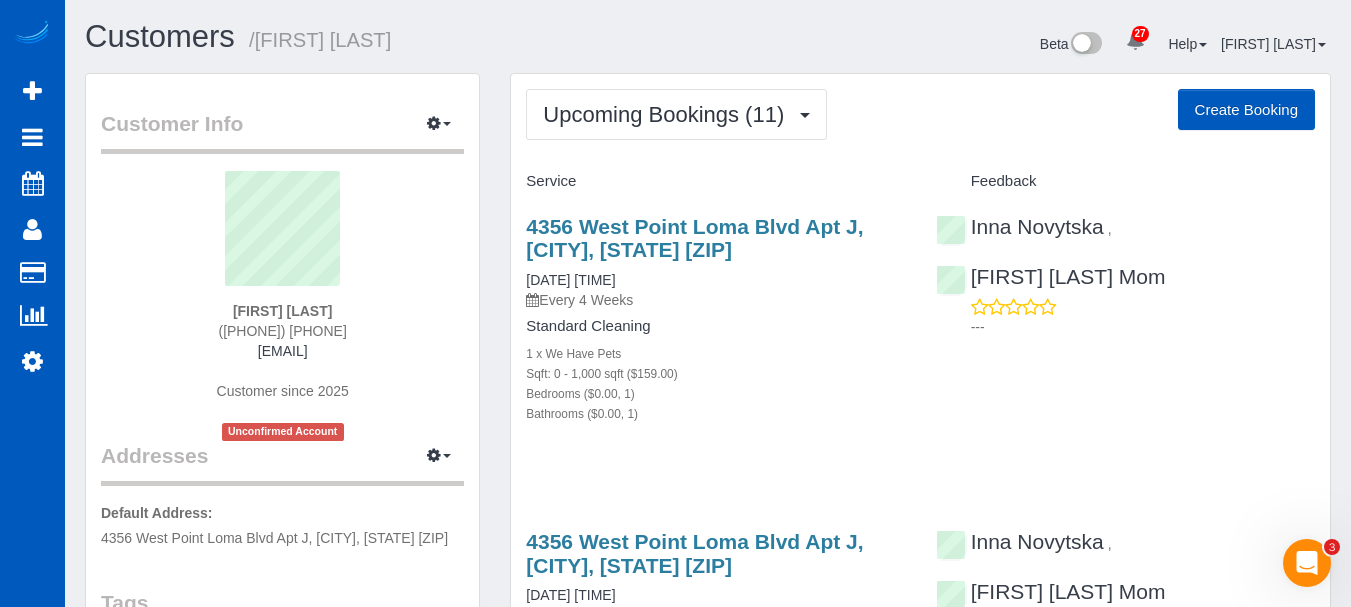 click on "Customers
/ Marlena Harvey
Beta
27
Your Notifications
You have 0 alerts
×
You have 2  to charge for 08/05/2025
×
You have 2  to charge for 08/04/2025
×
You have 1  to charge for 08/03/2025
×" at bounding box center [708, 1985] 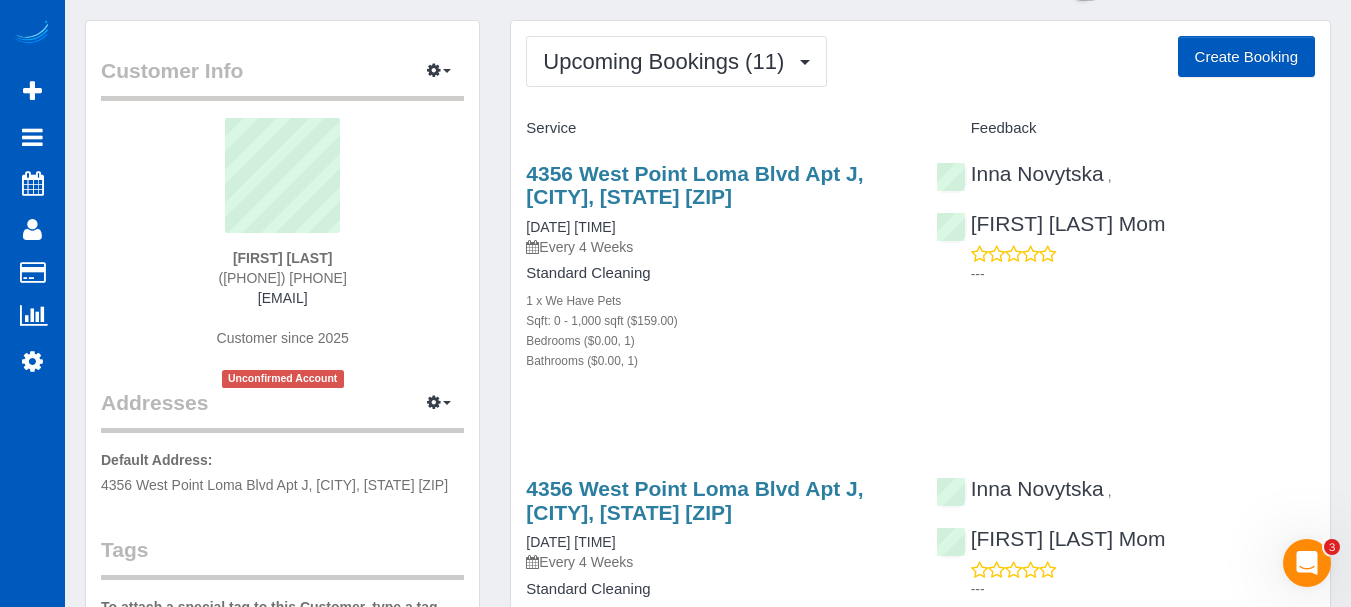 scroll, scrollTop: 0, scrollLeft: 0, axis: both 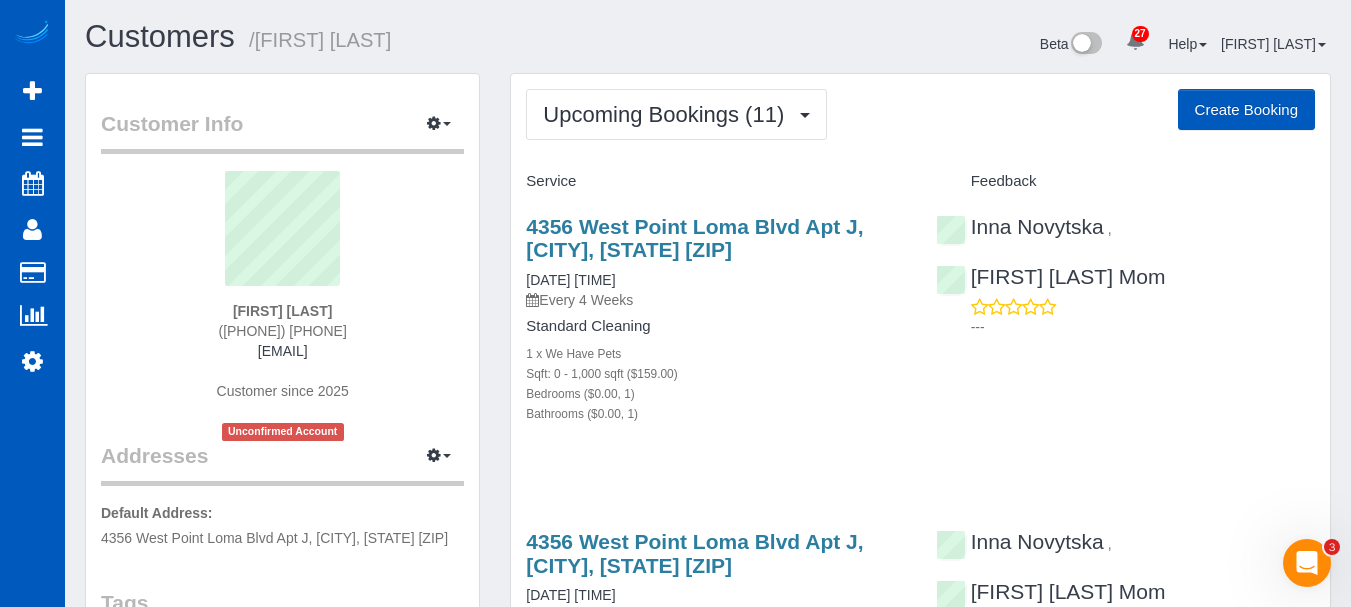 click on "Upcoming Bookings (11)
Completed Bookings (2)
Upcoming Bookings (11)
Cancelled Bookings (1)
Charges (3)
Feedback (0)
Create Booking
Service
Feedback" at bounding box center (920, 1977) 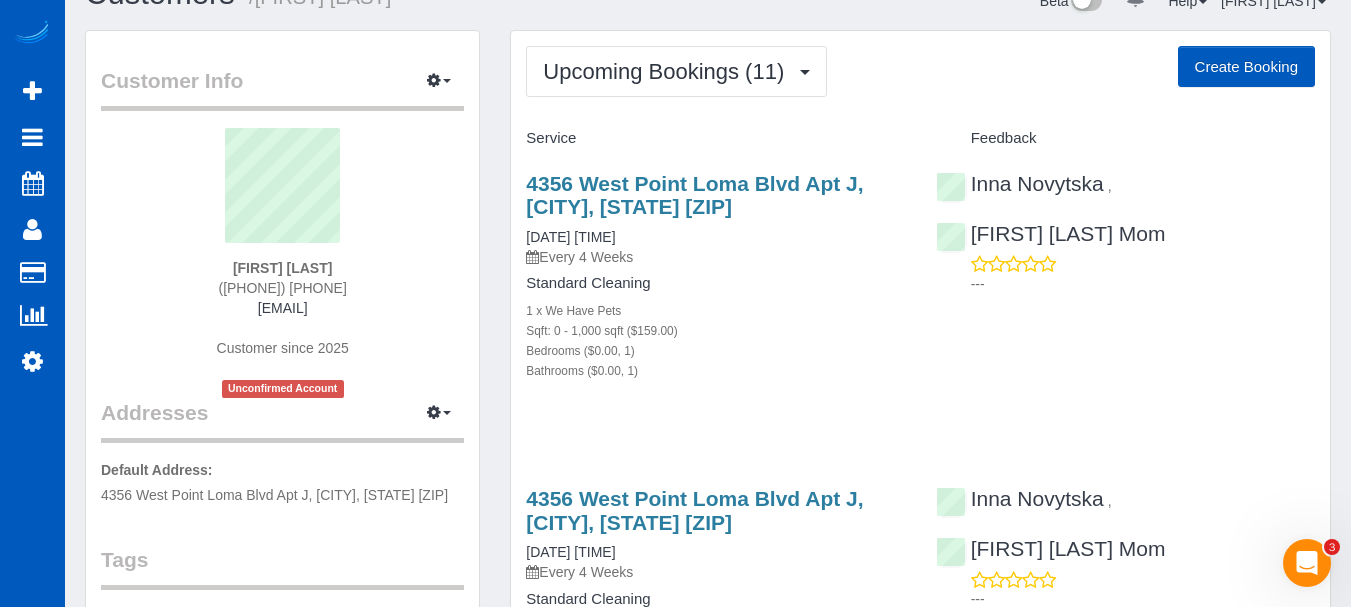 scroll, scrollTop: 67, scrollLeft: 0, axis: vertical 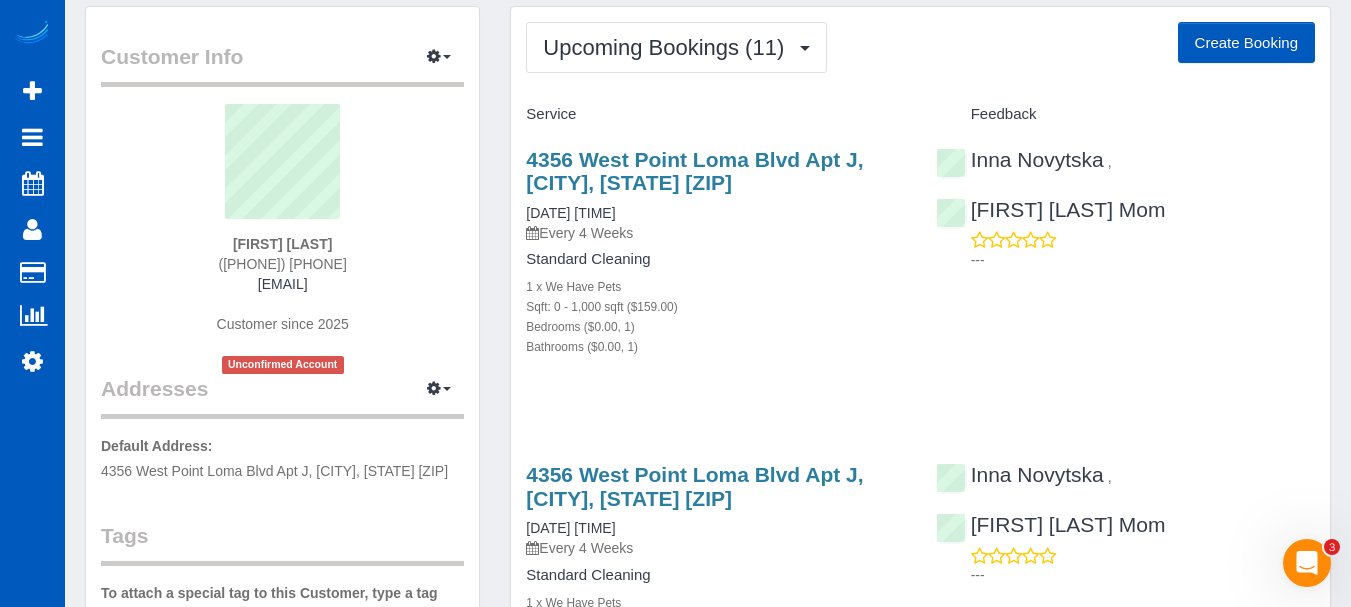 click on "1 x We Have Pets" at bounding box center (715, 286) 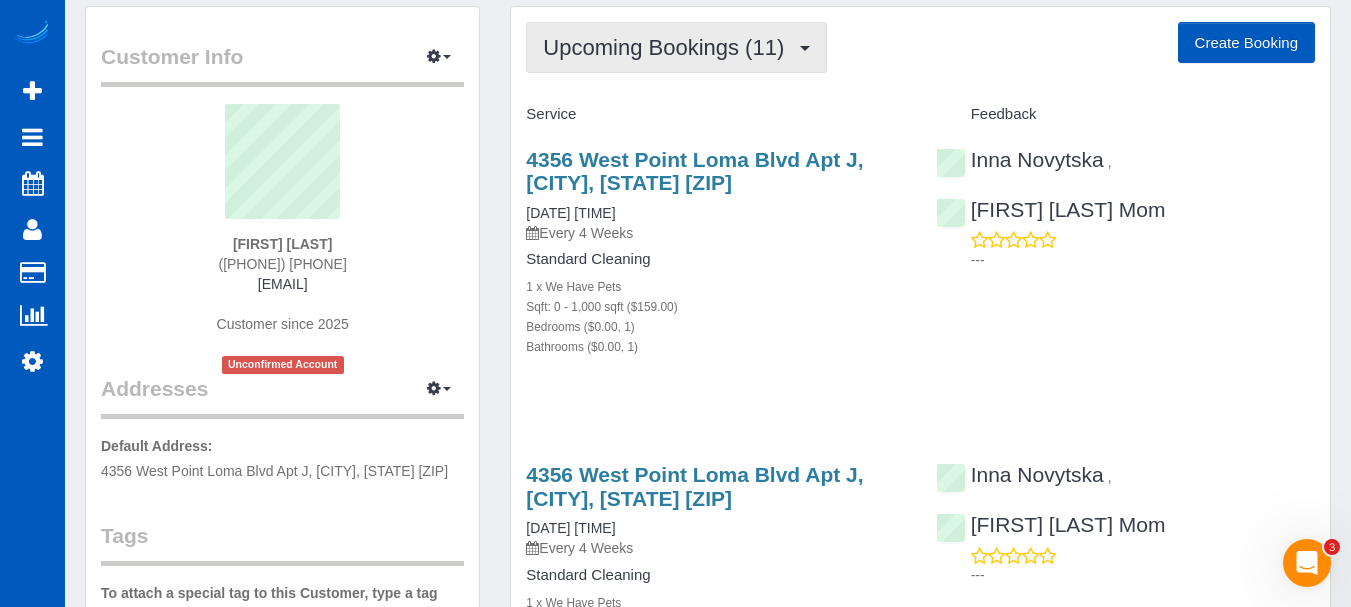click on "Upcoming Bookings (11)" at bounding box center [668, 47] 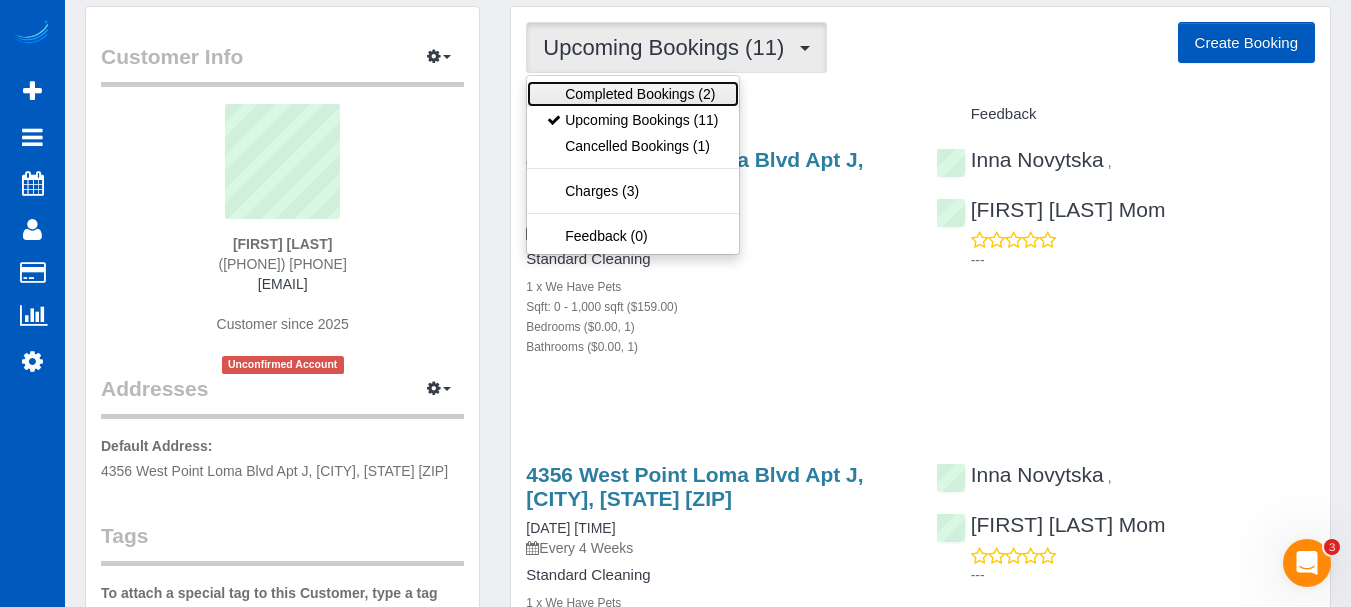 click on "Completed Bookings (2)" at bounding box center (632, 94) 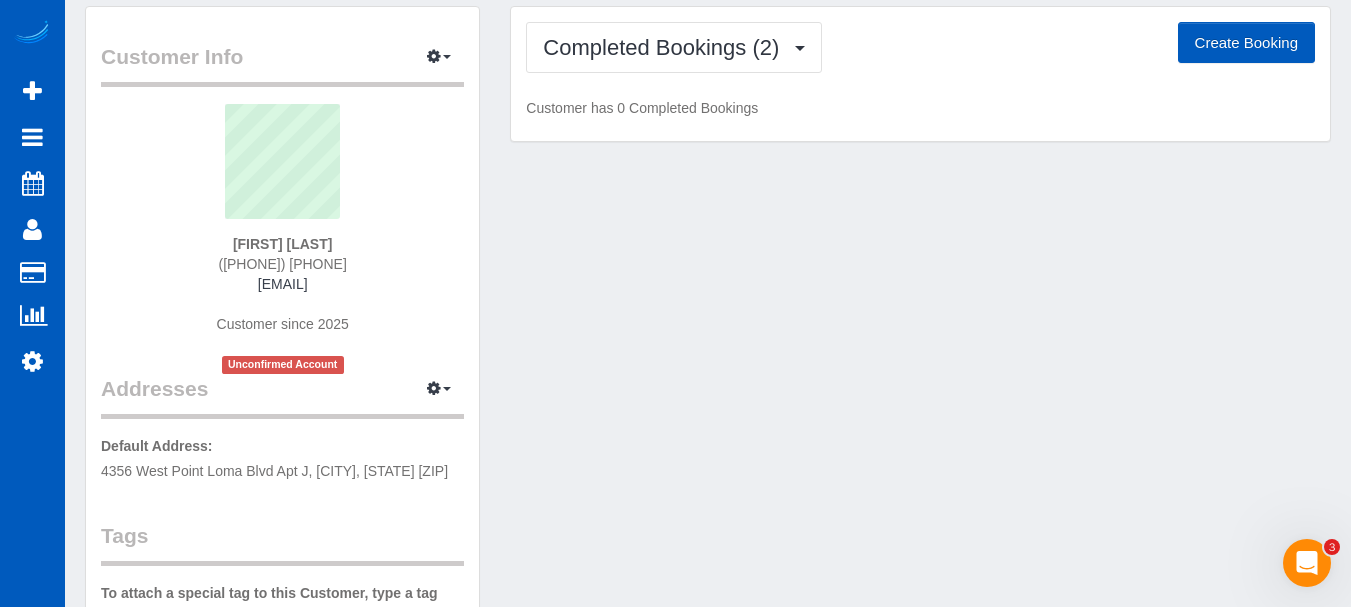 click on "Completed Bookings (2)
Completed Bookings (2)
Upcoming Bookings (11)
Cancelled Bookings (1)
Charges (3)
Feedback (0)
Create Booking" at bounding box center [920, 47] 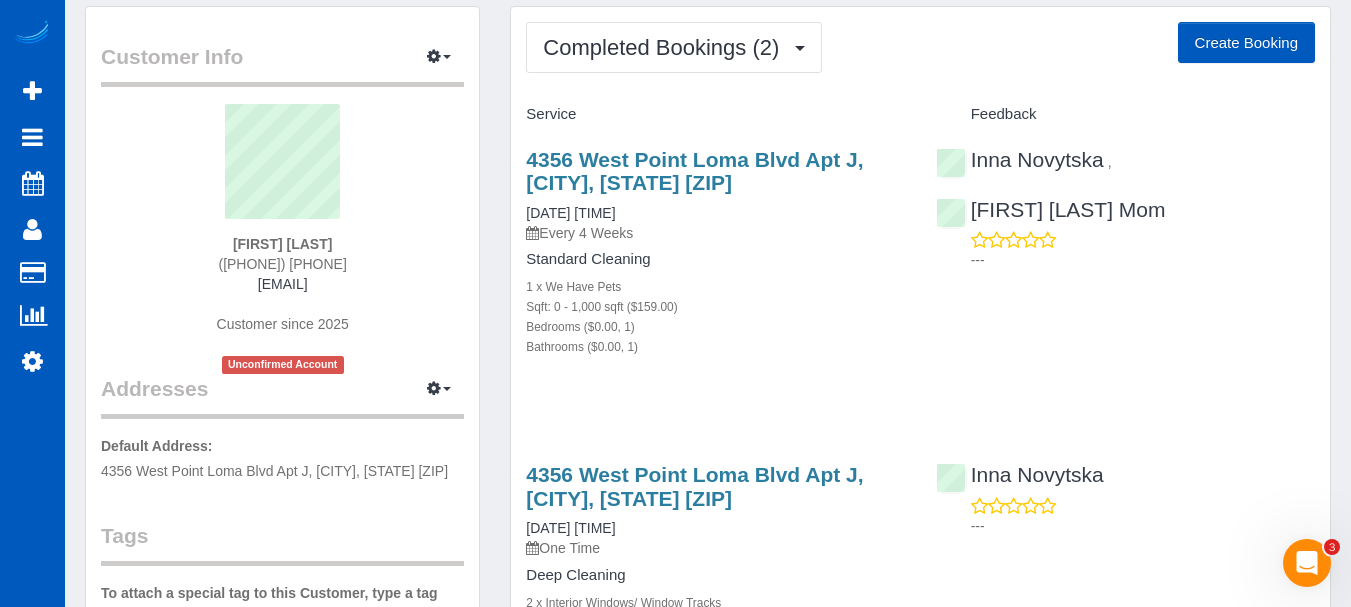 click on "Completed Bookings (2)
Completed Bookings (2)
Upcoming Bookings (11)
Cancelled Bookings (1)
Charges (3)
Feedback (0)
Create Booking" at bounding box center (920, 47) 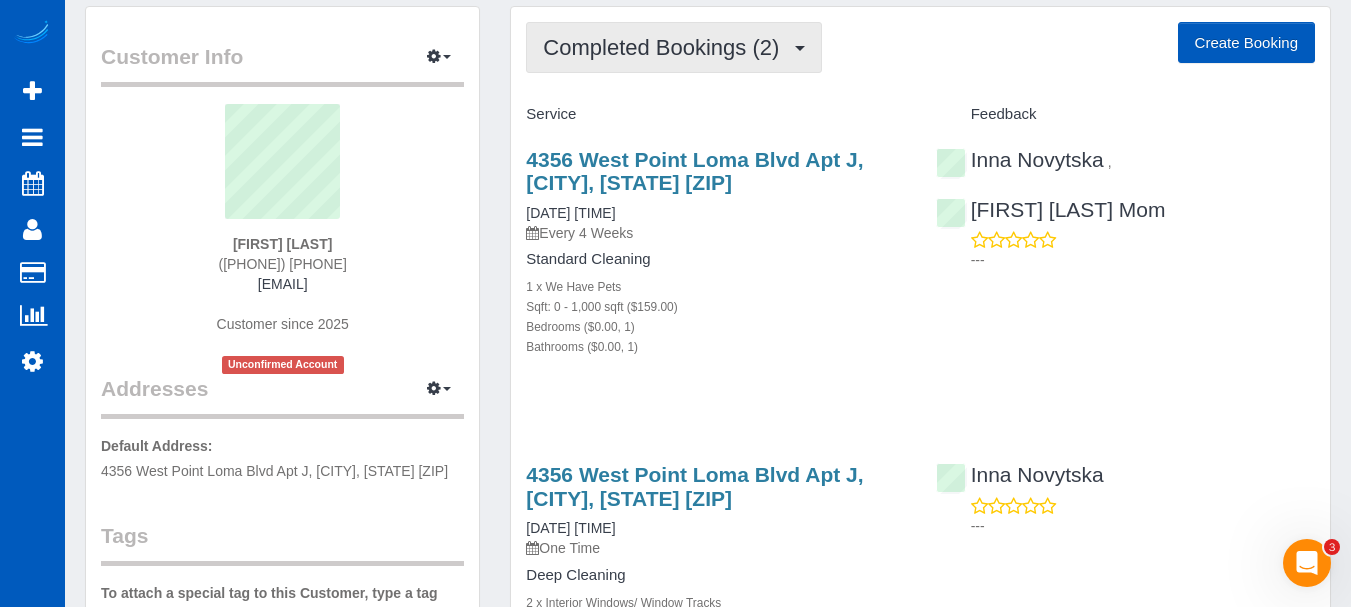drag, startPoint x: 713, startPoint y: 36, endPoint x: 702, endPoint y: 42, distance: 12.529964 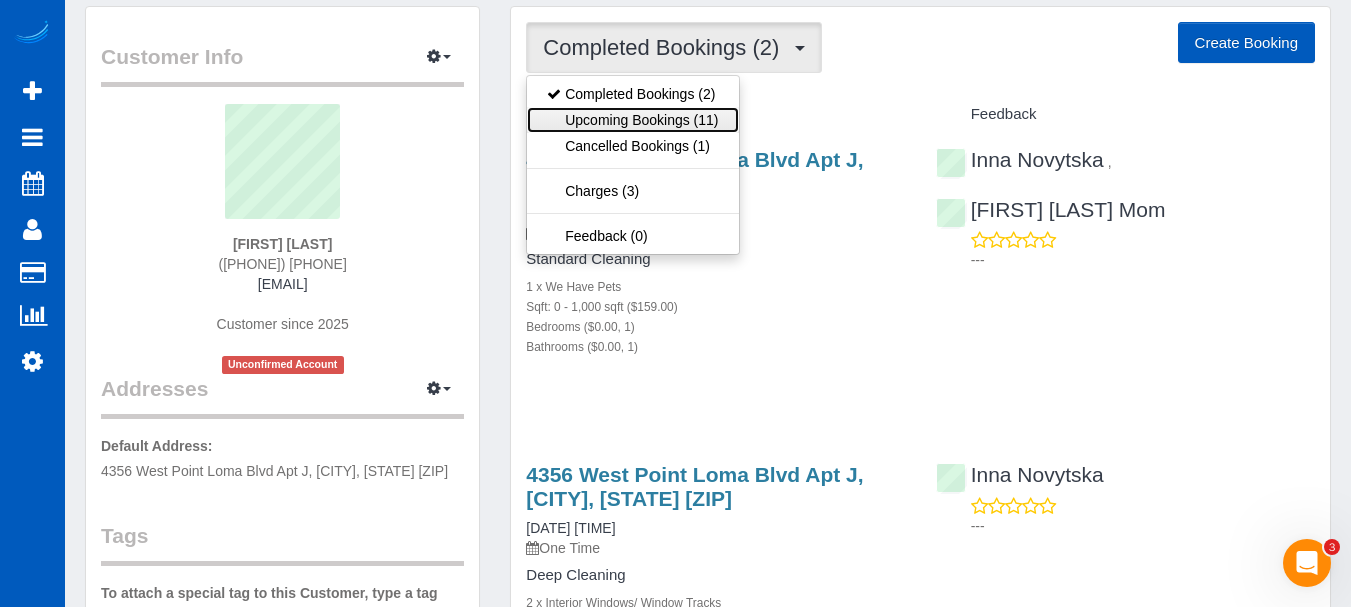 click on "Upcoming Bookings (11)" at bounding box center [632, 120] 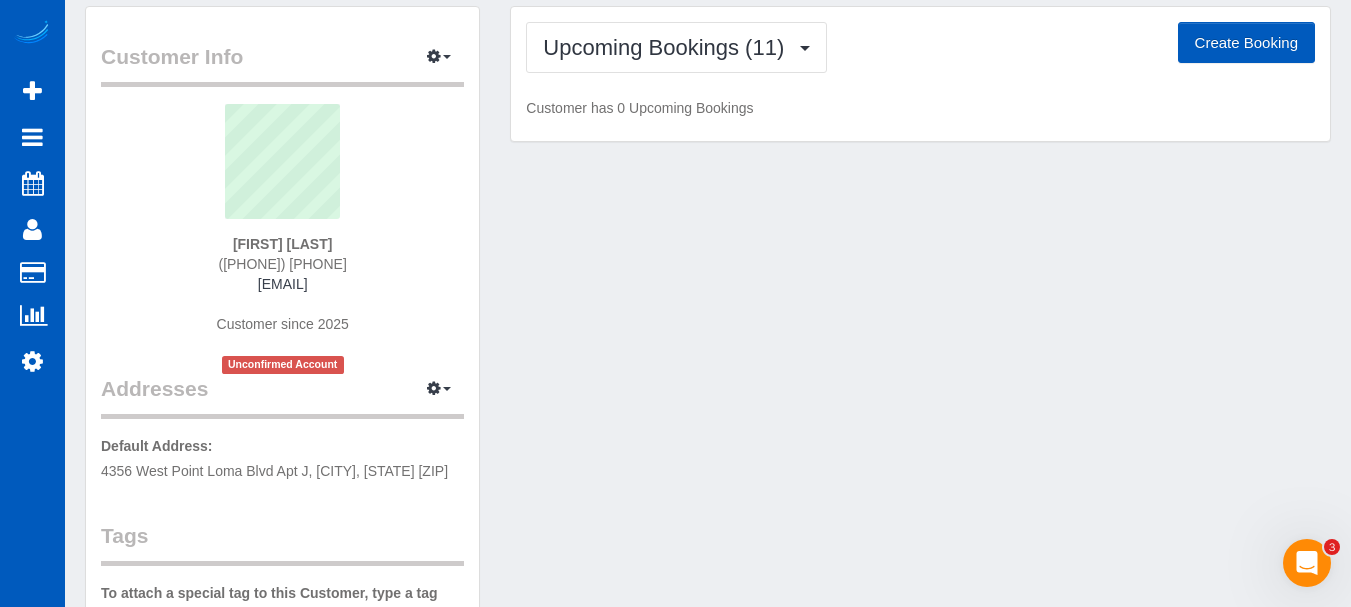 click on "Upcoming Bookings (11)
Completed Bookings (2)
Upcoming Bookings (11)
Cancelled Bookings (1)
Charges (3)
Feedback (0)
Create Booking" at bounding box center (920, 47) 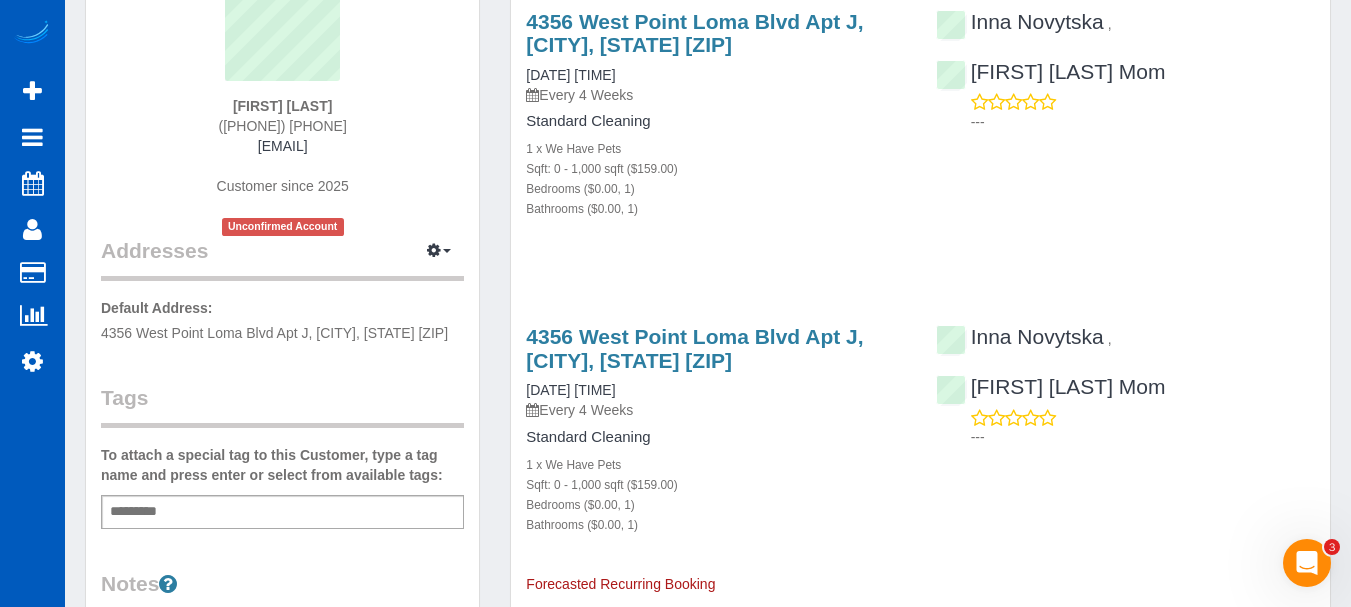 scroll, scrollTop: 200, scrollLeft: 0, axis: vertical 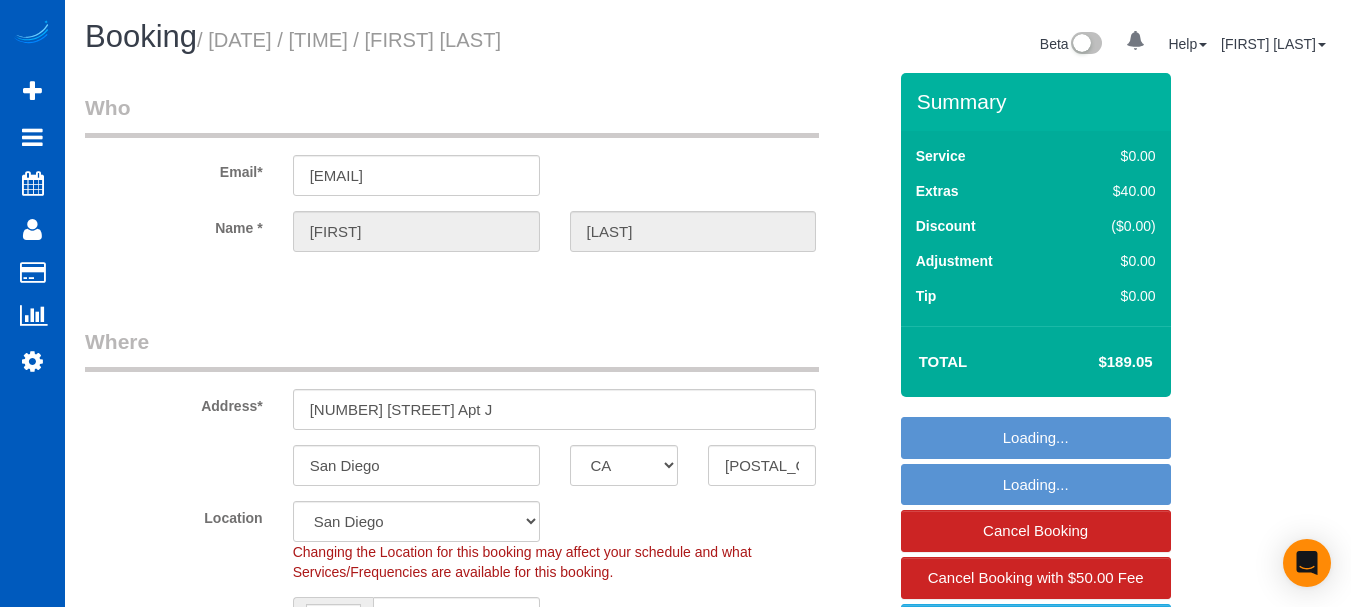 select on "CA" 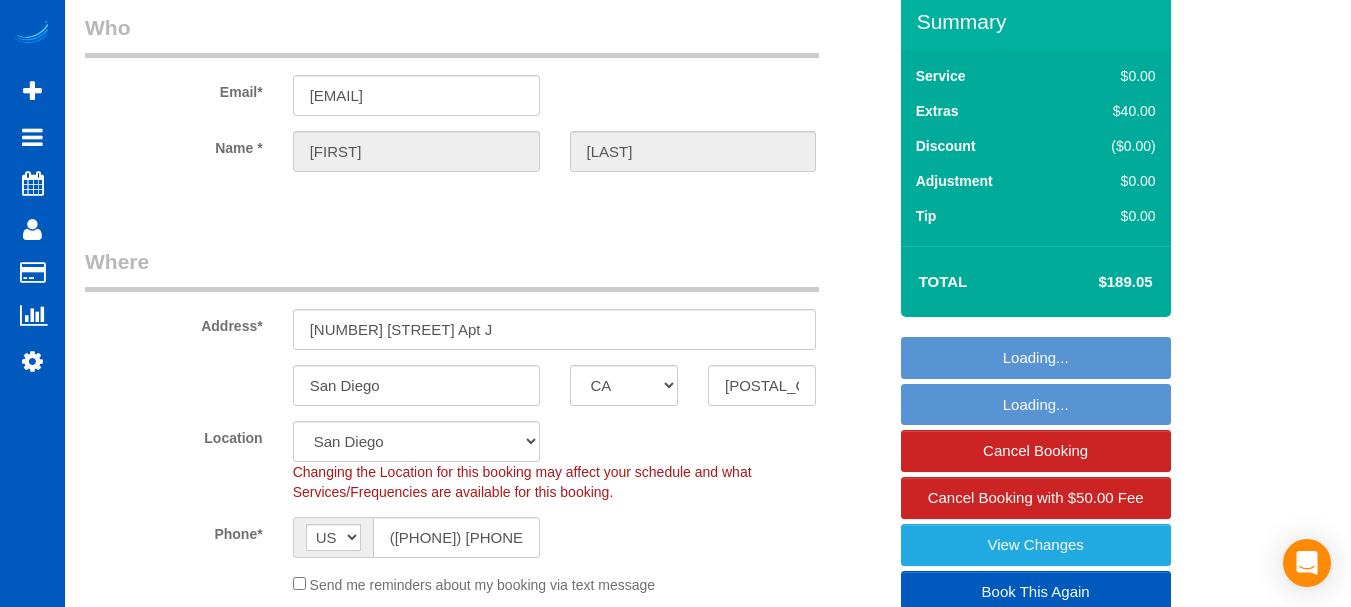 select on "object:947" 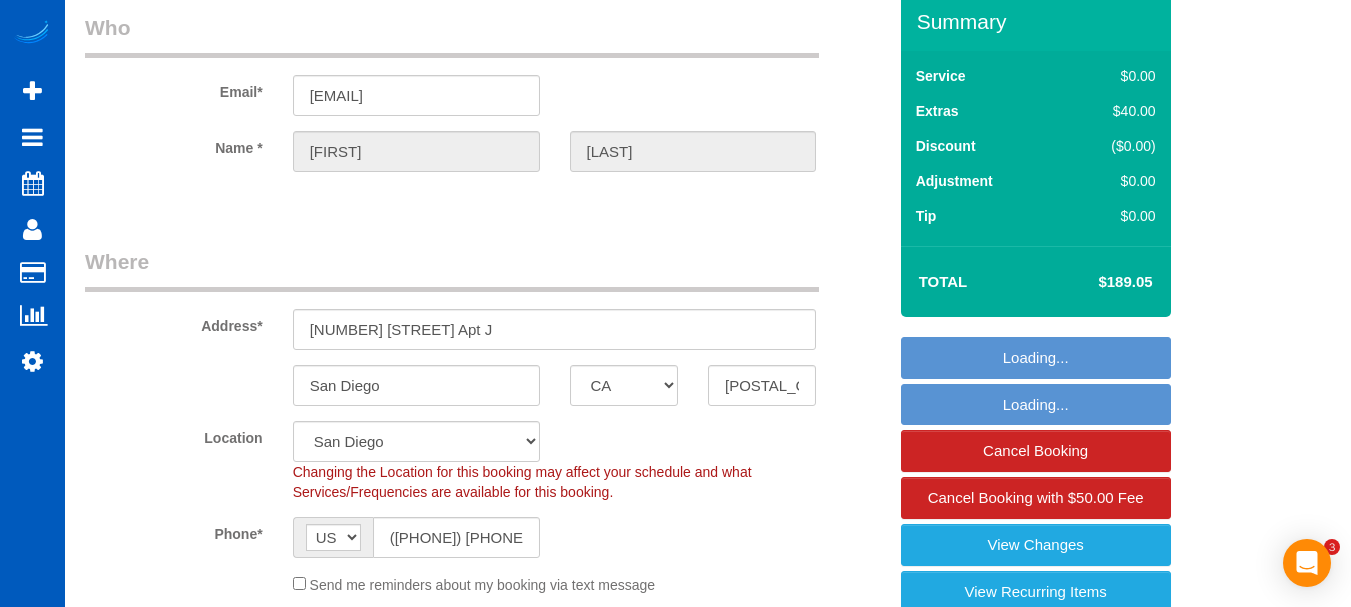 select on "object:1093" 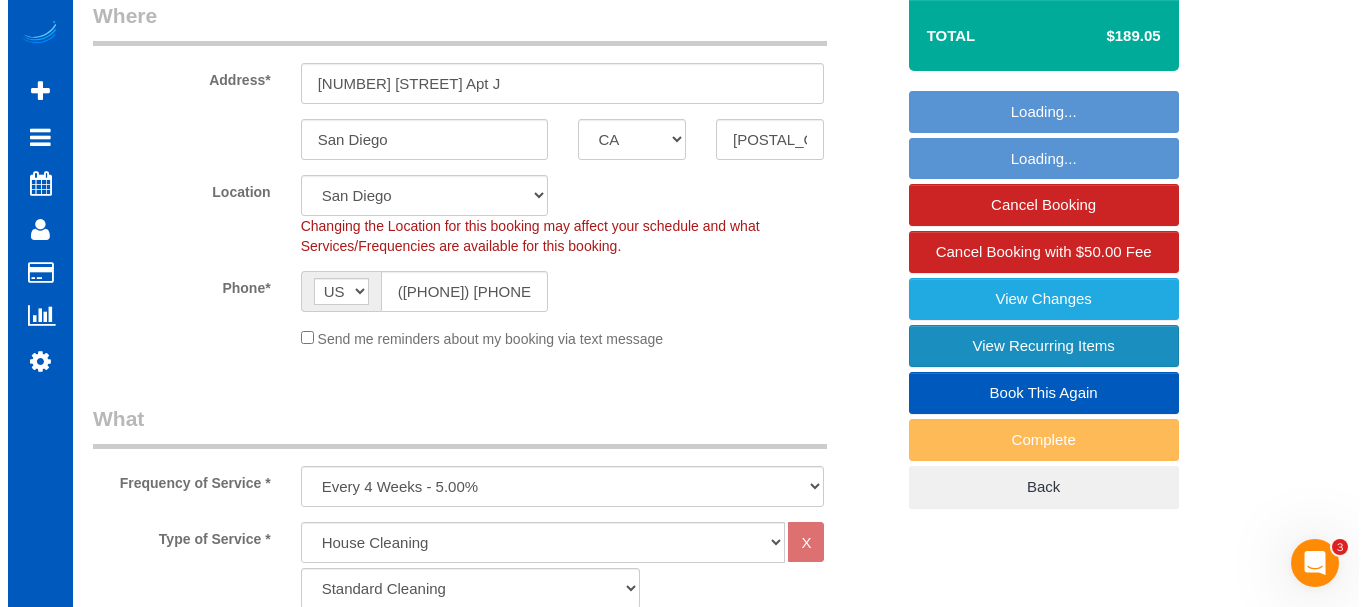 scroll, scrollTop: 0, scrollLeft: 0, axis: both 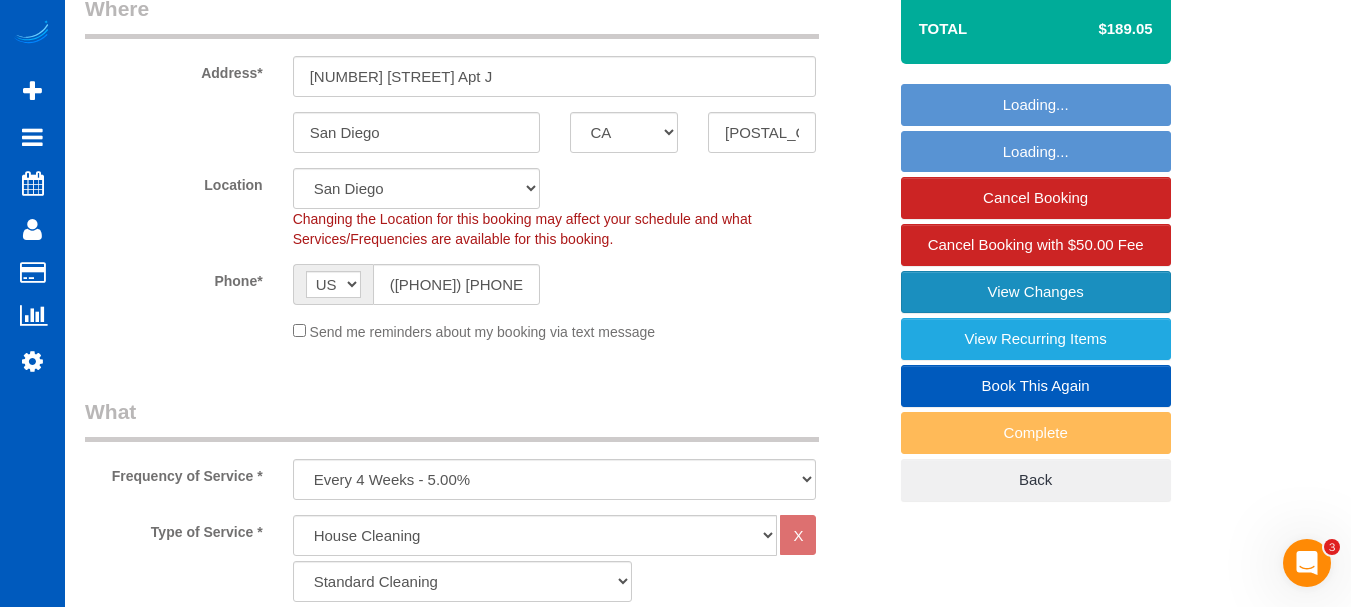 click on "View Changes" at bounding box center (1036, 292) 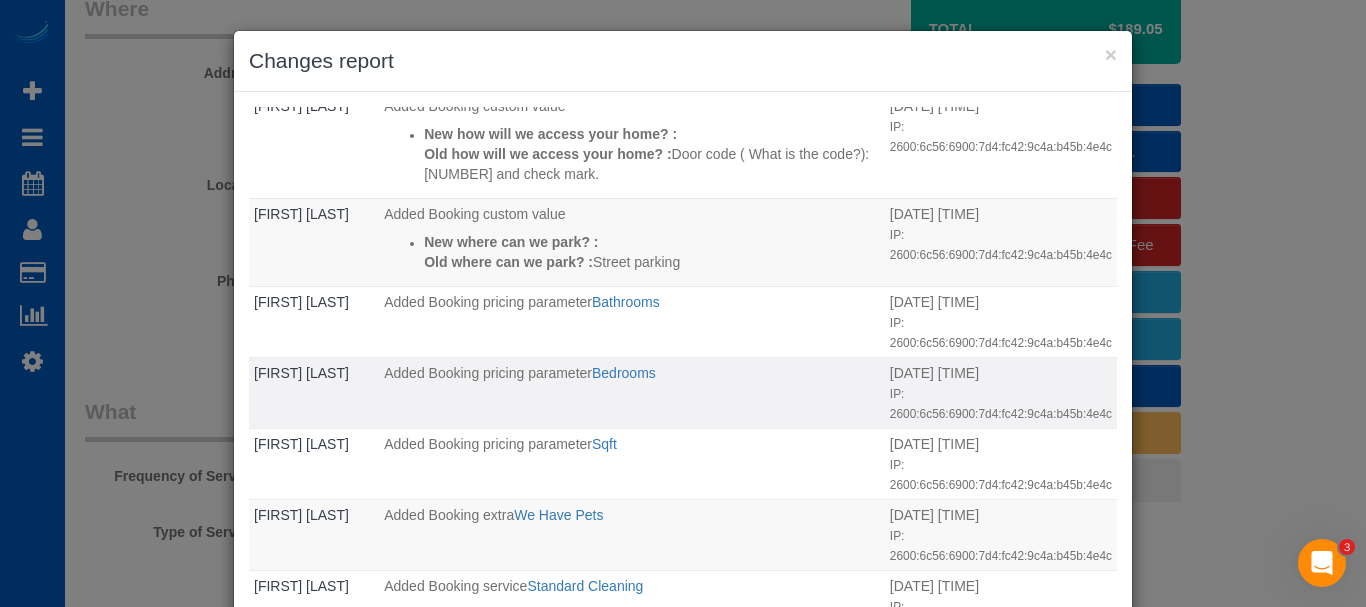 scroll, scrollTop: 422, scrollLeft: 0, axis: vertical 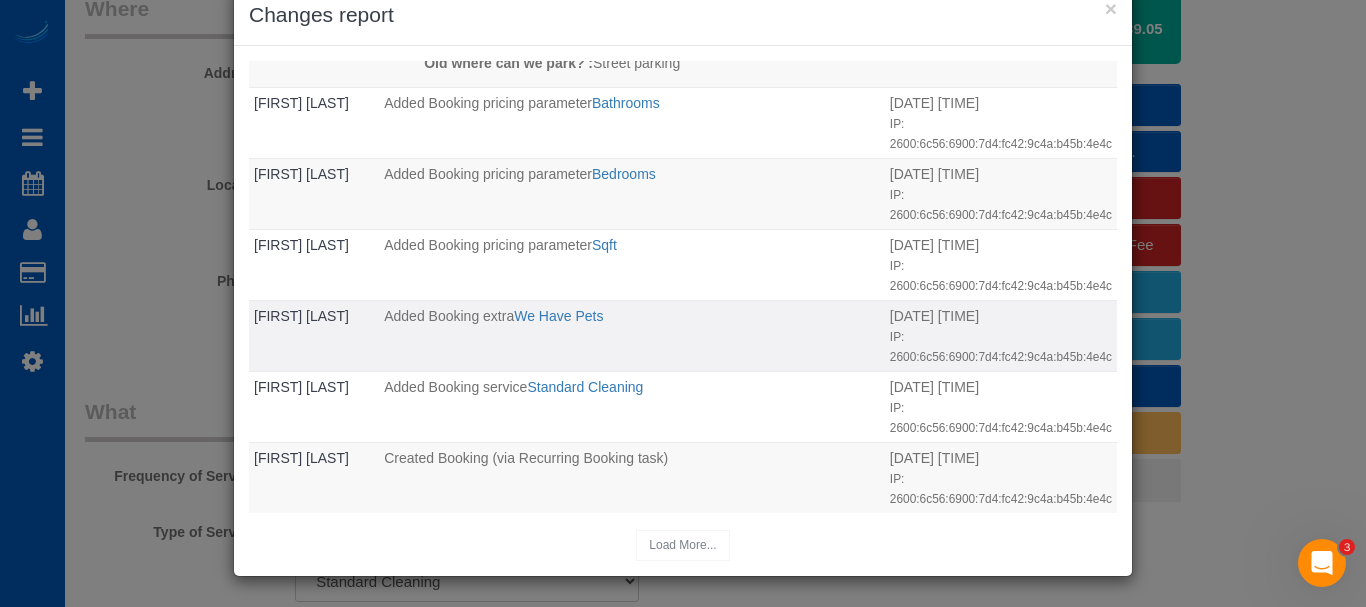 click on "Added Booking extra  We Have Pets" at bounding box center (632, 335) 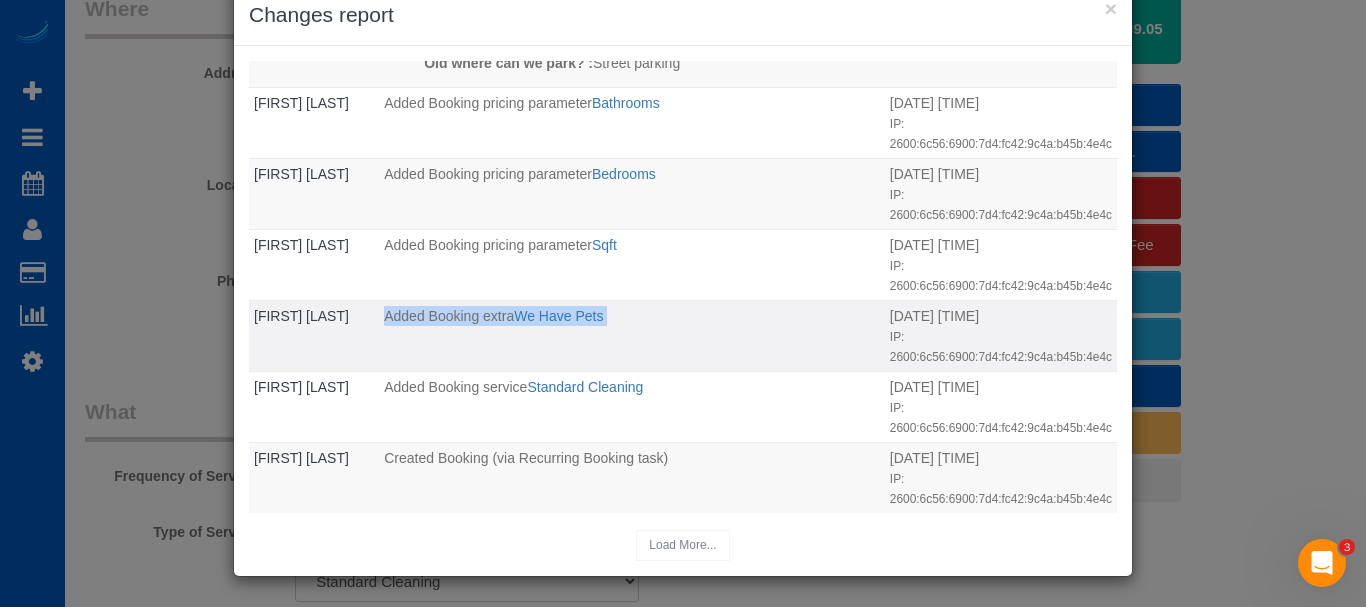 click on "Added Booking extra  We Have Pets" at bounding box center (632, 335) 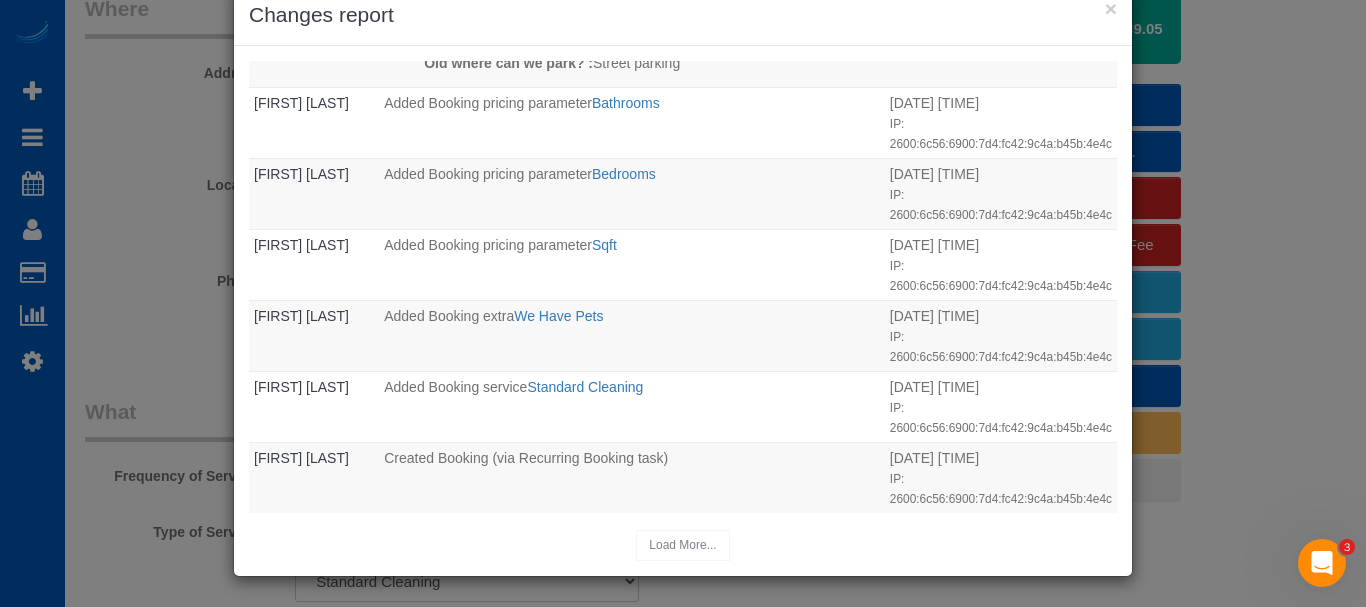 drag, startPoint x: 865, startPoint y: 142, endPoint x: 803, endPoint y: 2, distance: 153.11433 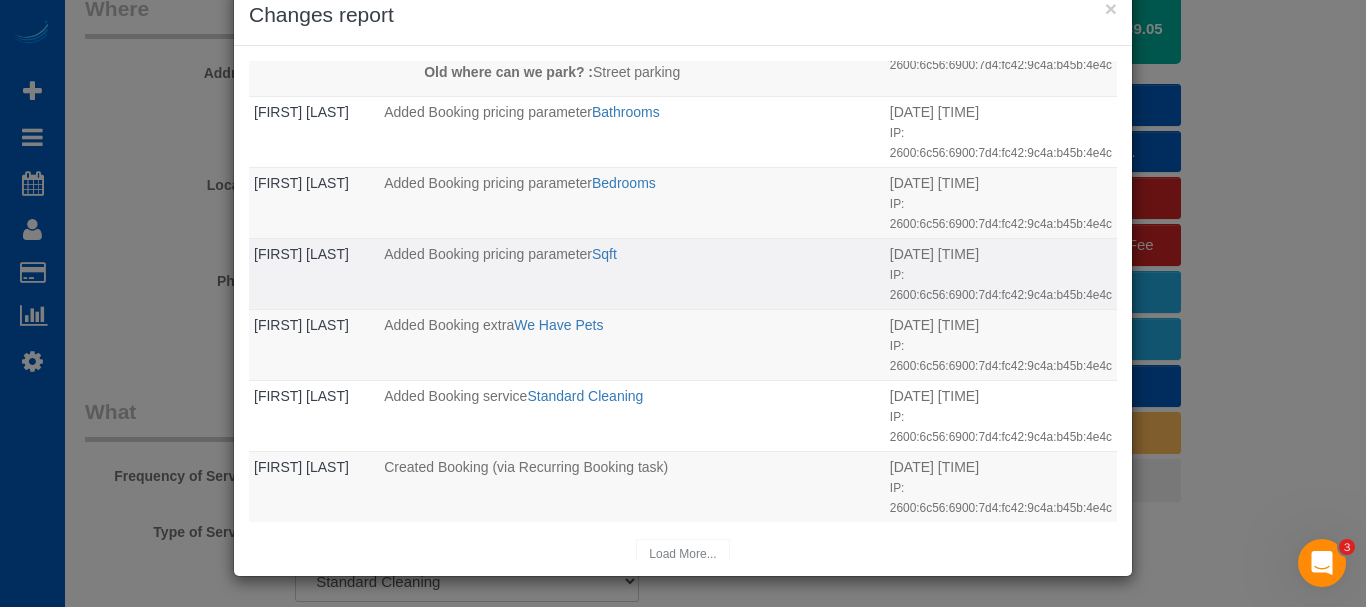 click on "Added Booking pricing parameter  Sqft" at bounding box center [632, 273] 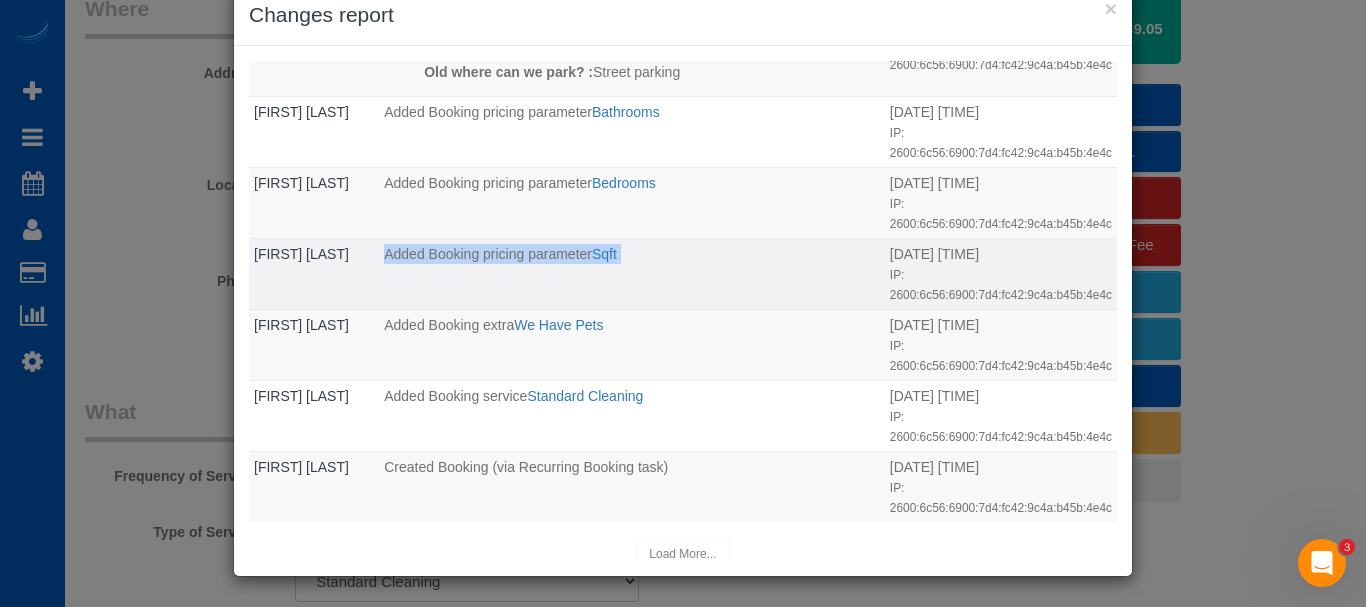 click on "Added Booking pricing parameter  Sqft" at bounding box center [632, 273] 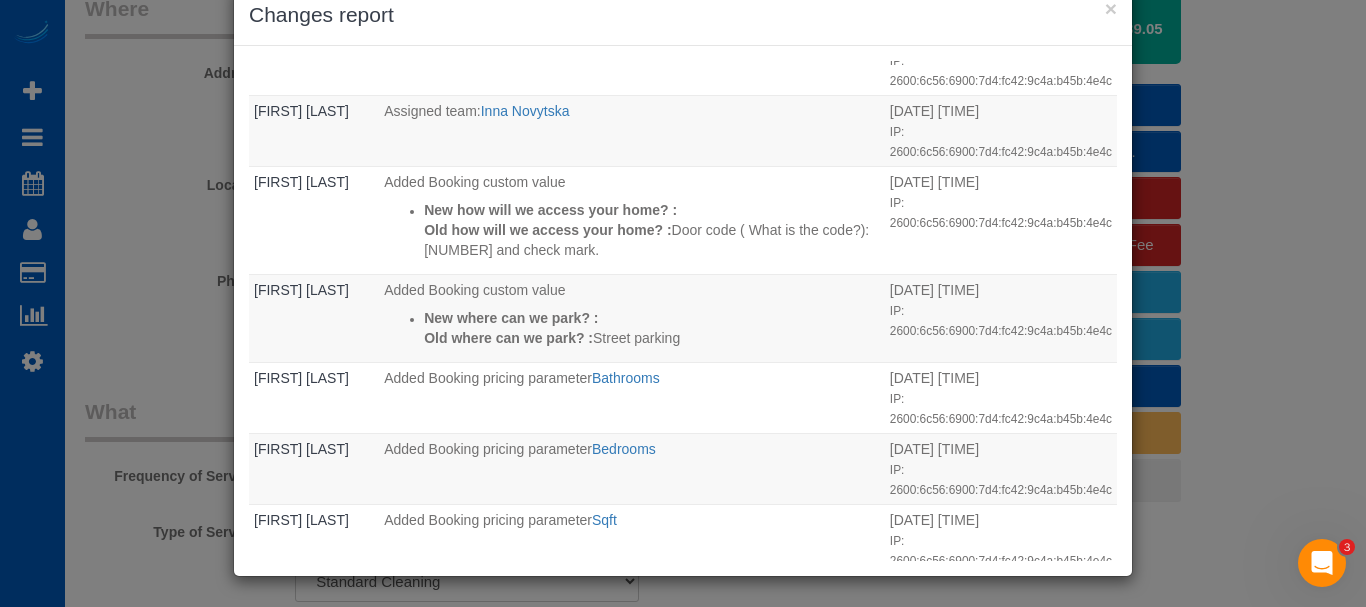 scroll, scrollTop: 0, scrollLeft: 0, axis: both 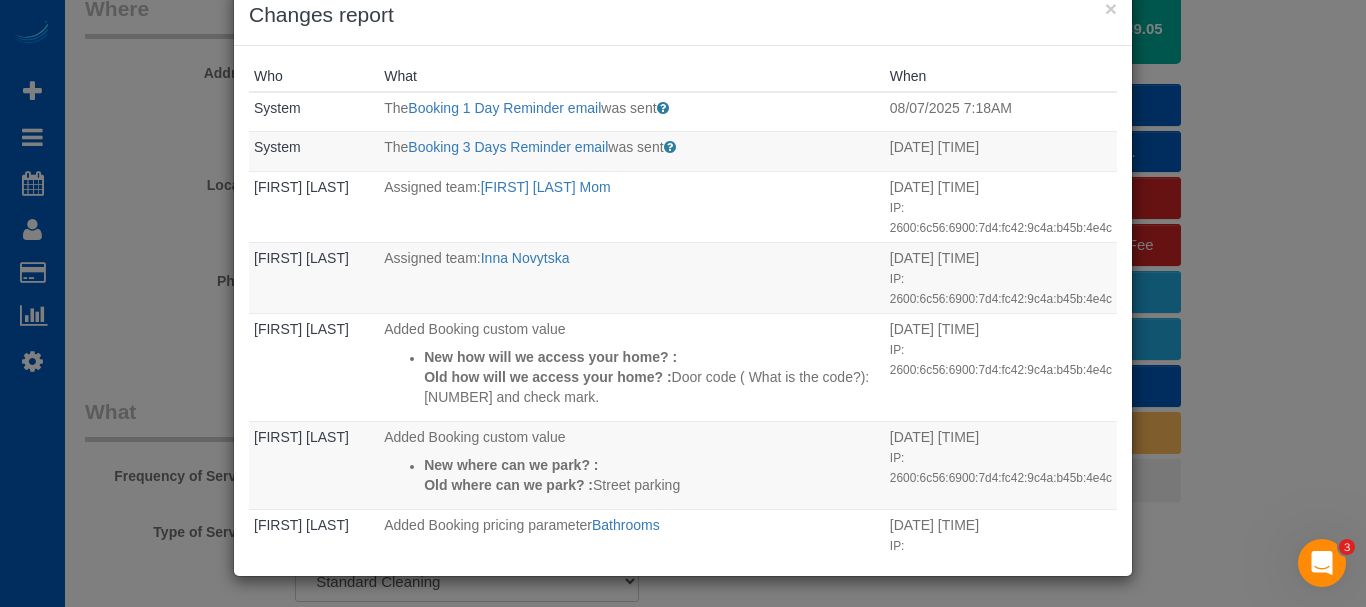 drag, startPoint x: 818, startPoint y: 313, endPoint x: 832, endPoint y: 10, distance: 303.32327 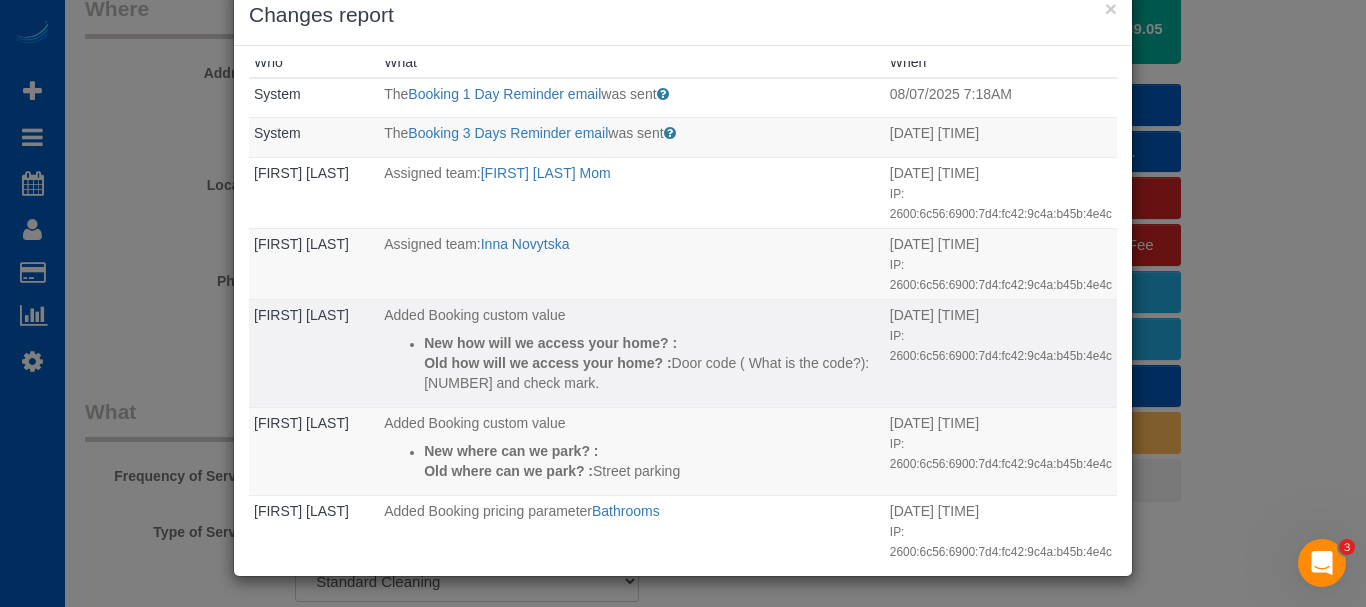 scroll, scrollTop: 0, scrollLeft: 0, axis: both 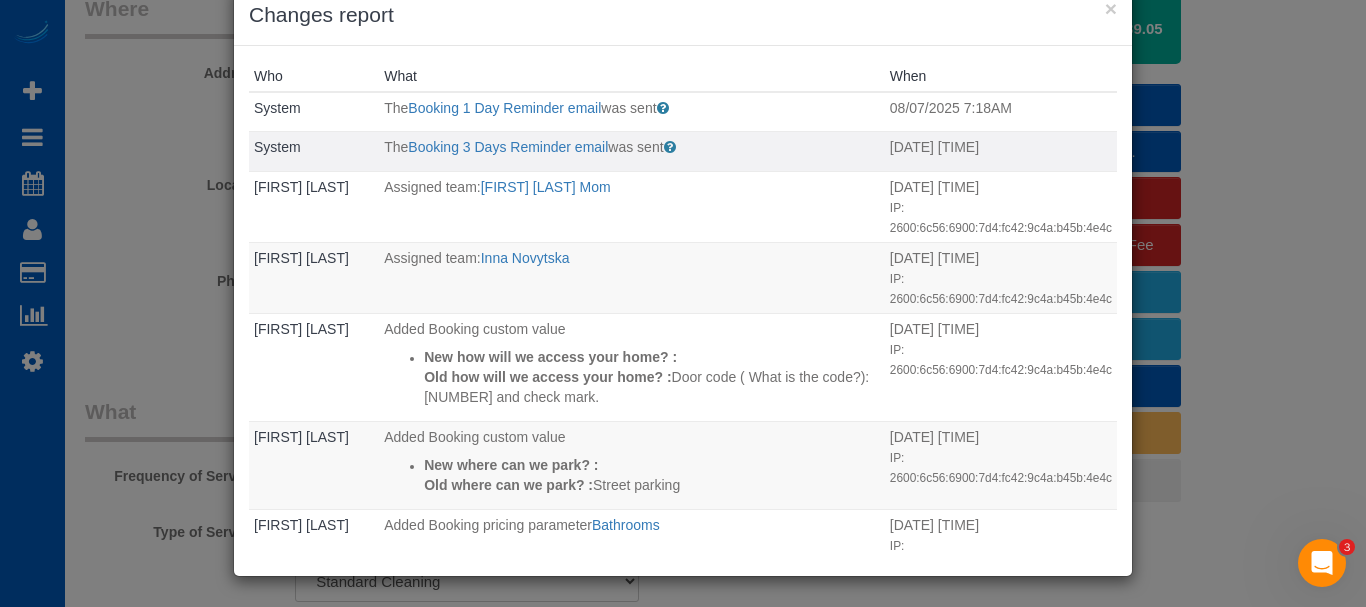 click on "The  Booking 3 Days Reminder email  was sent" at bounding box center [632, 147] 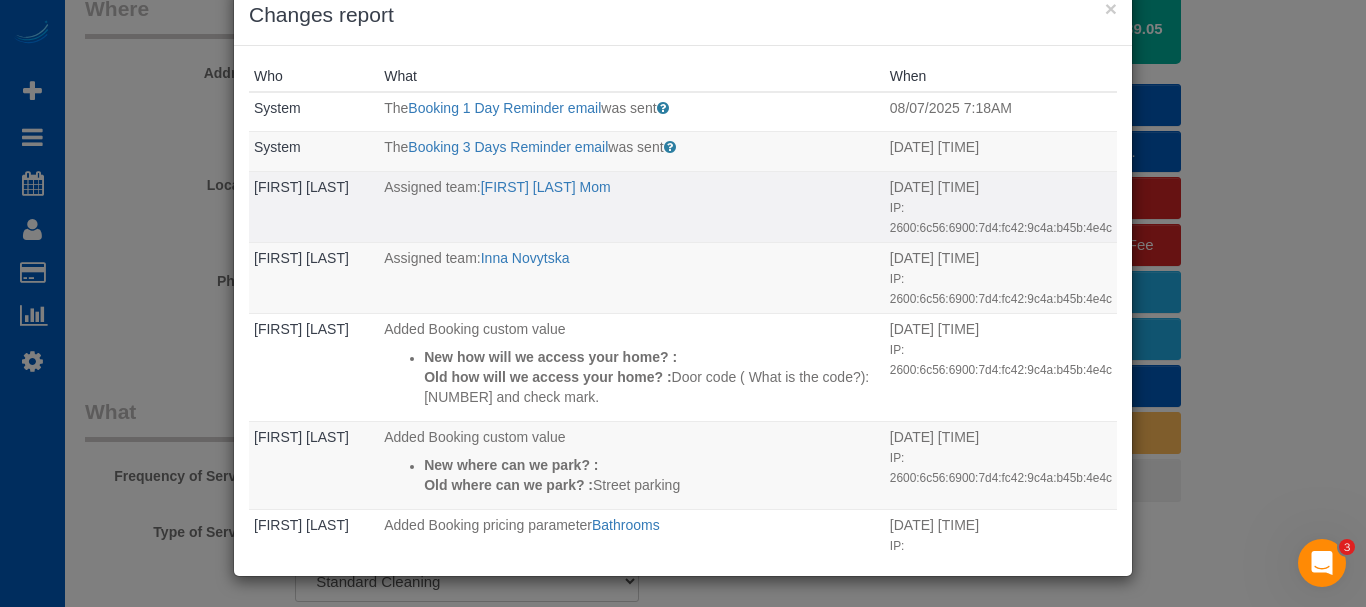 click on "Assigned team:  [FIRST] [LAST] Mom" at bounding box center [632, 187] 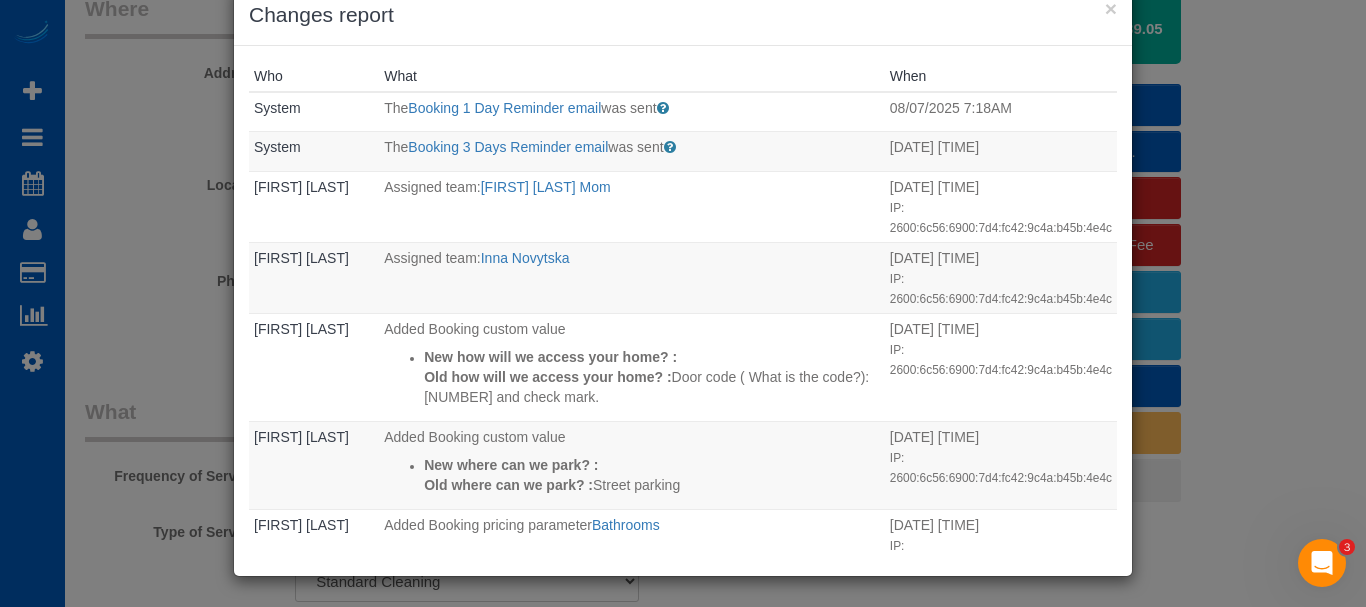 scroll, scrollTop: 422, scrollLeft: 0, axis: vertical 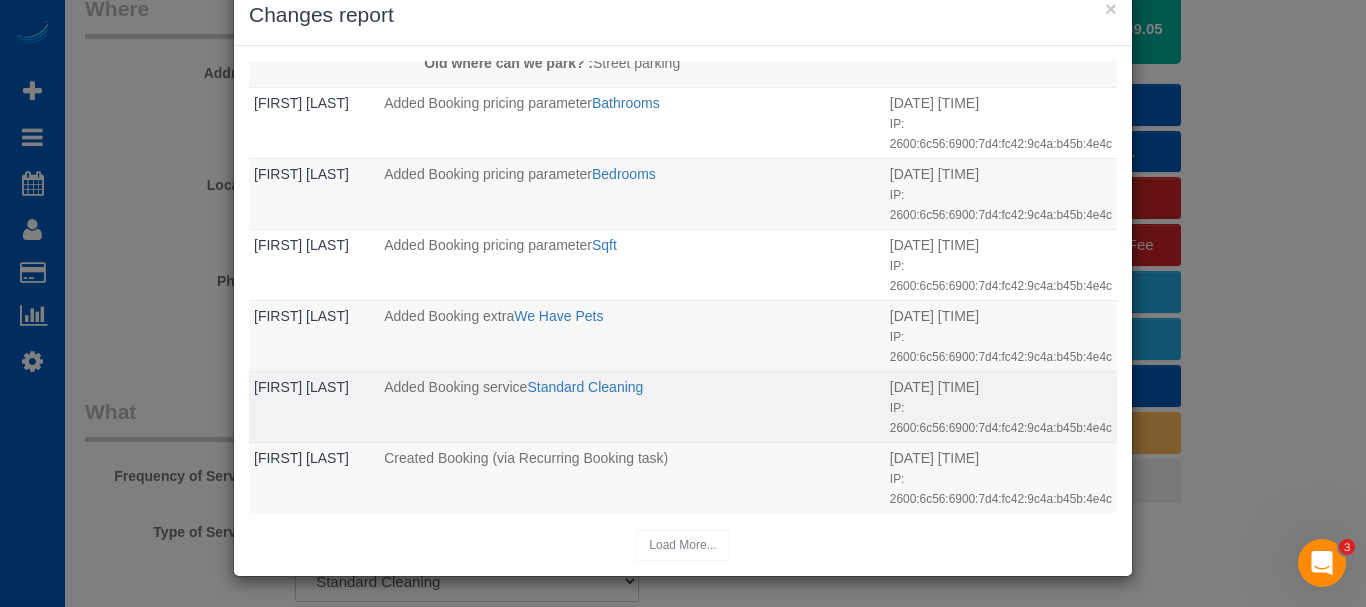 drag, startPoint x: 755, startPoint y: 178, endPoint x: 736, endPoint y: 404, distance: 226.79727 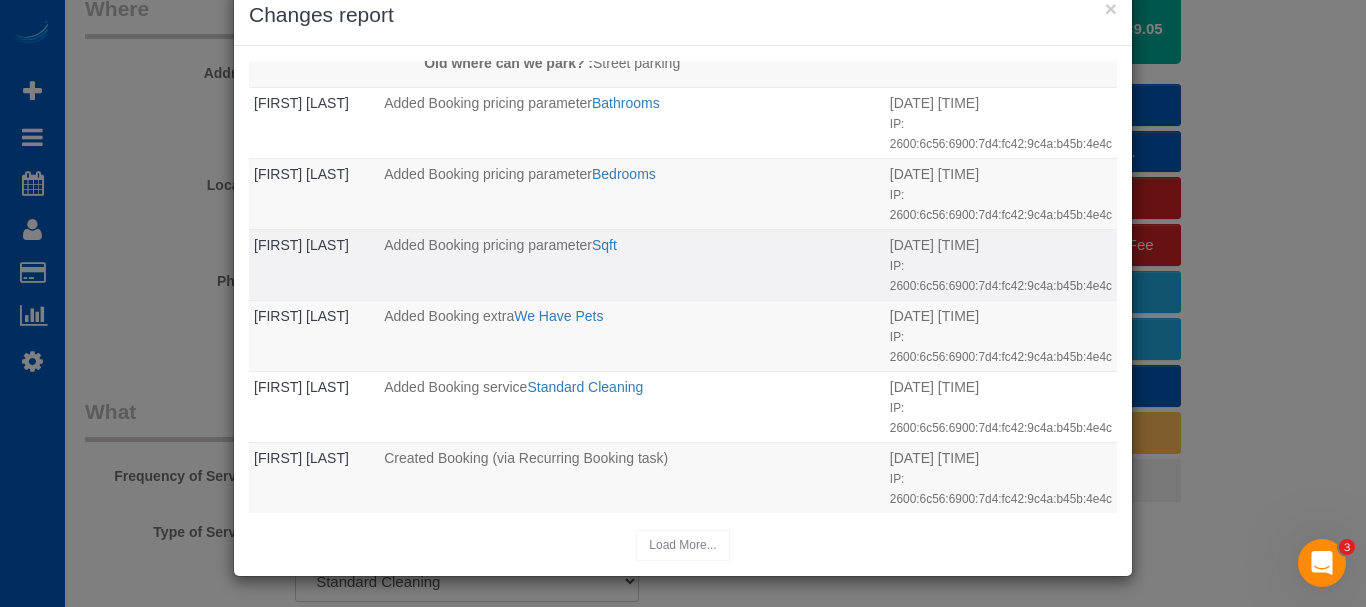 click on "Added Booking pricing parameter  Sqft" at bounding box center (632, 264) 